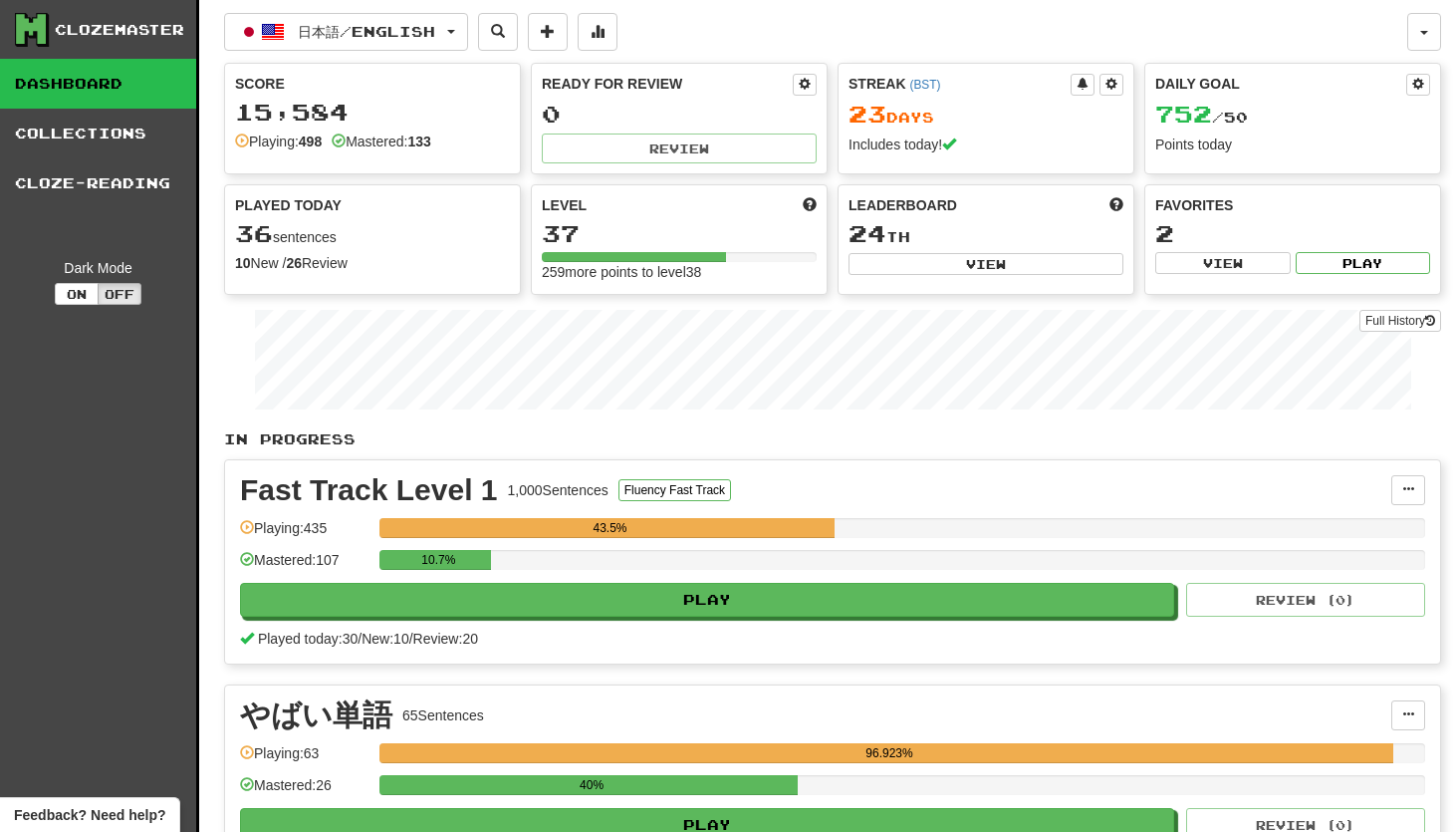 scroll, scrollTop: 0, scrollLeft: 0, axis: both 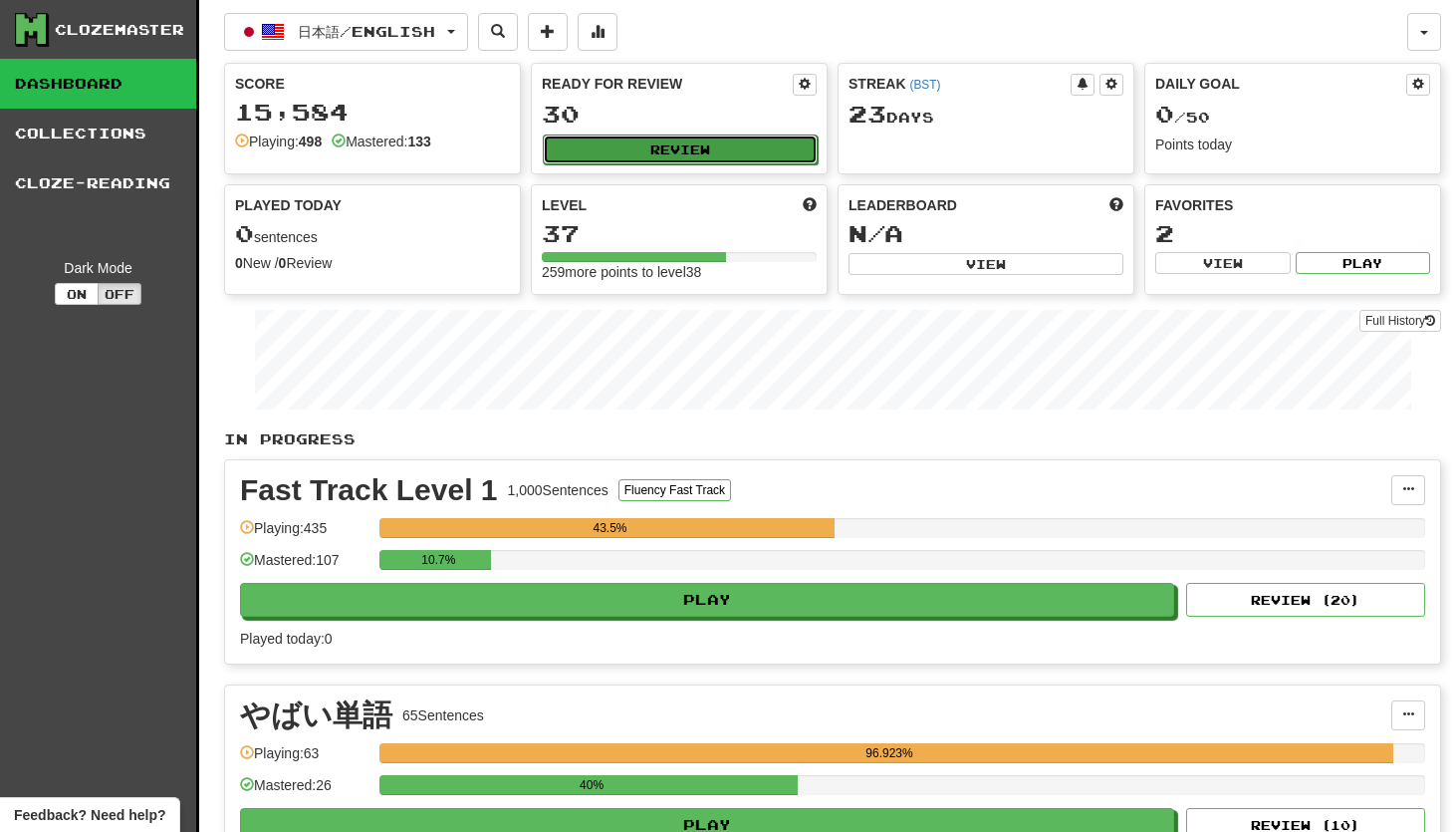 click on "Review" at bounding box center (680, 149) 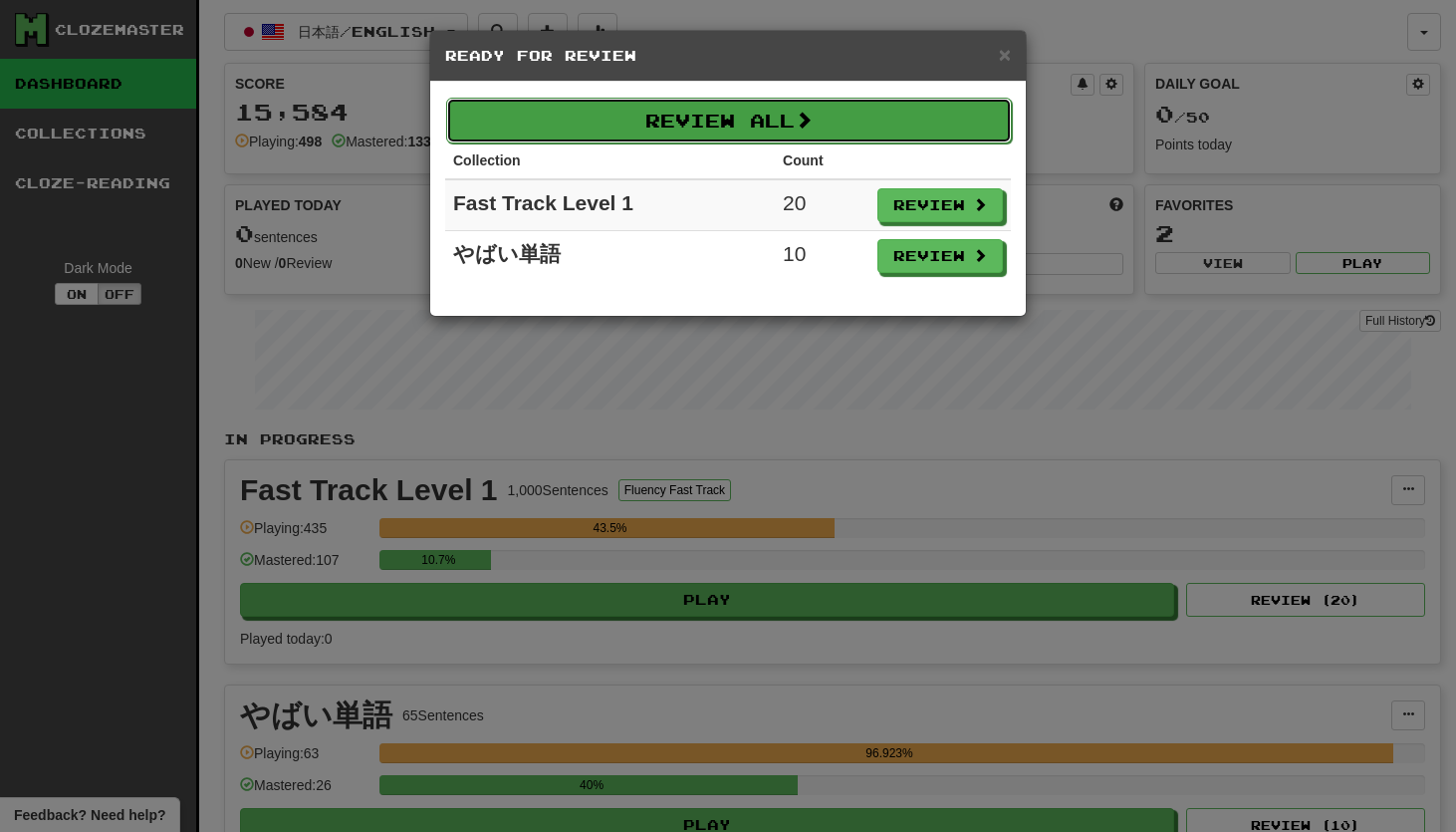 click on "Review All" at bounding box center [729, 121] 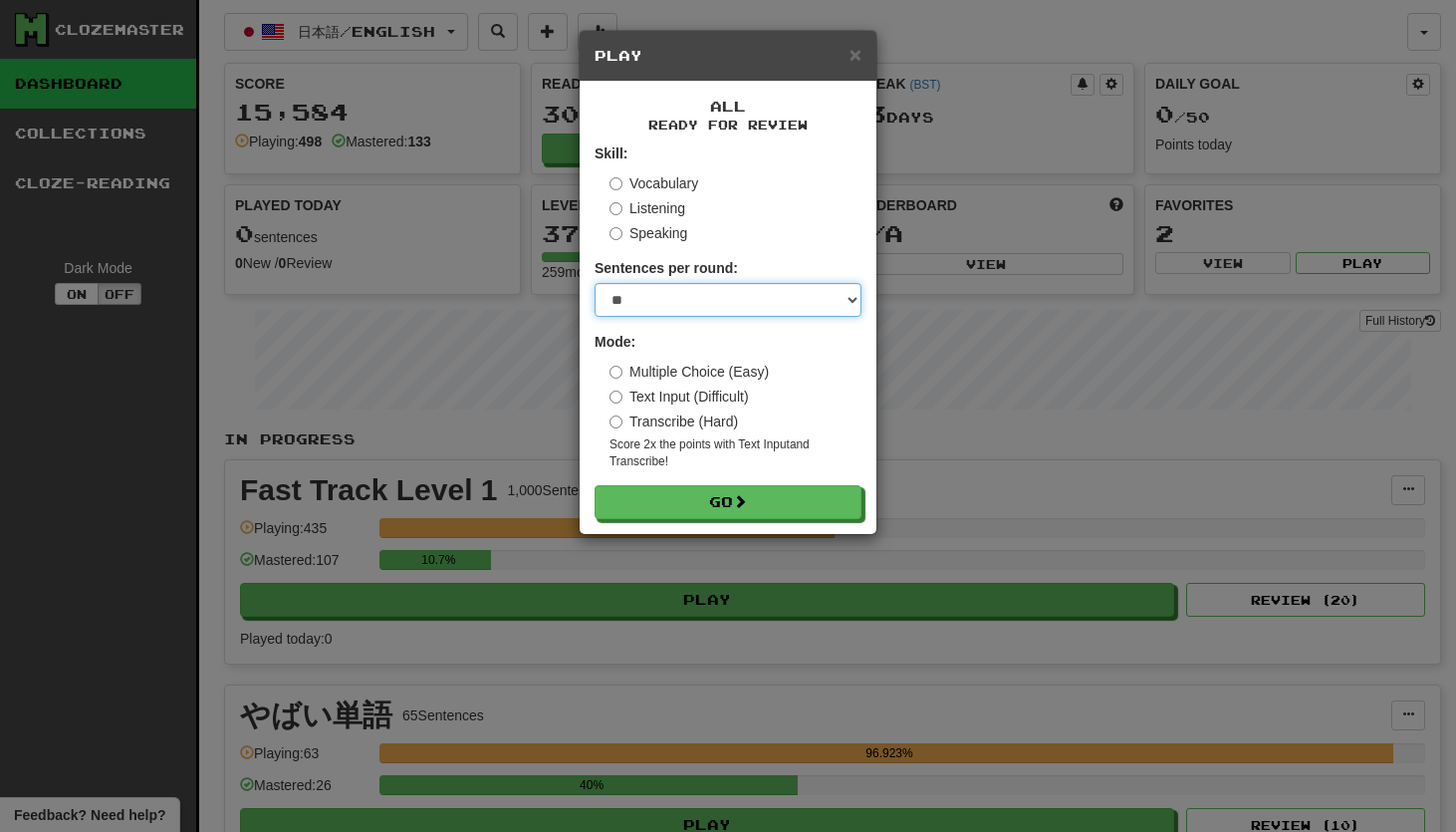 click on "* ** ** ** ** ** *** ********" at bounding box center [728, 300] 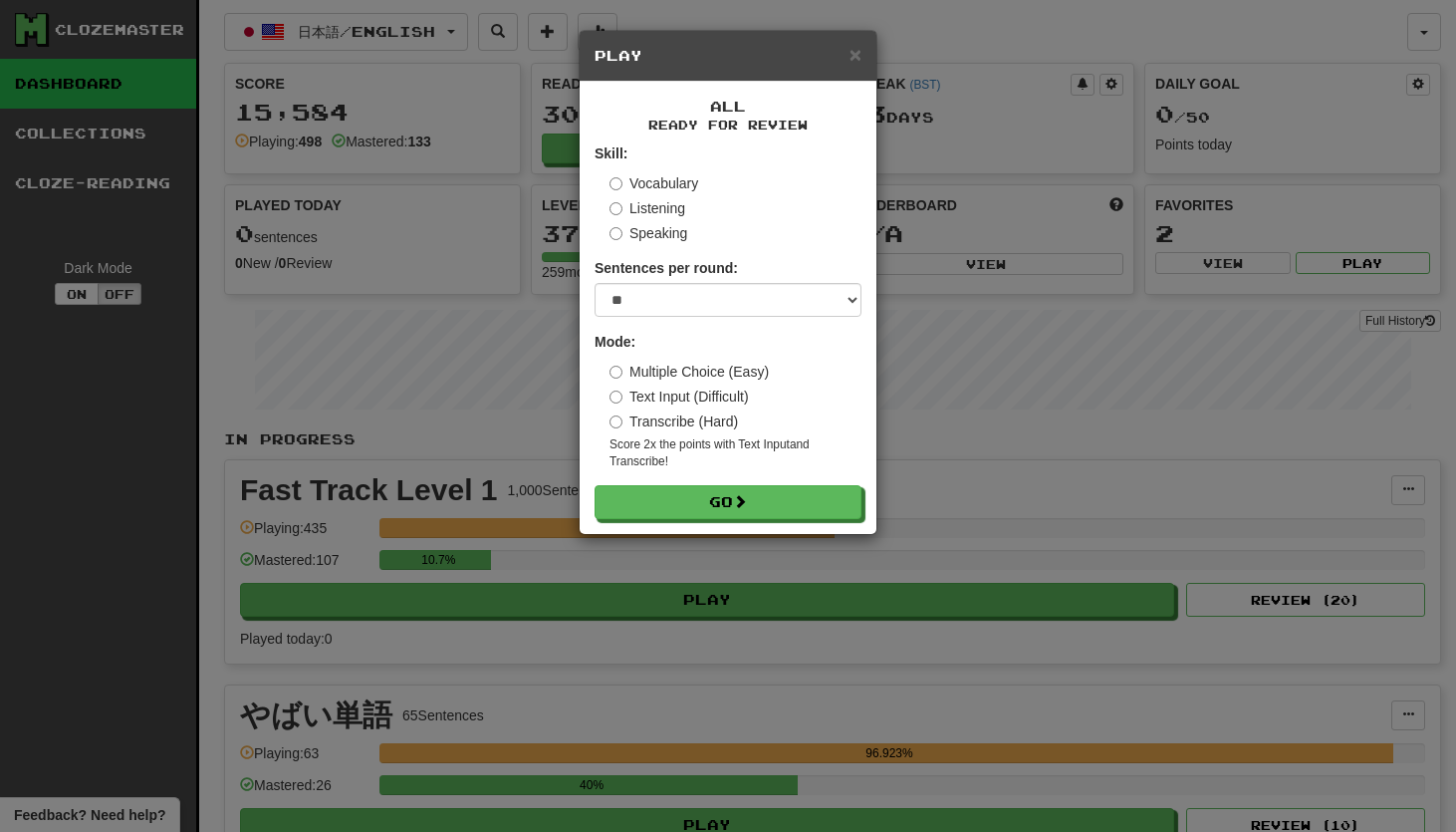 click on "Transcribe (Hard)" at bounding box center (673, 421) 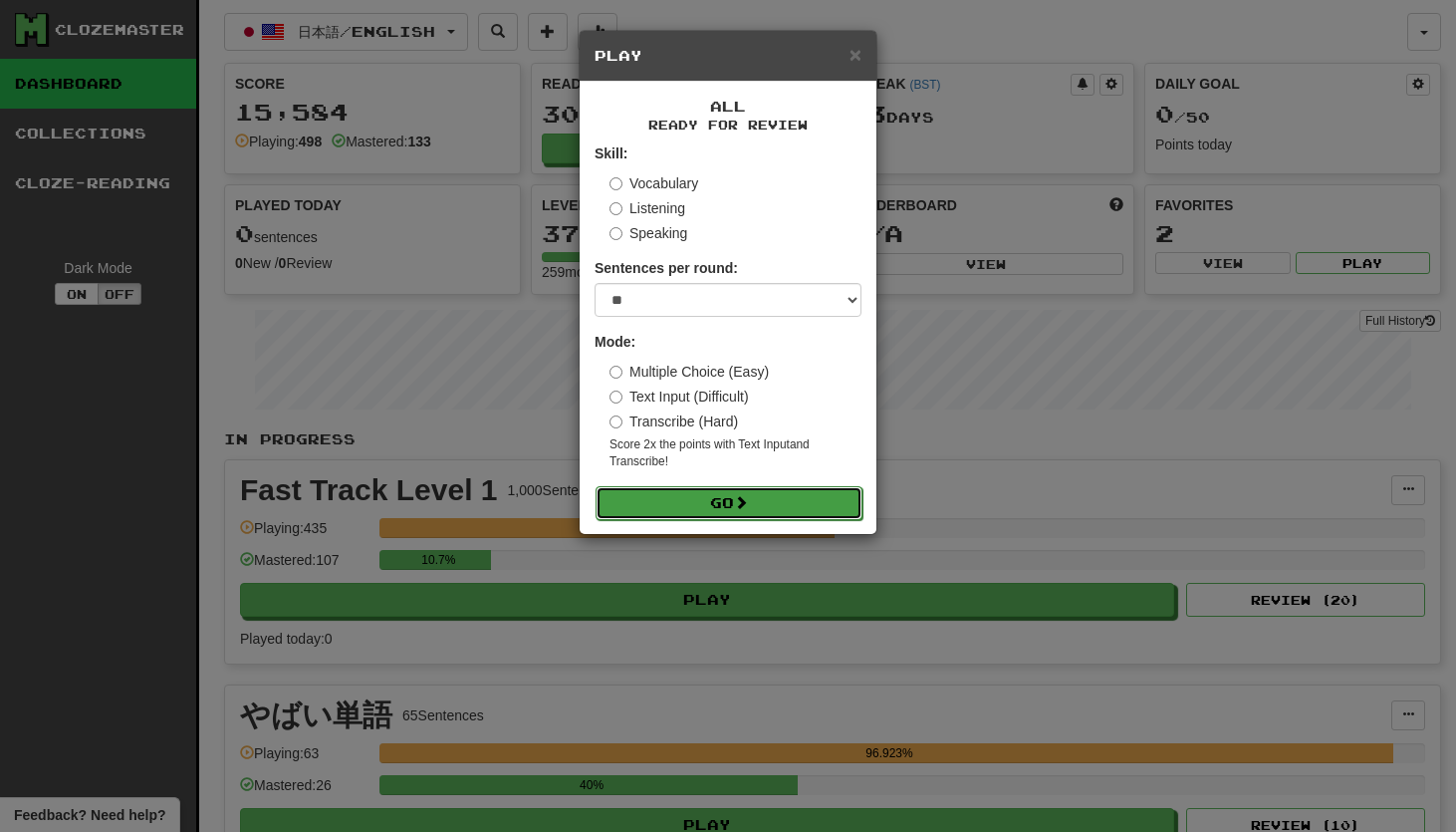 click on "Go" at bounding box center (729, 503) 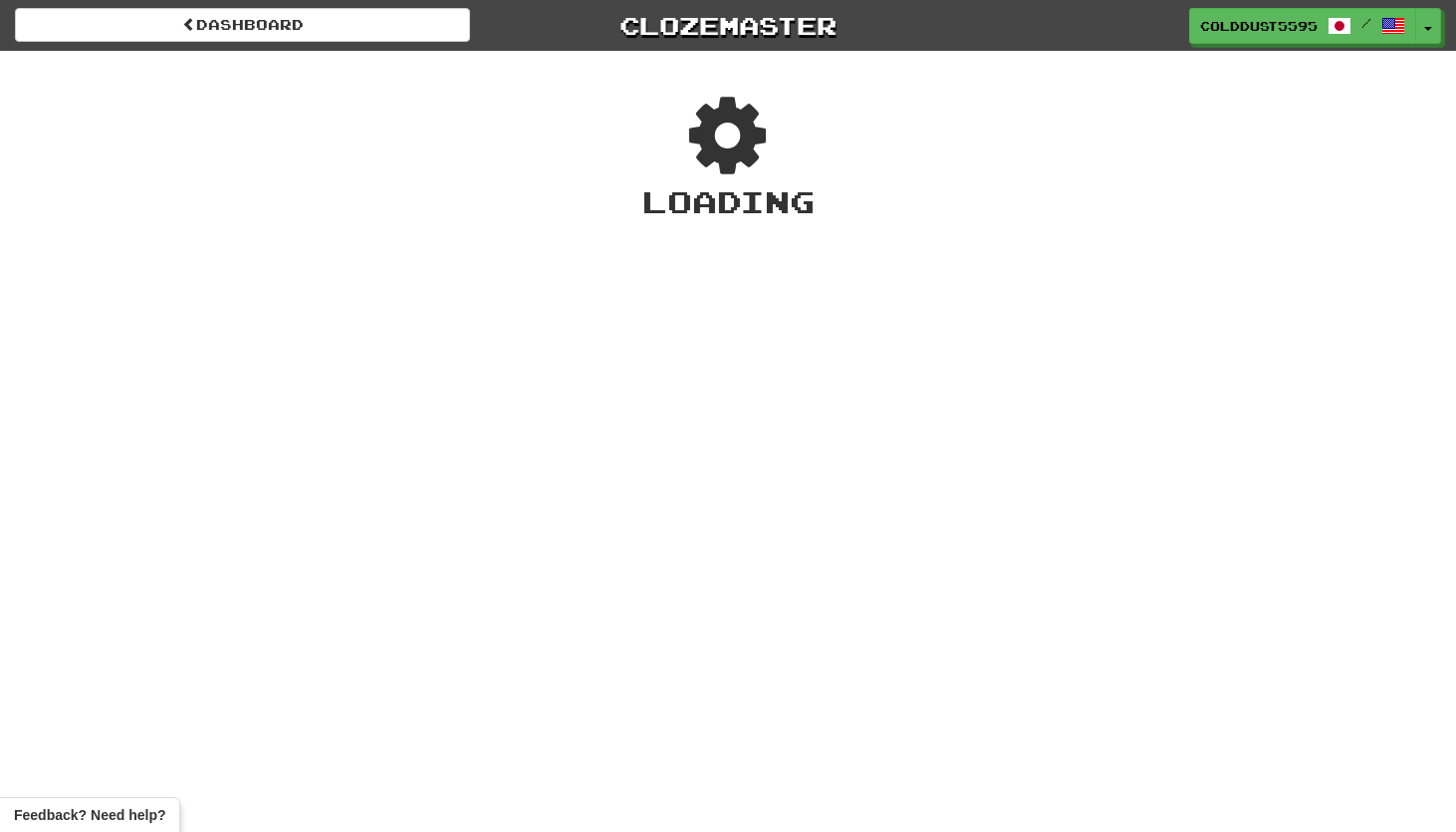 scroll, scrollTop: 0, scrollLeft: 0, axis: both 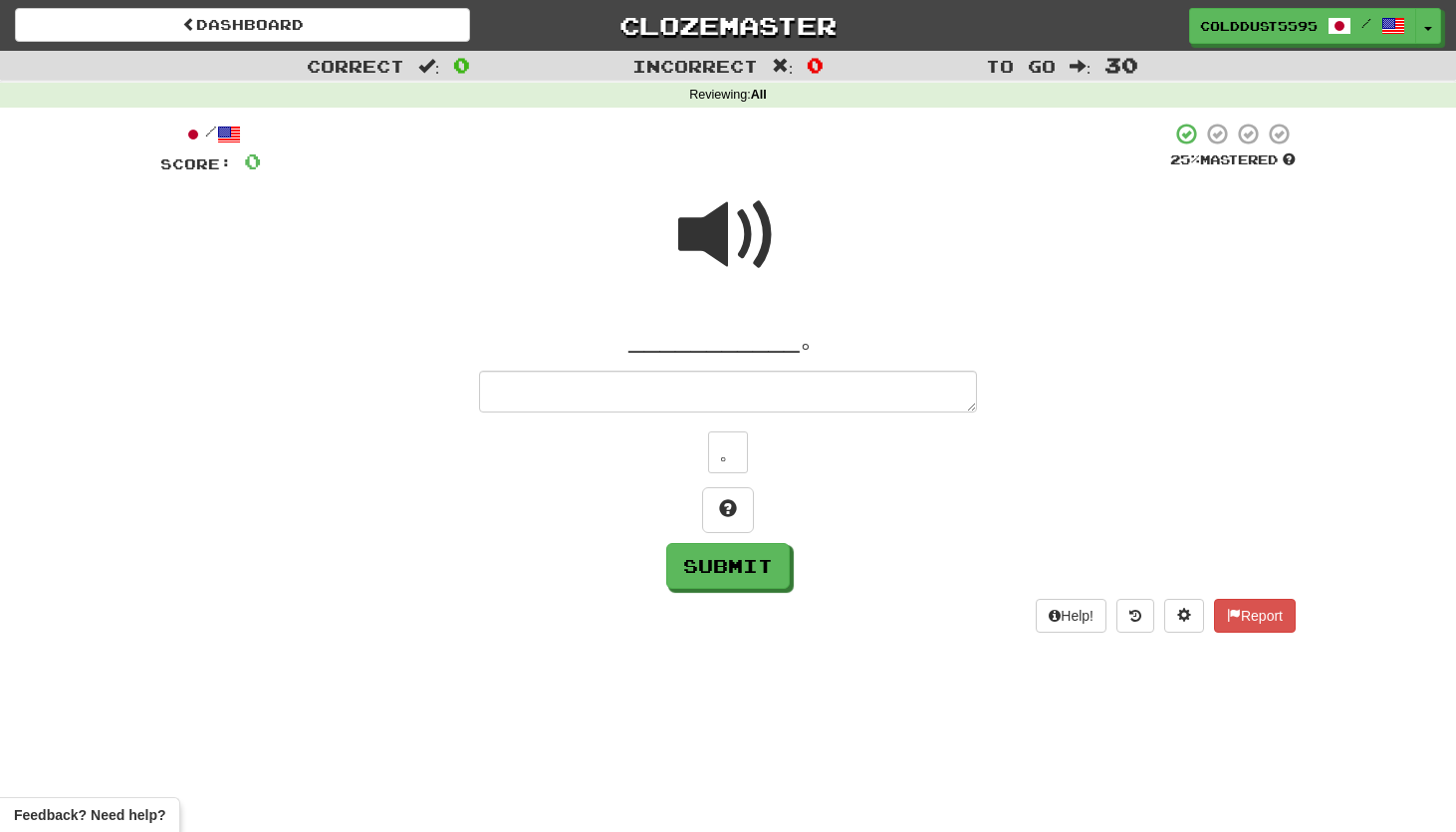 type on "*" 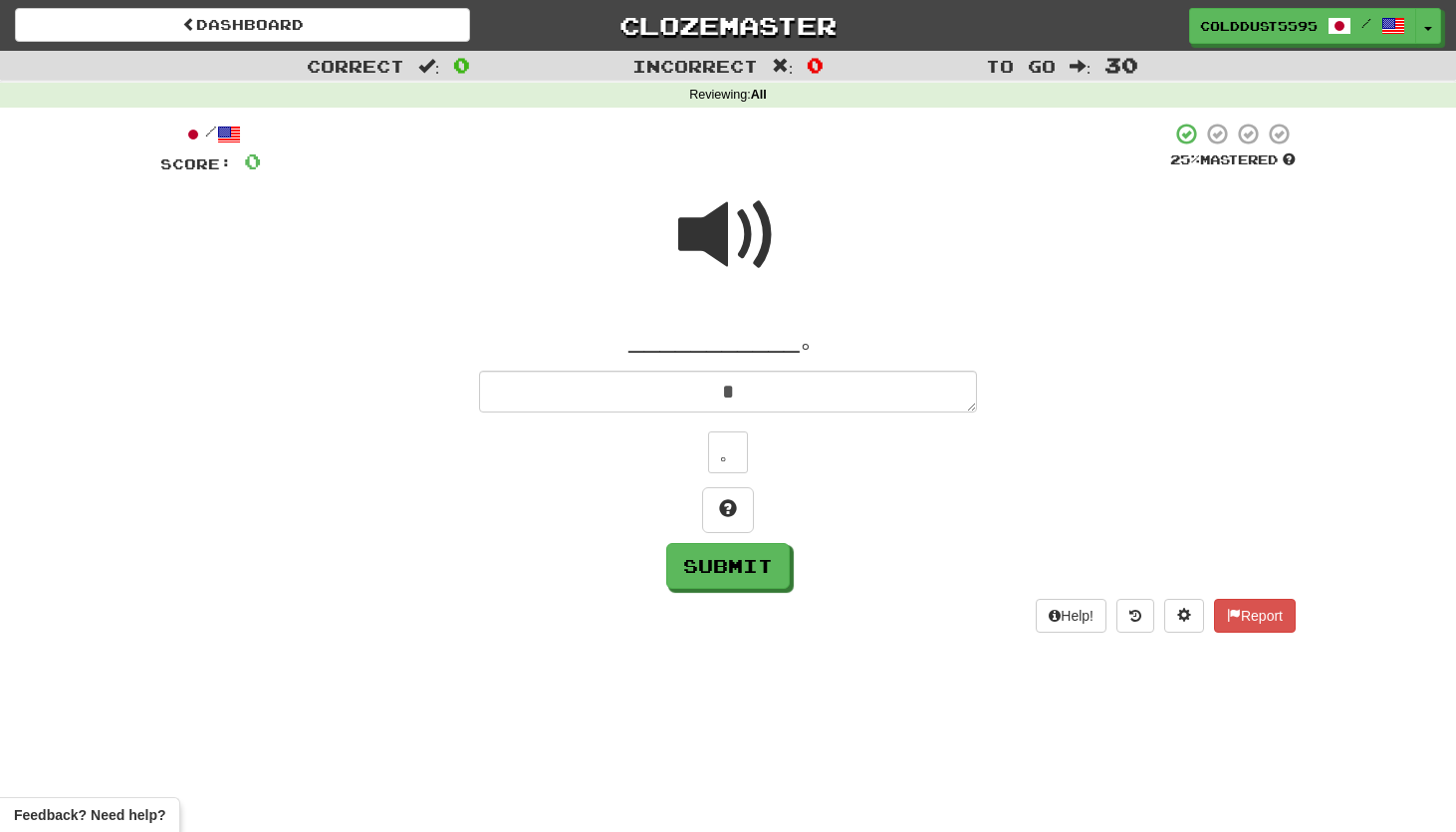 type on "*" 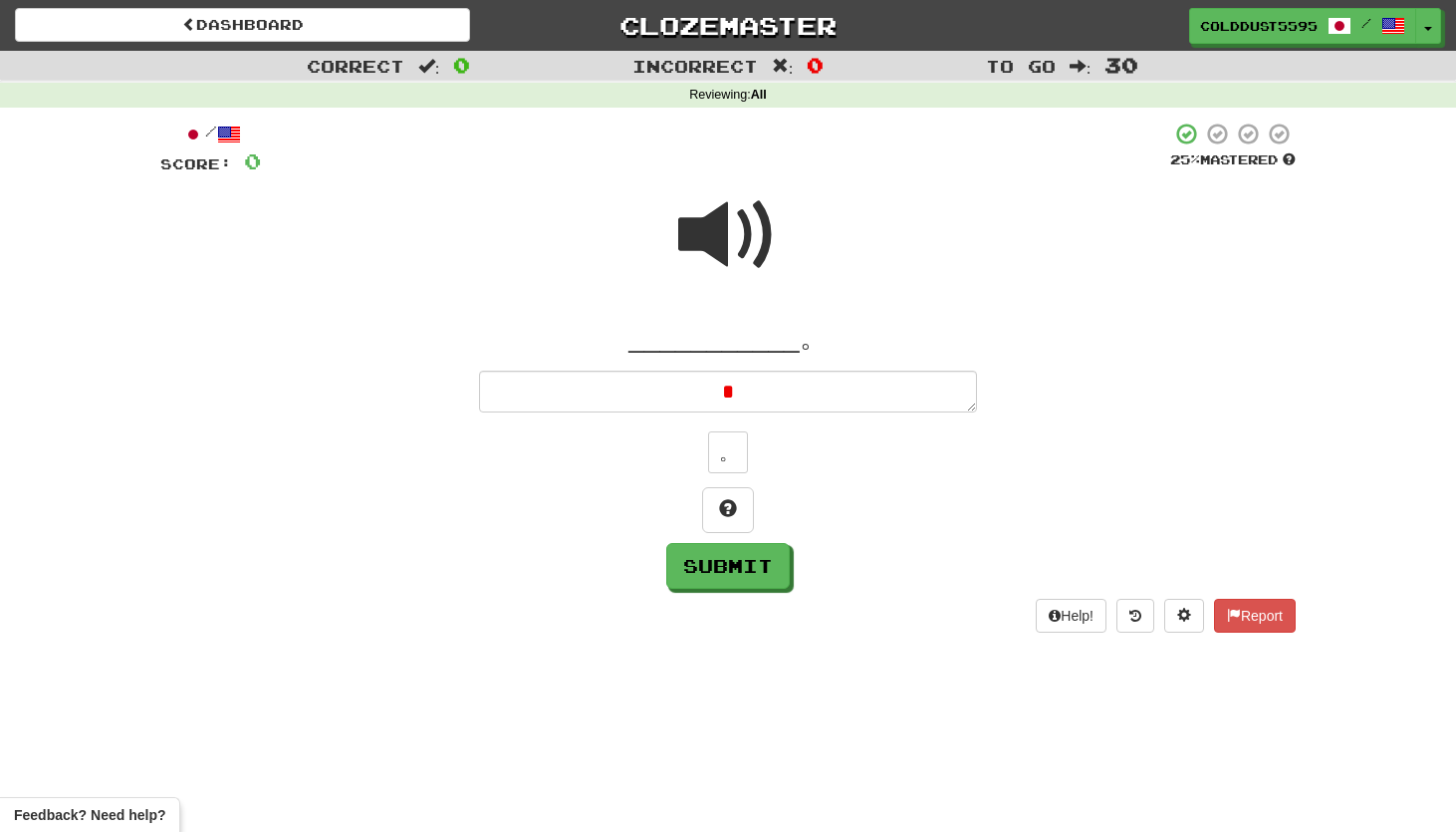 type on "*" 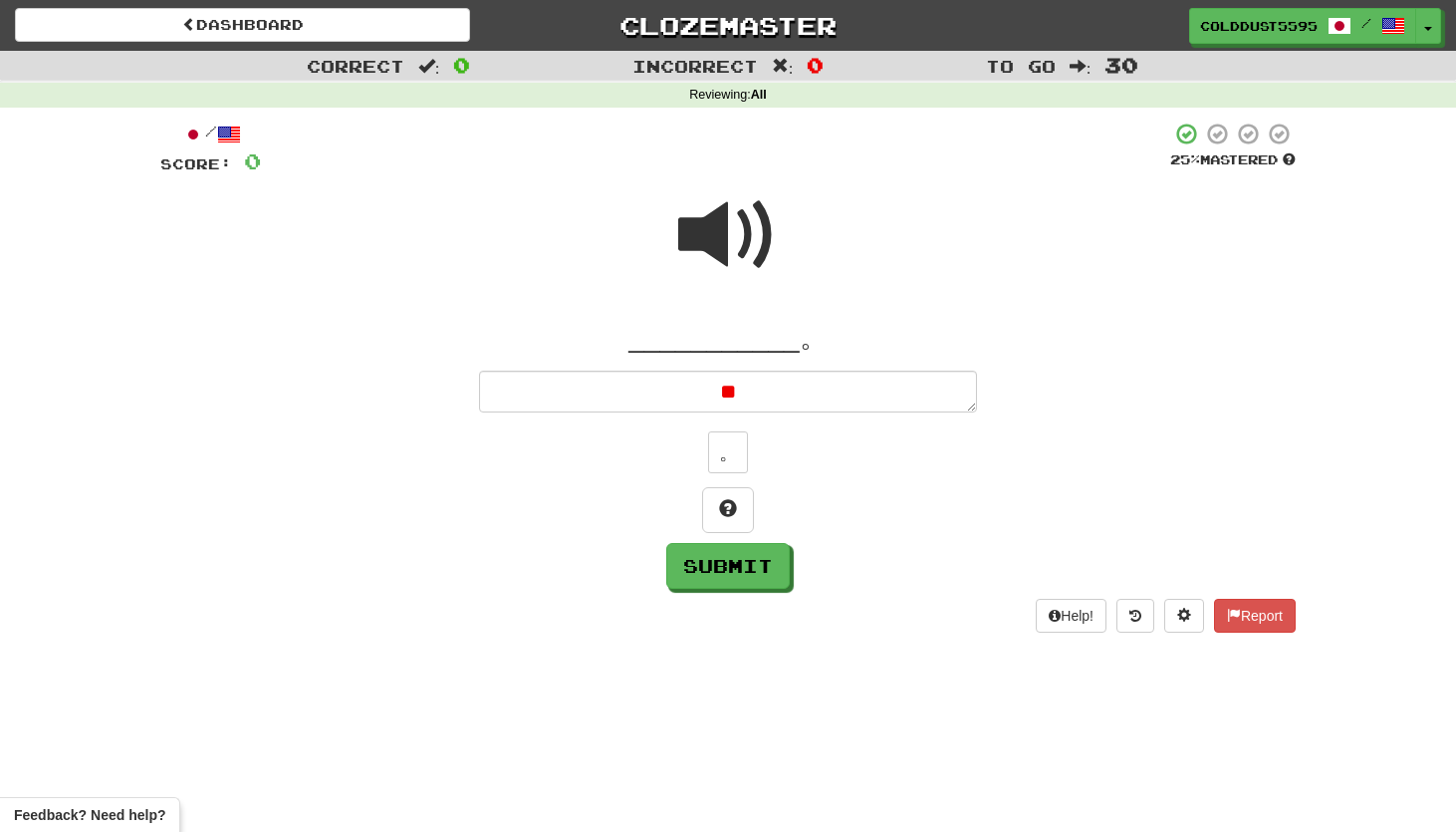 type on "*" 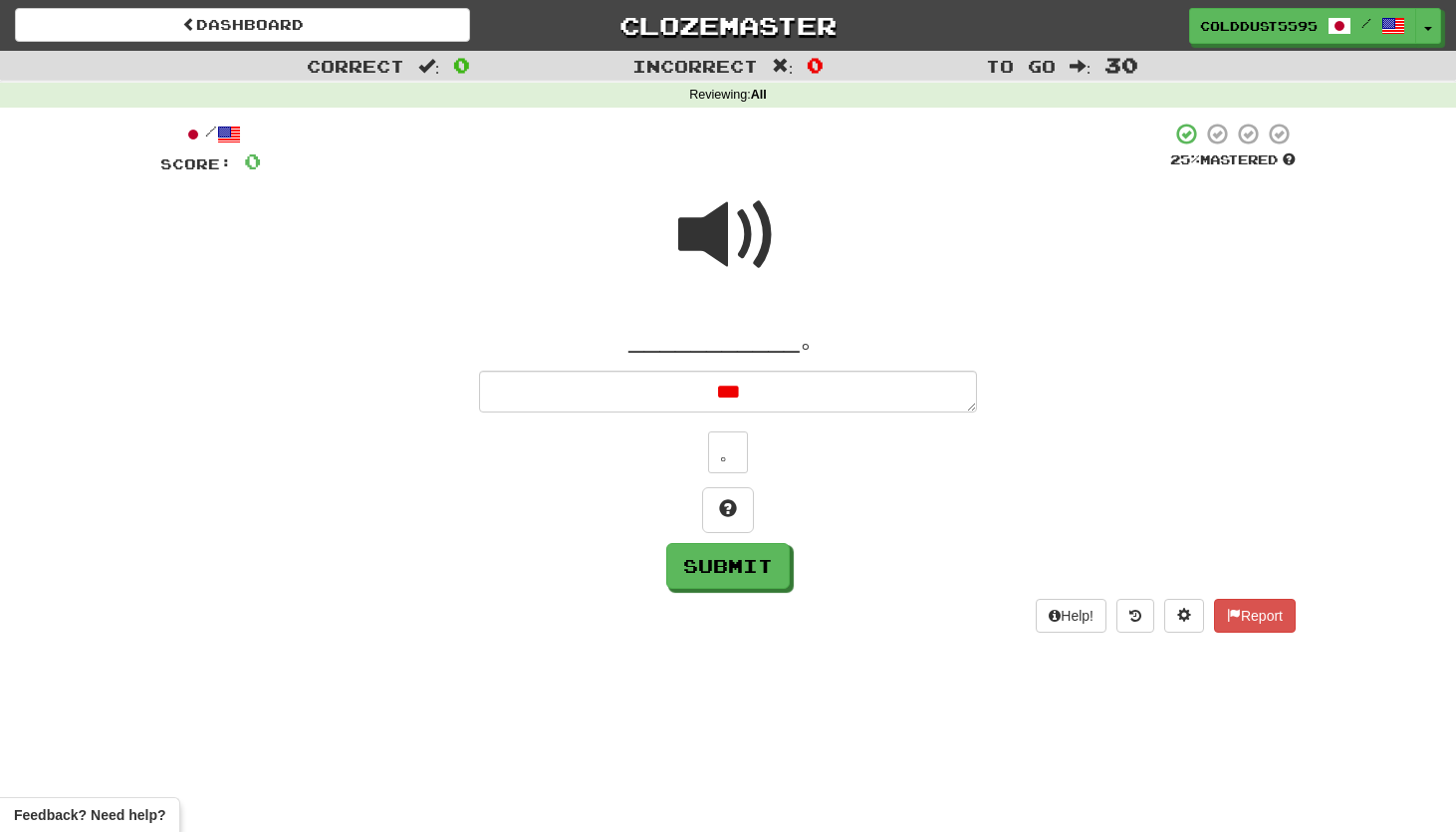 type on "*" 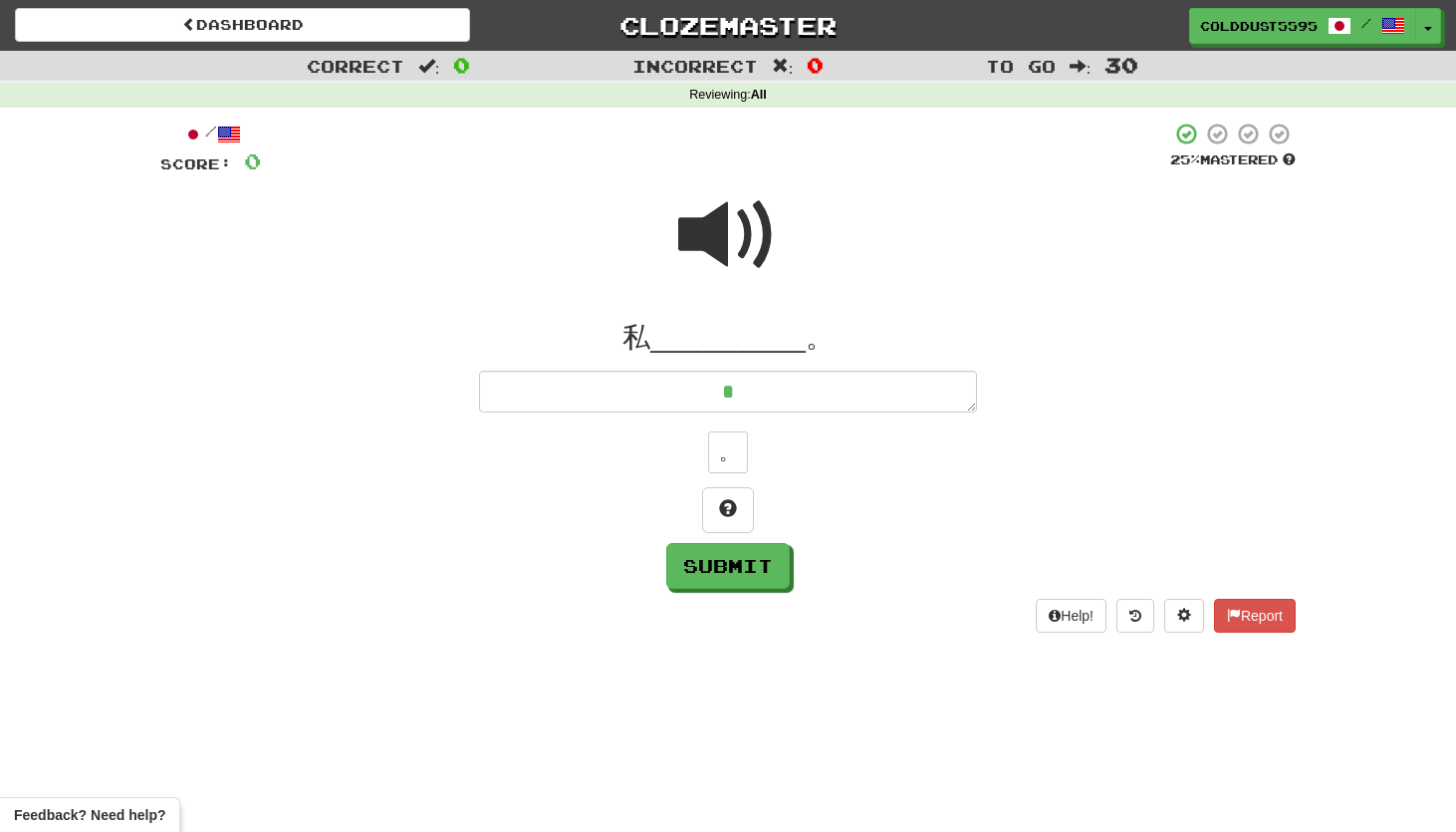 type on "*" 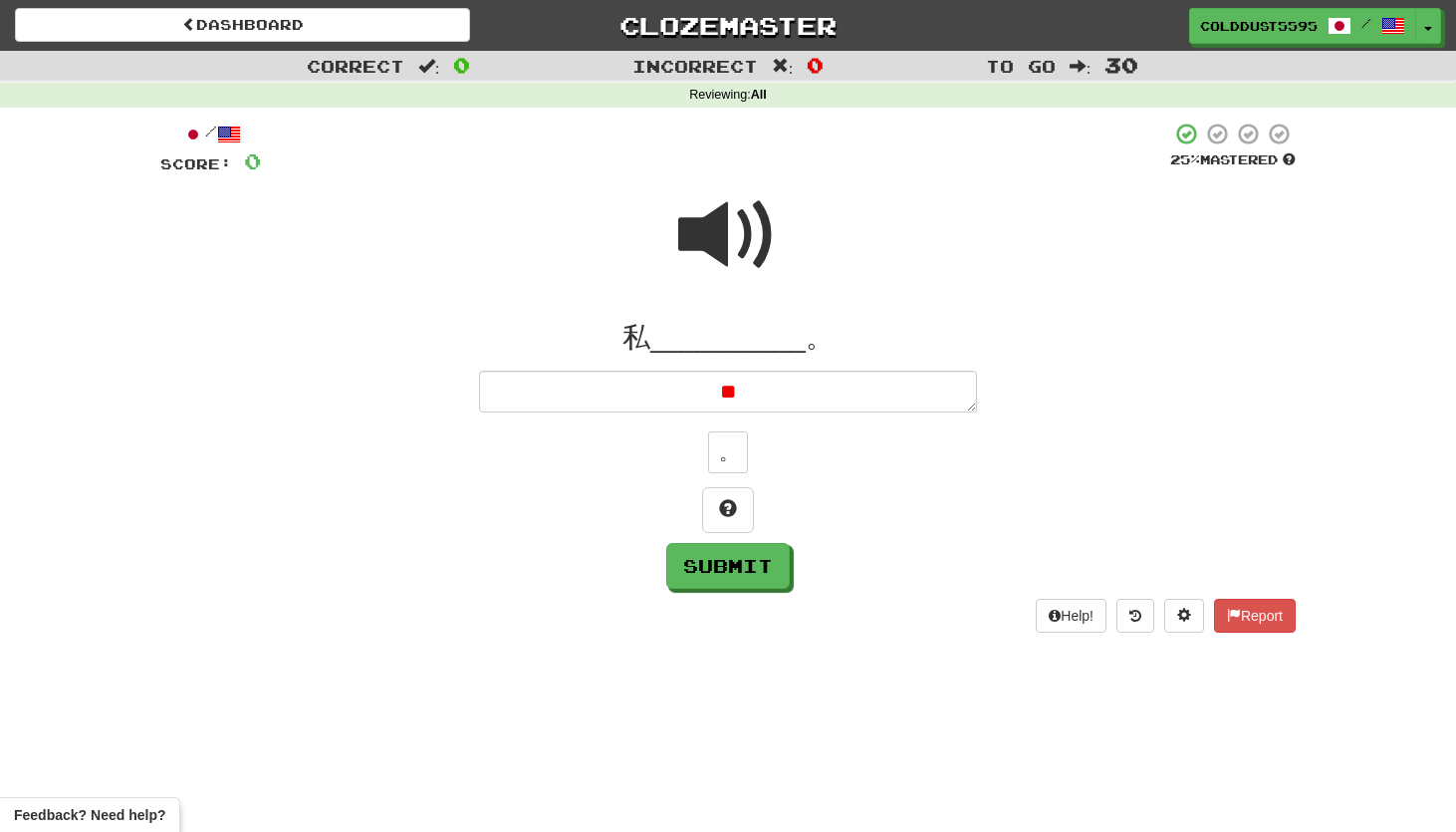 type on "*" 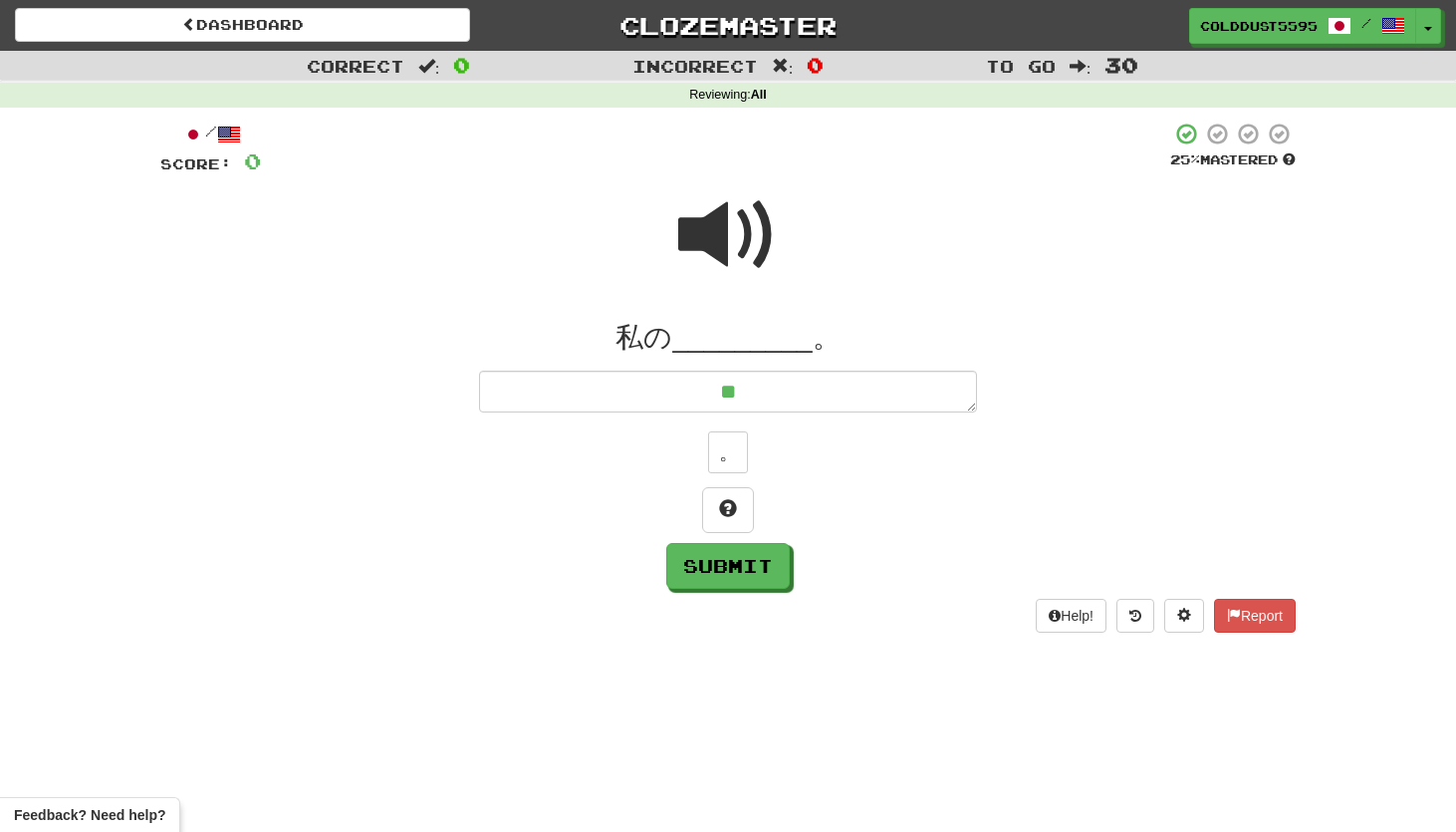 type on "*" 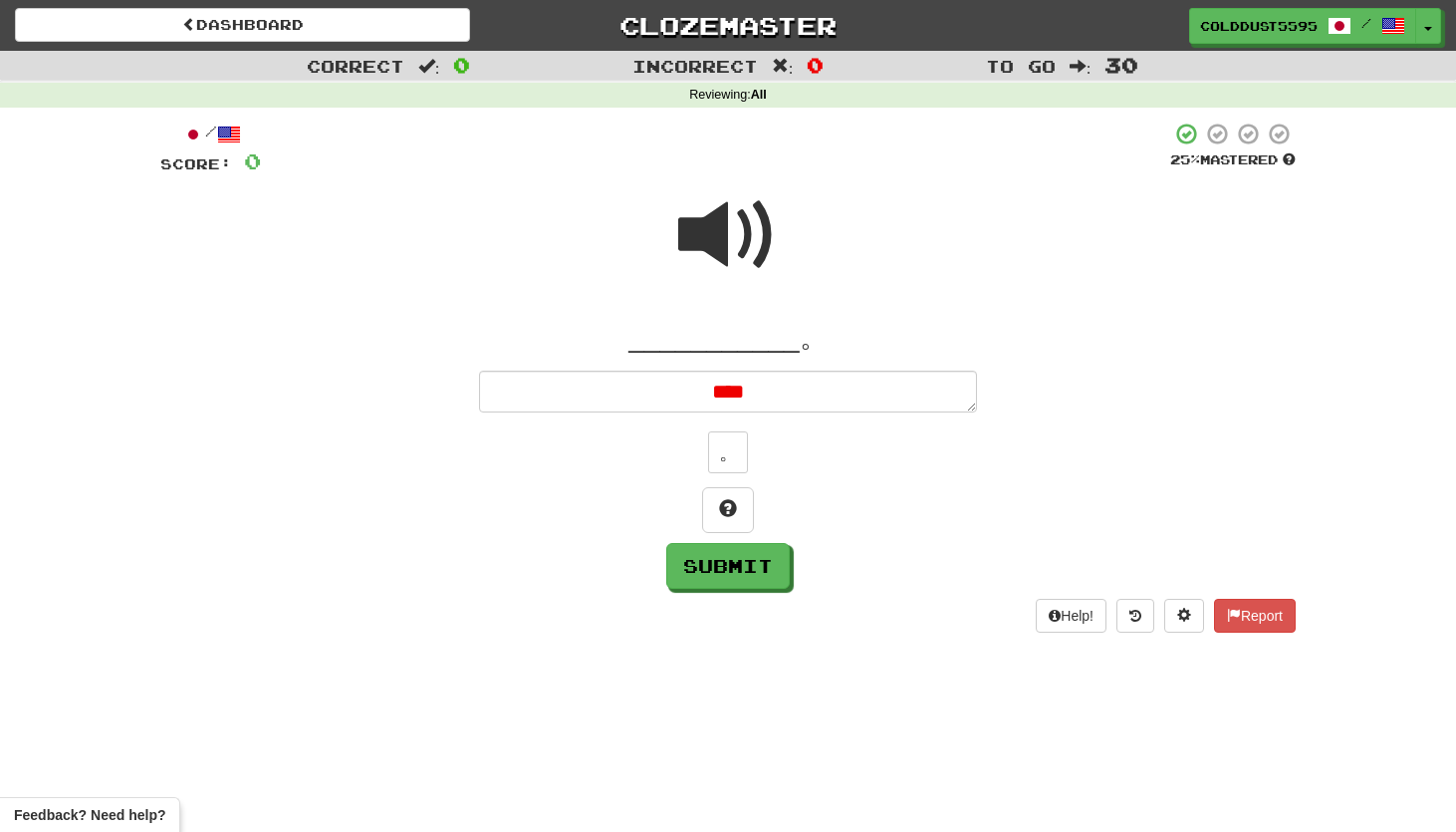type on "*" 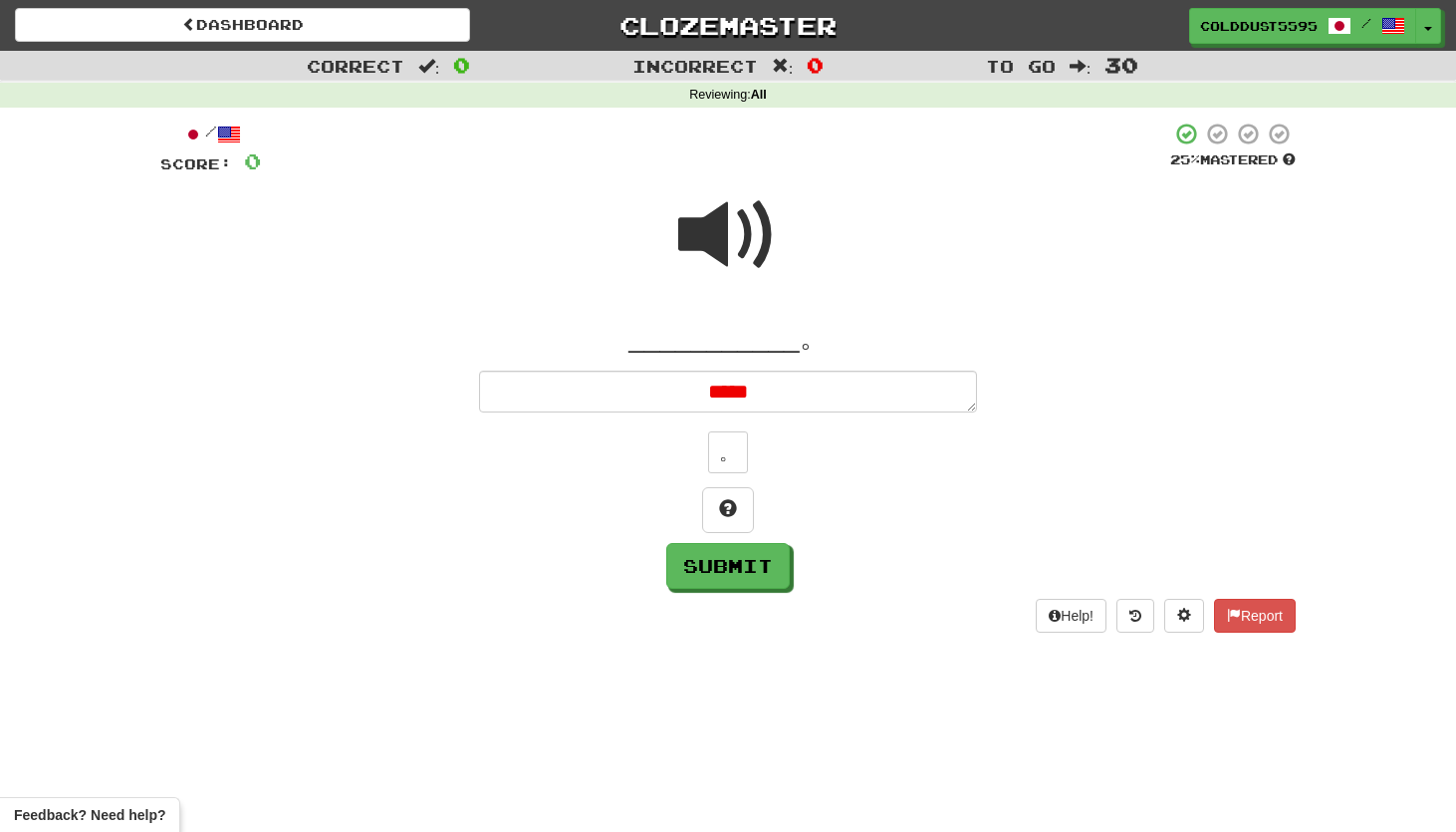 type on "*" 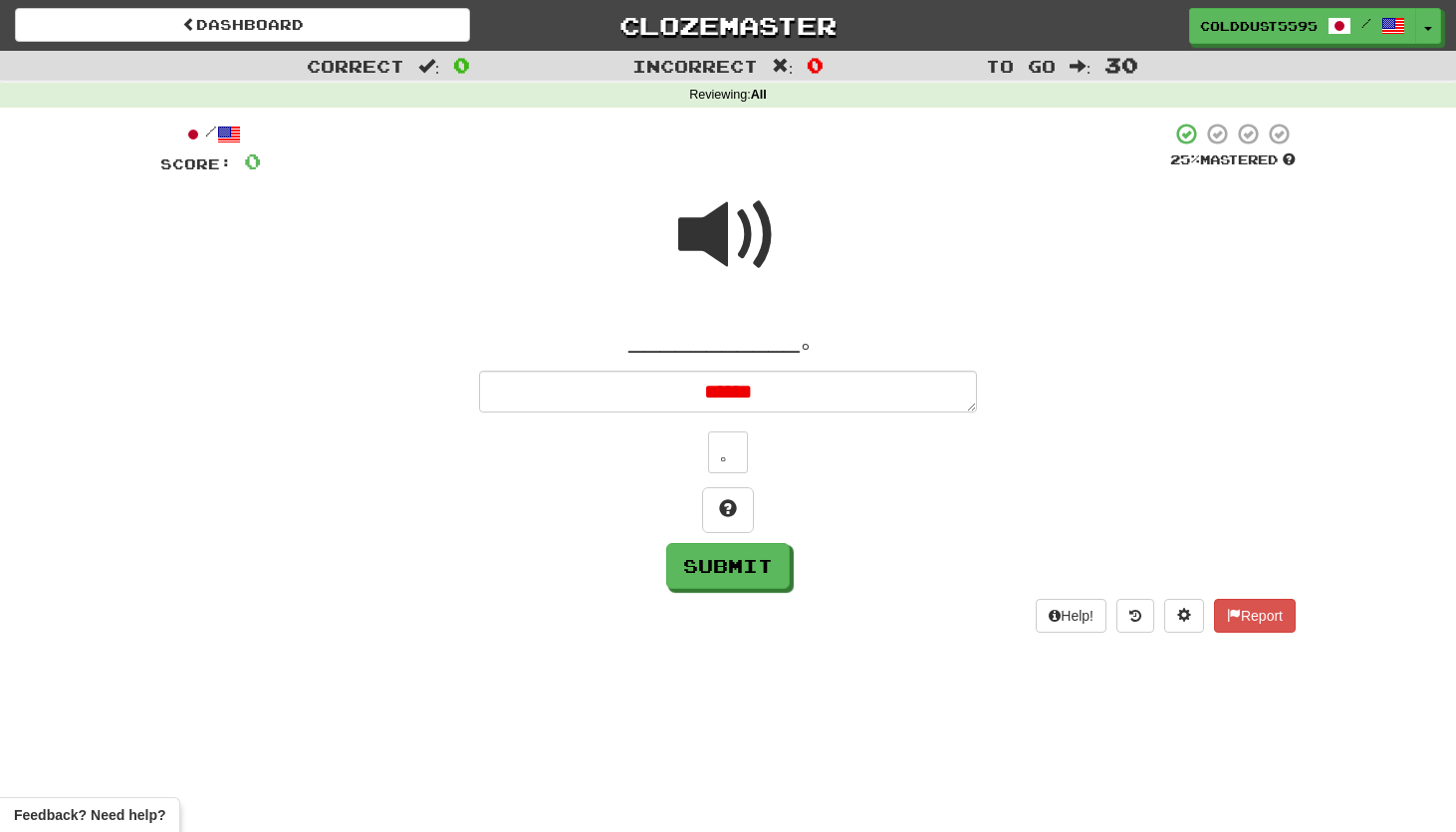 type on "*" 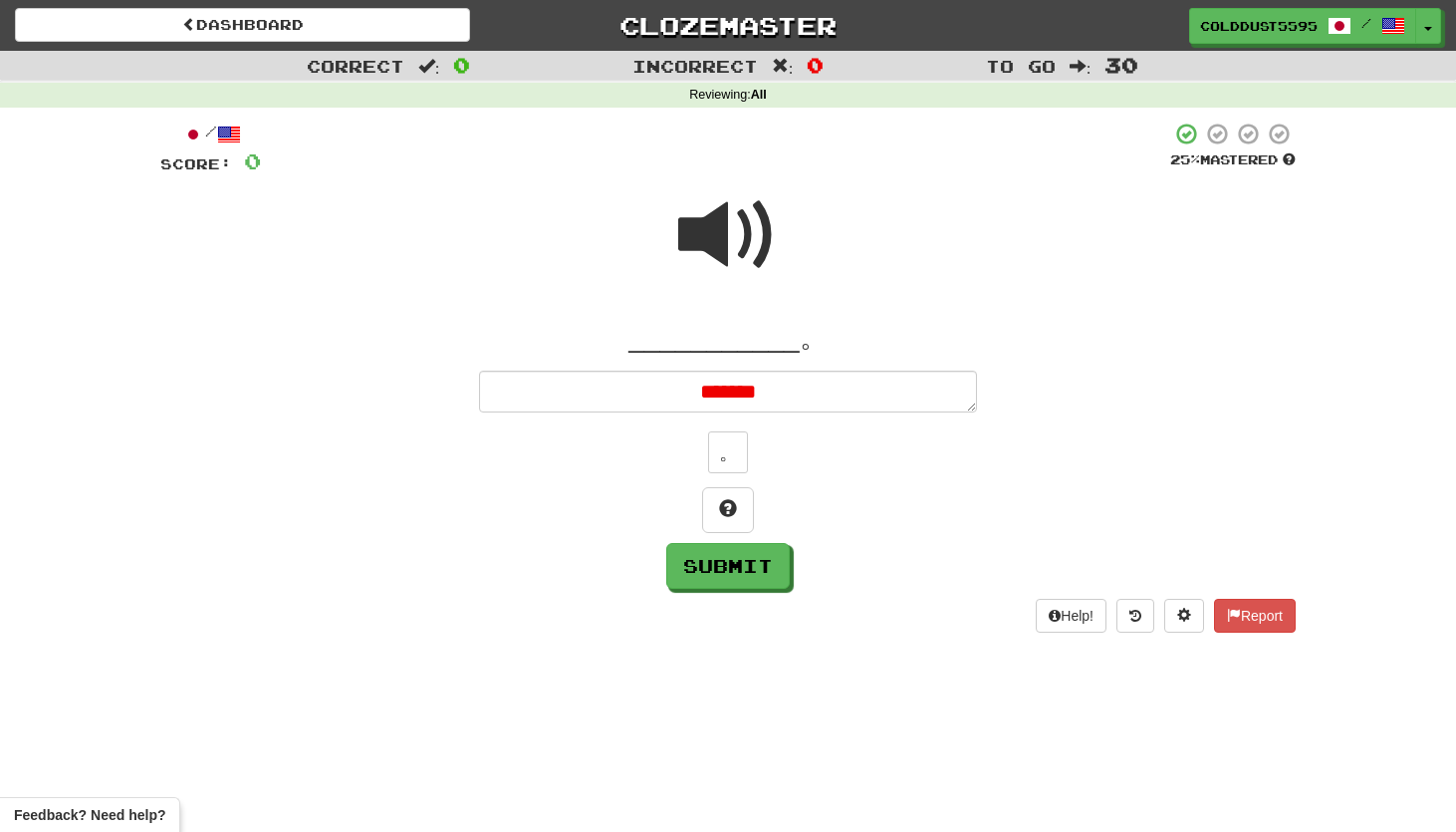 type on "*" 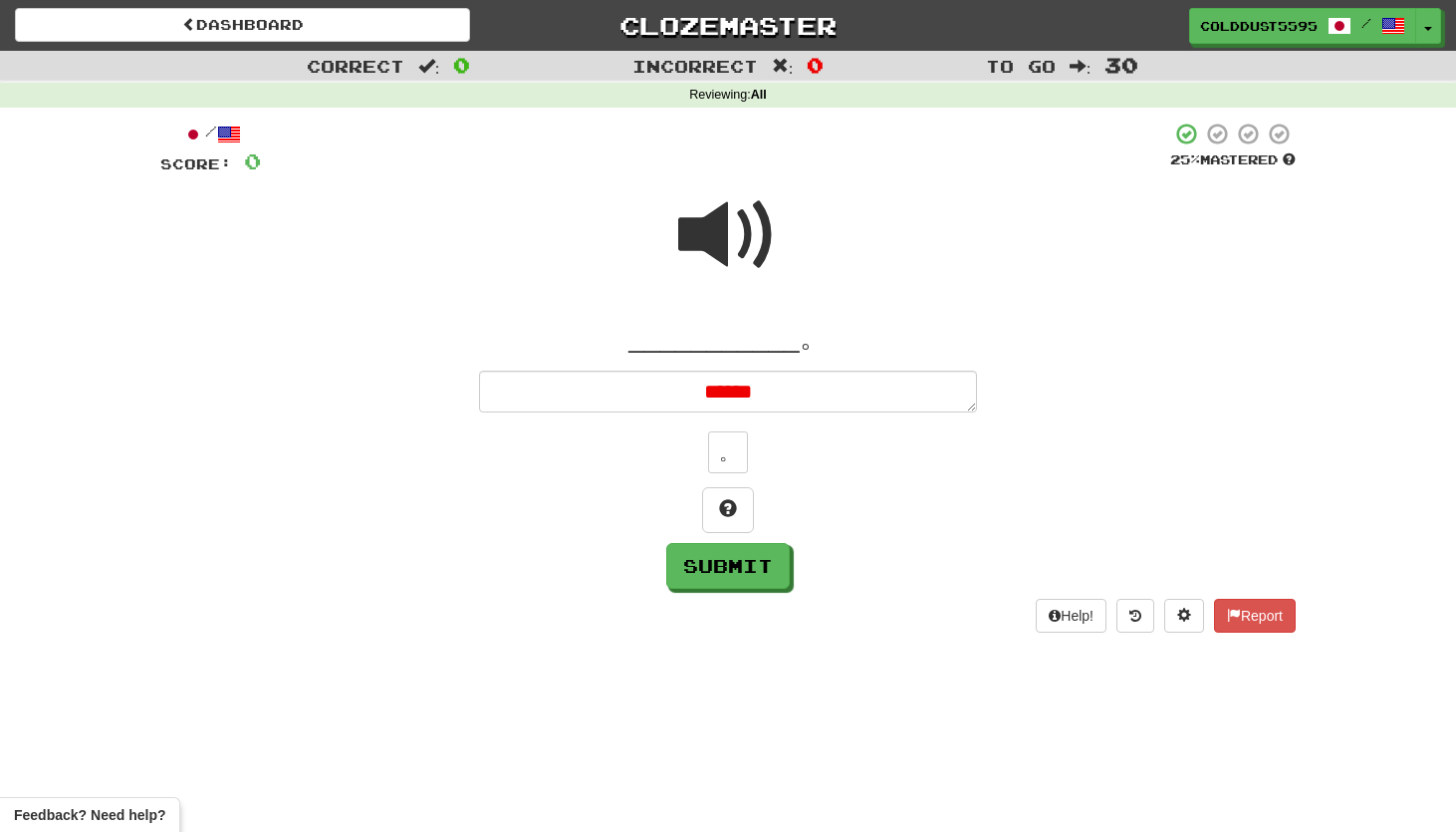type on "*" 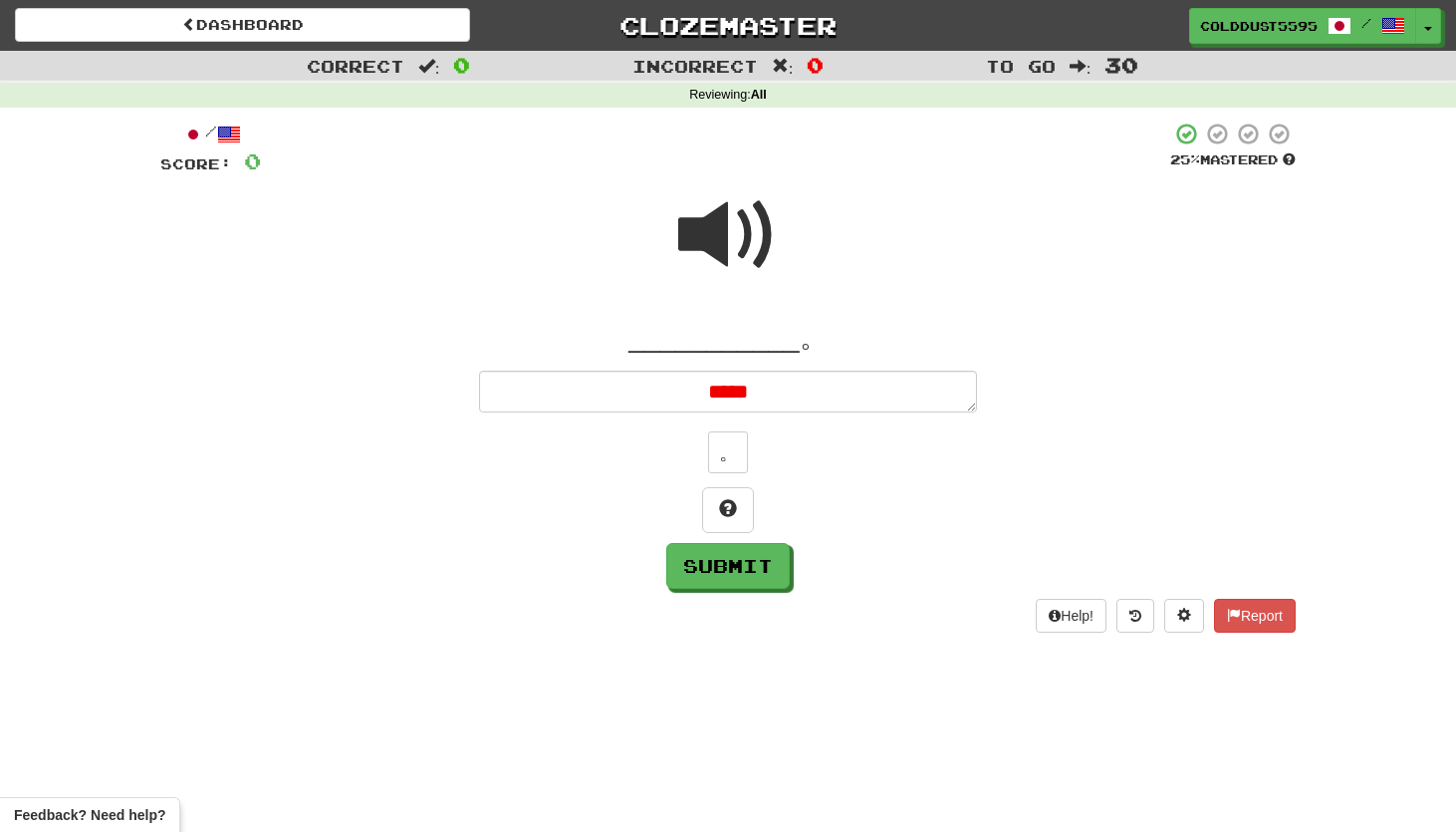 type on "*" 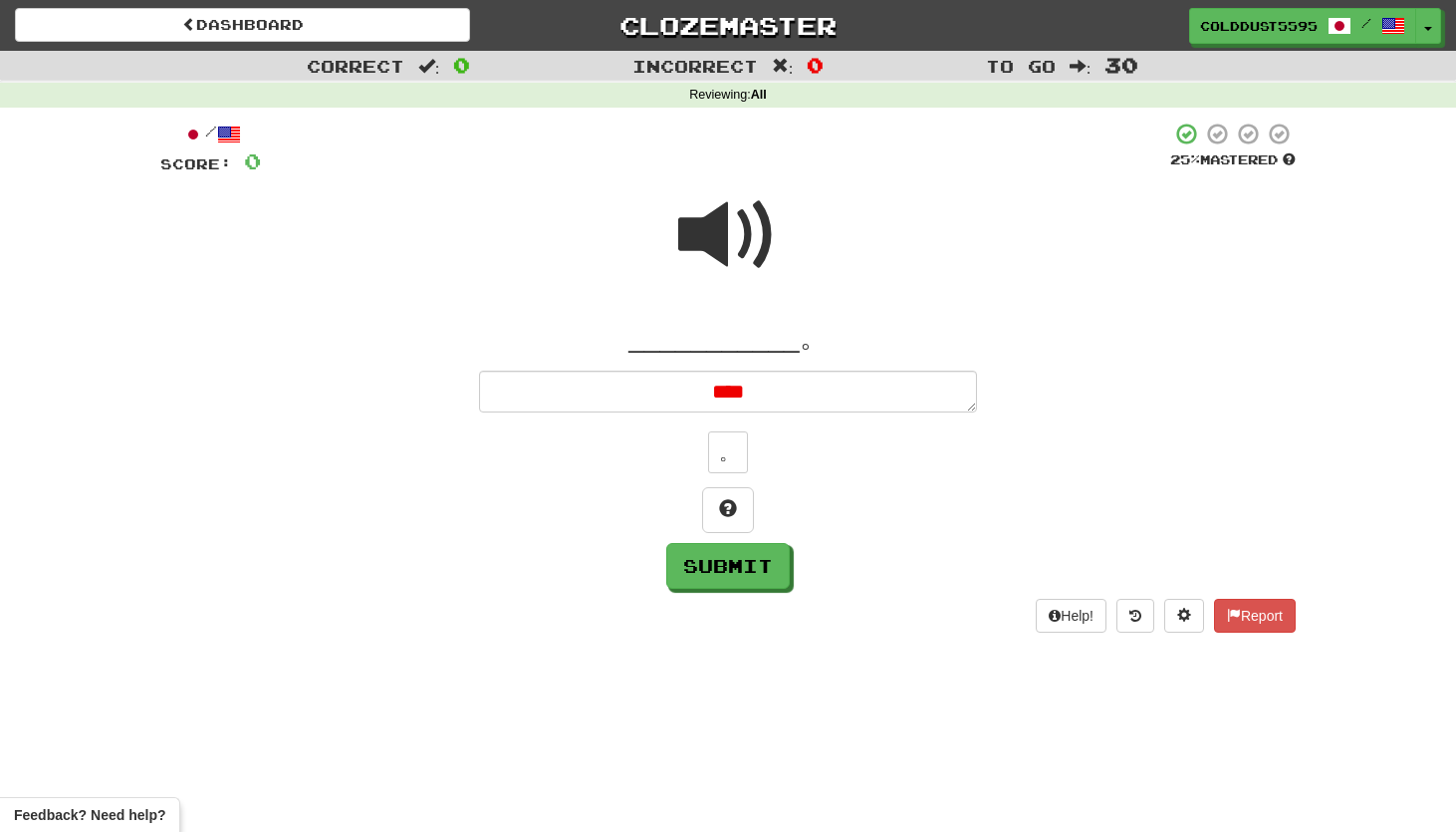 type on "*****" 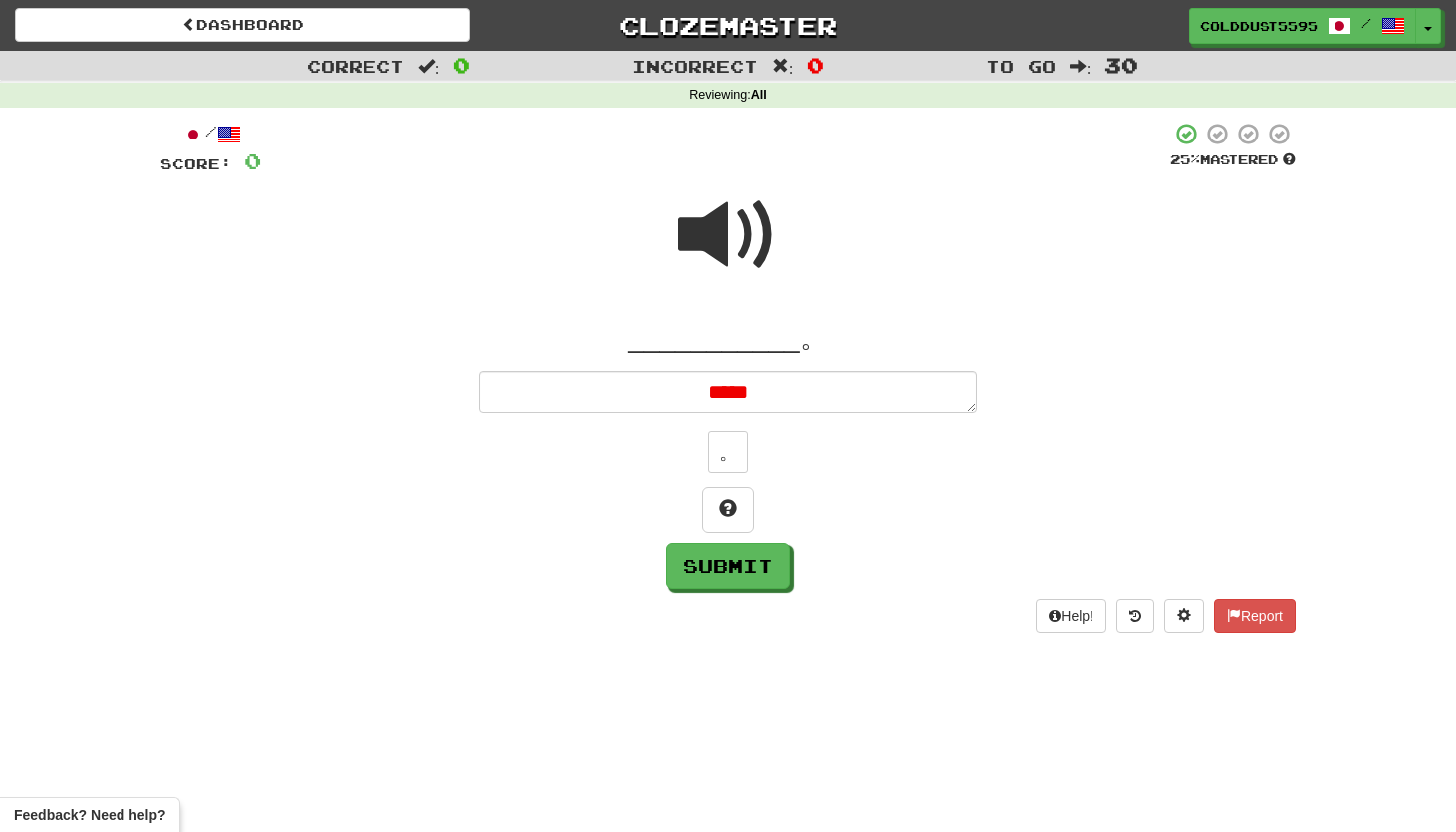 type on "*" 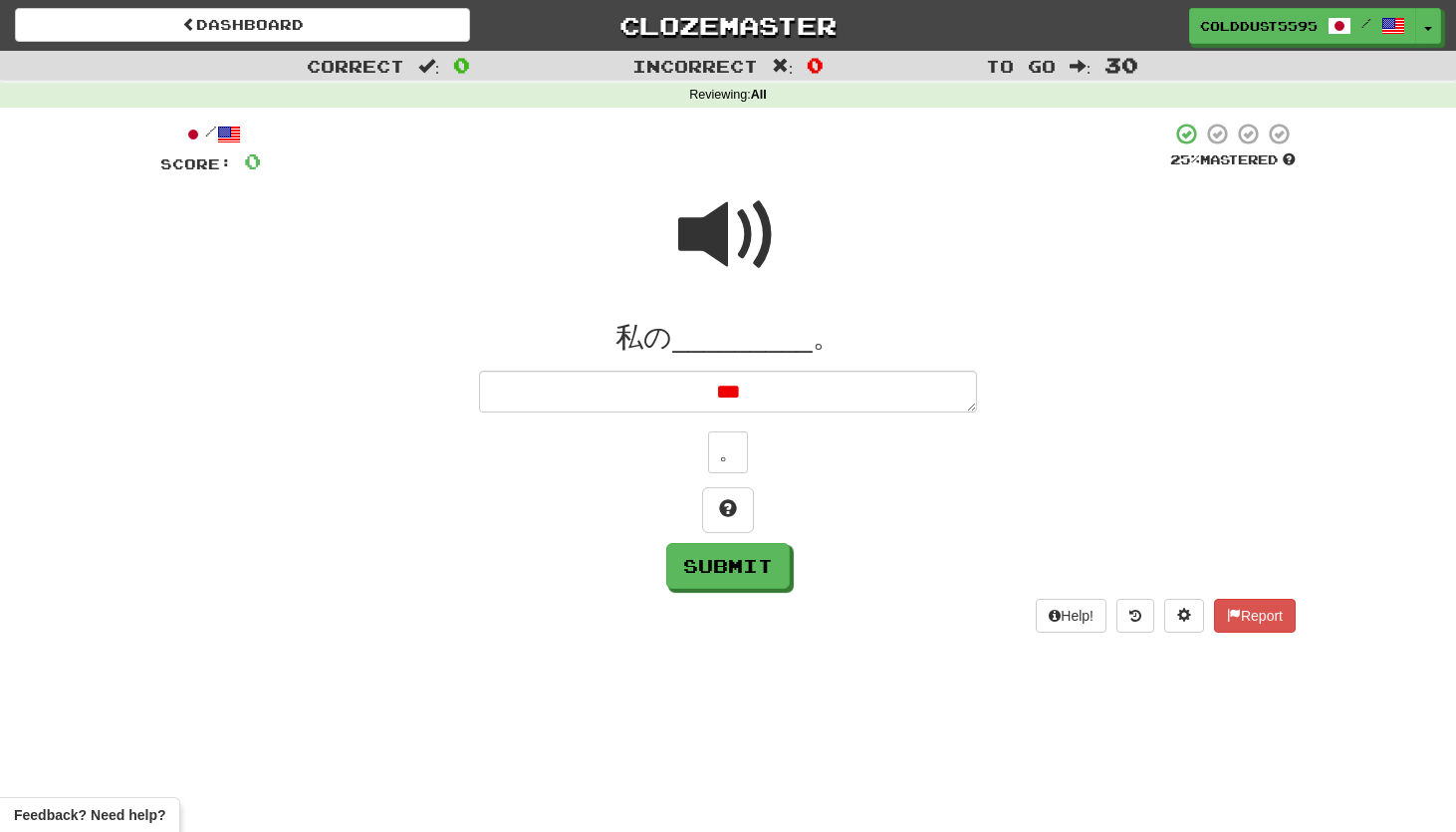 type on "*" 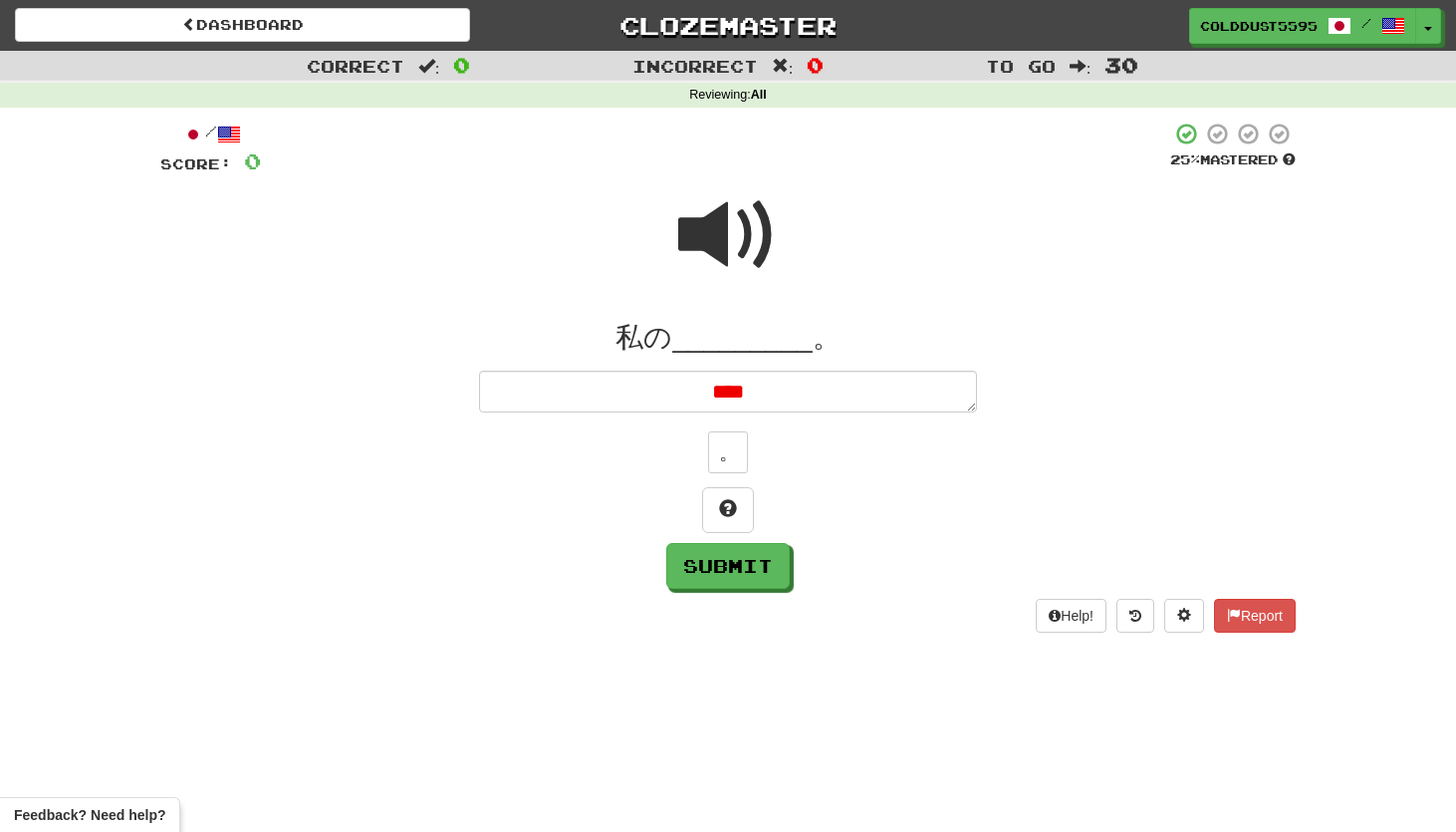 type on "****" 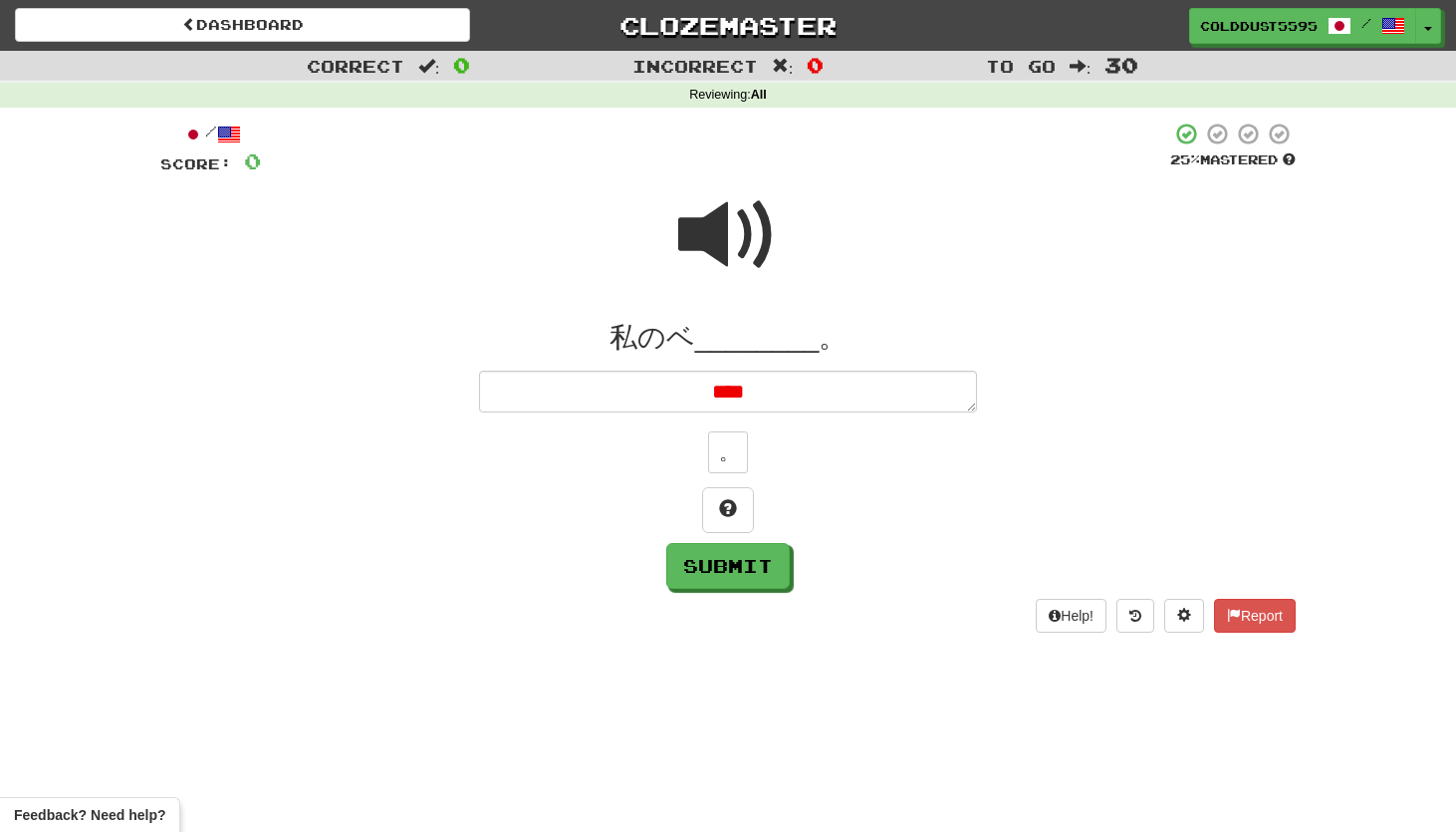 type on "*" 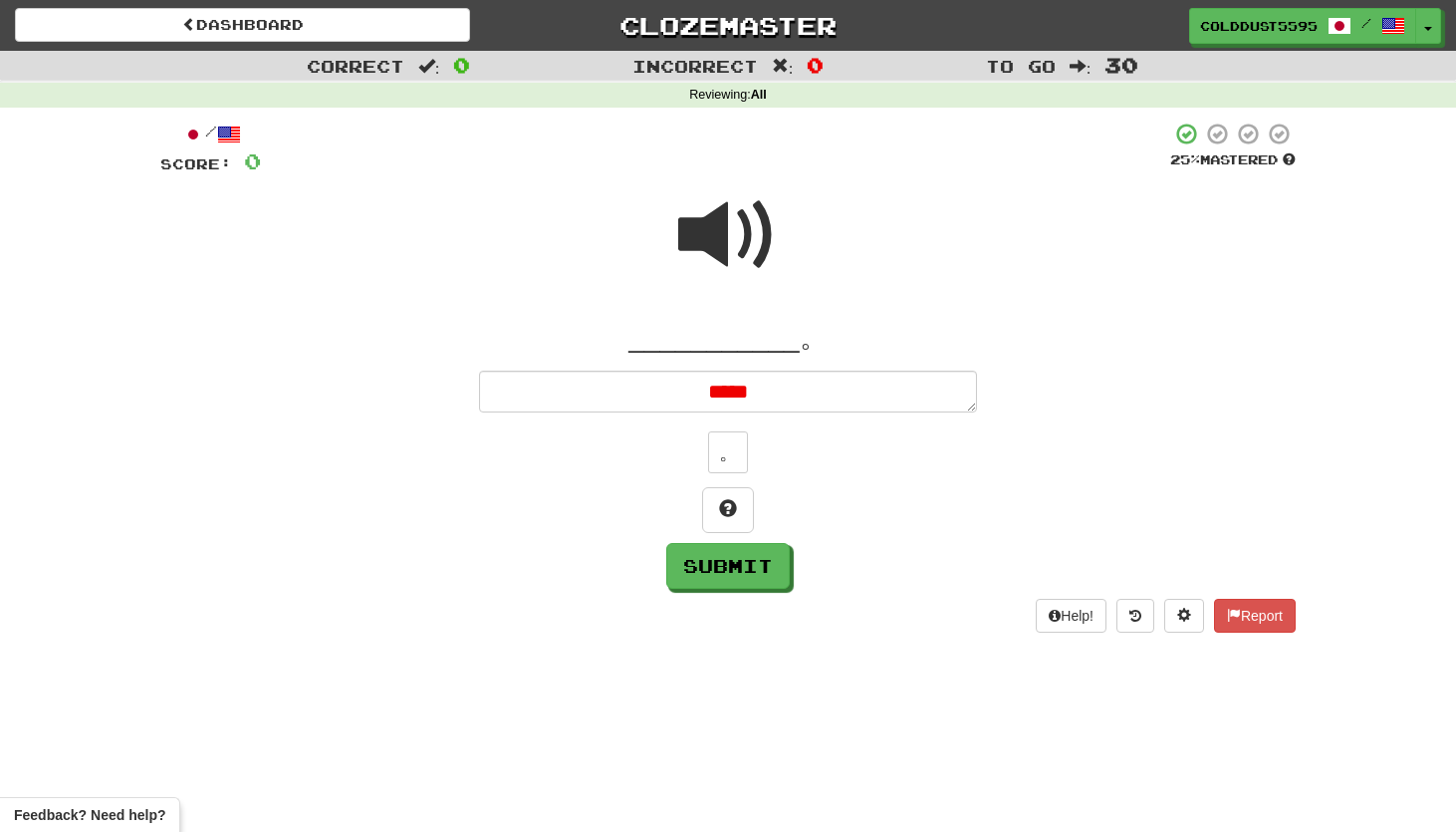 type on "*" 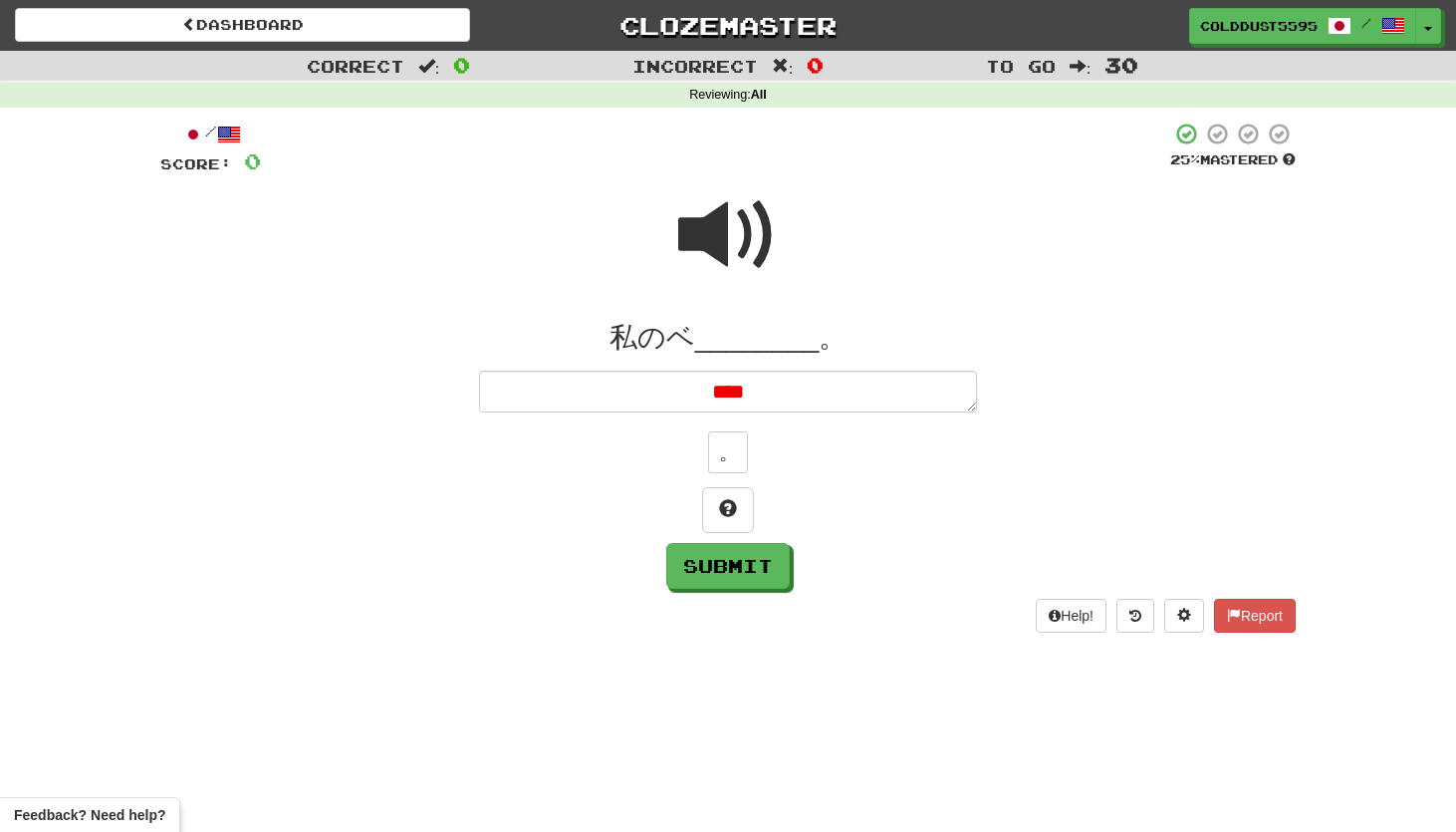 type on "*" 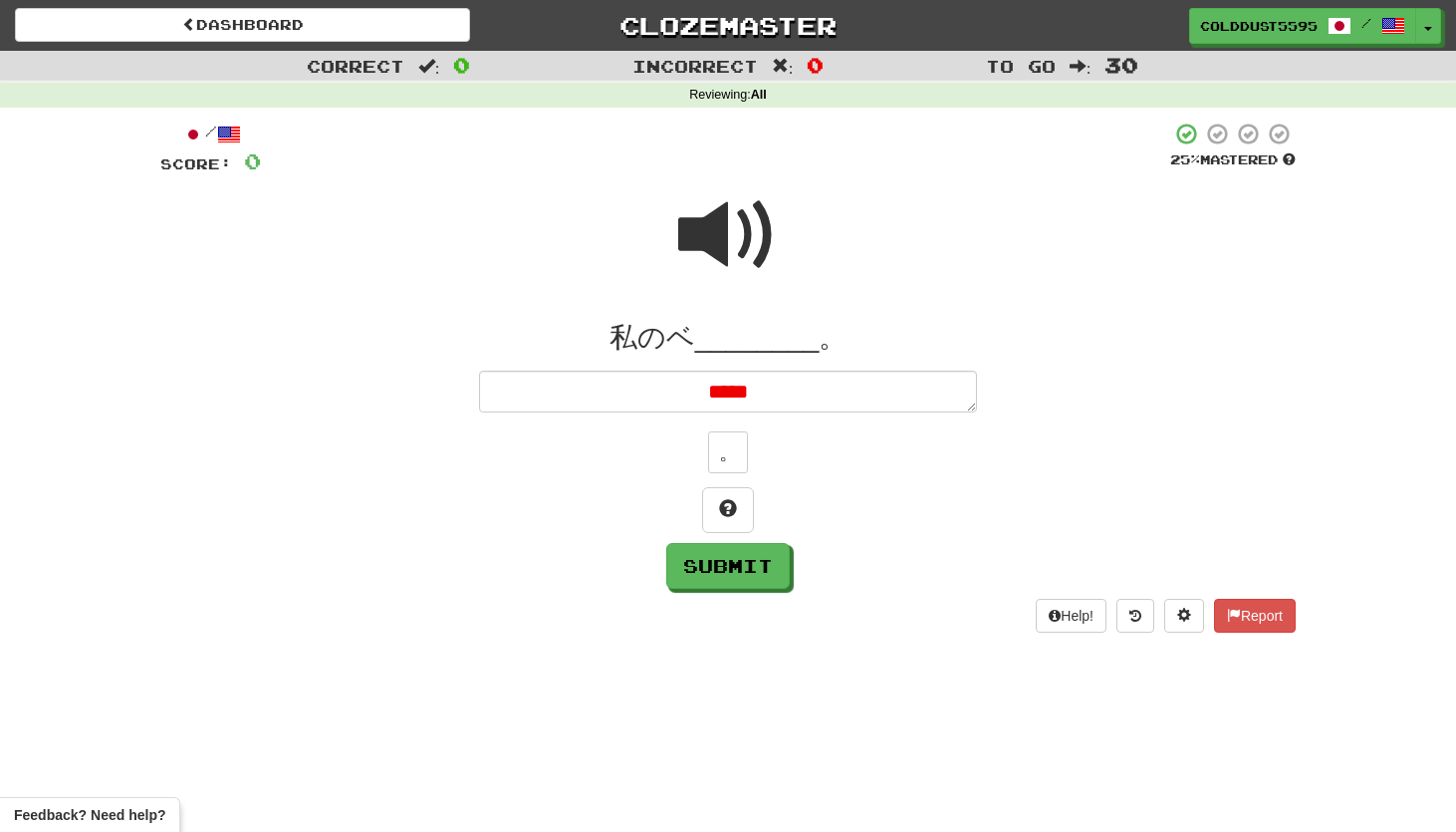 type on "*" 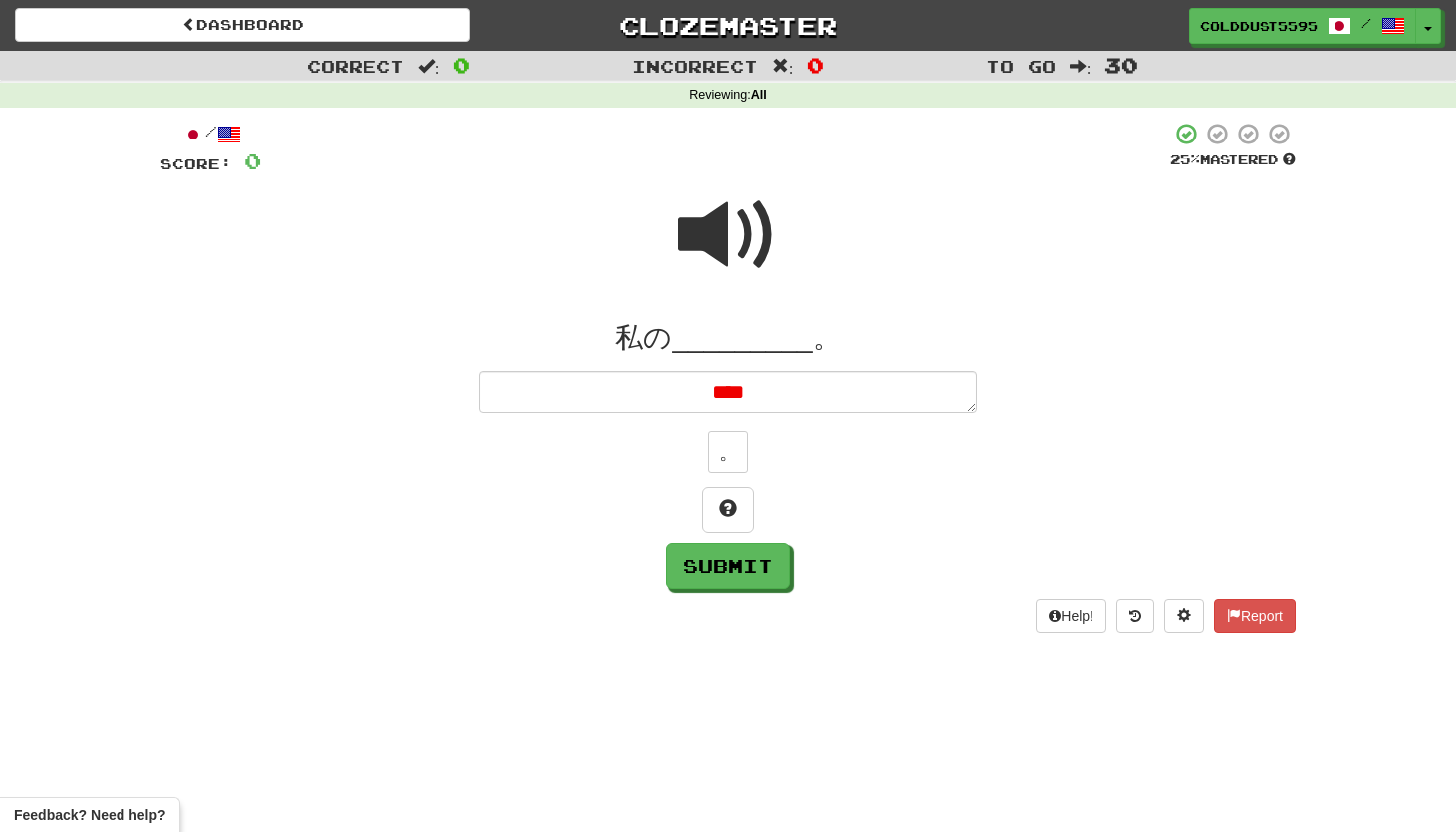 type on "*****" 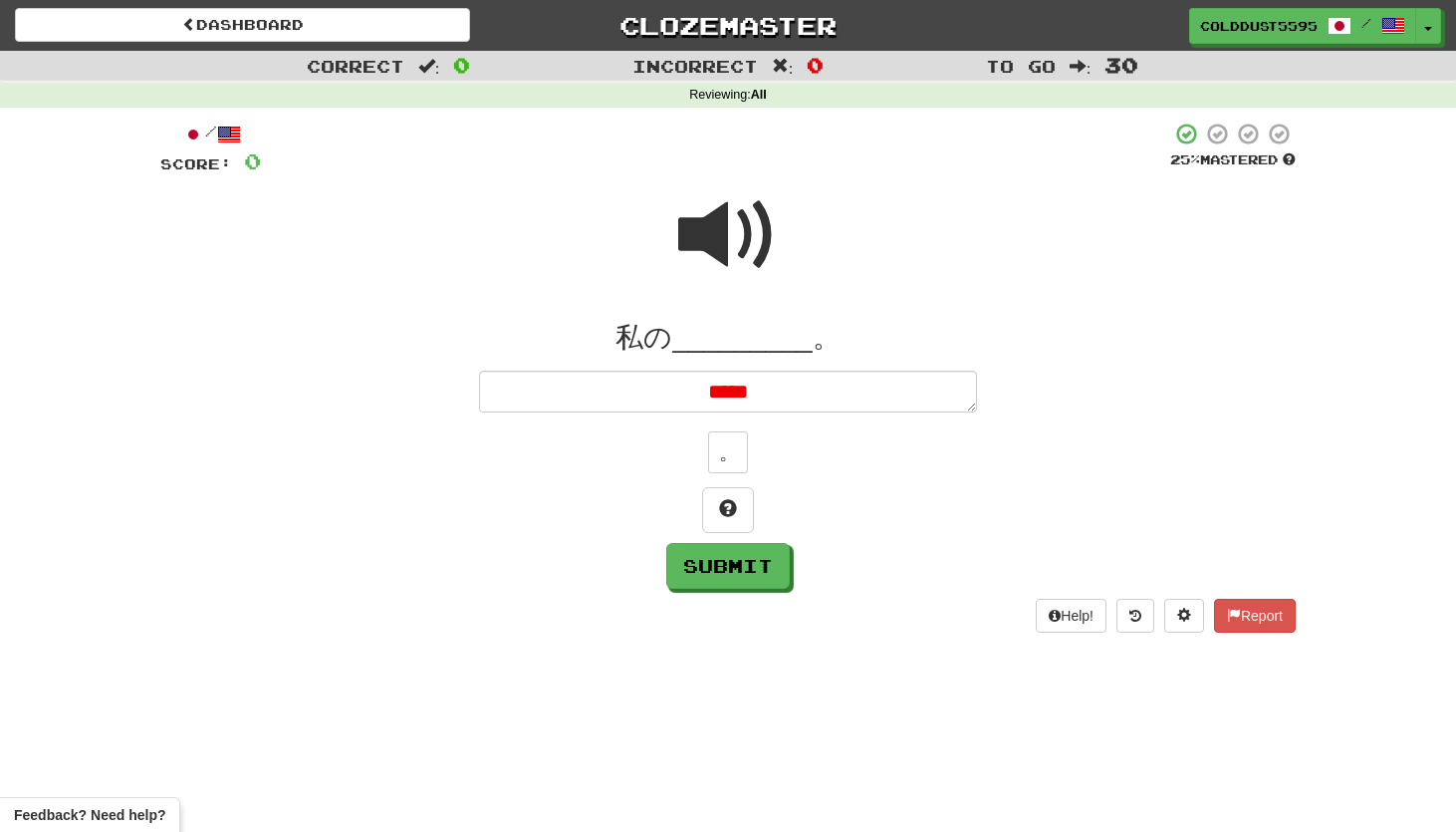 type on "*" 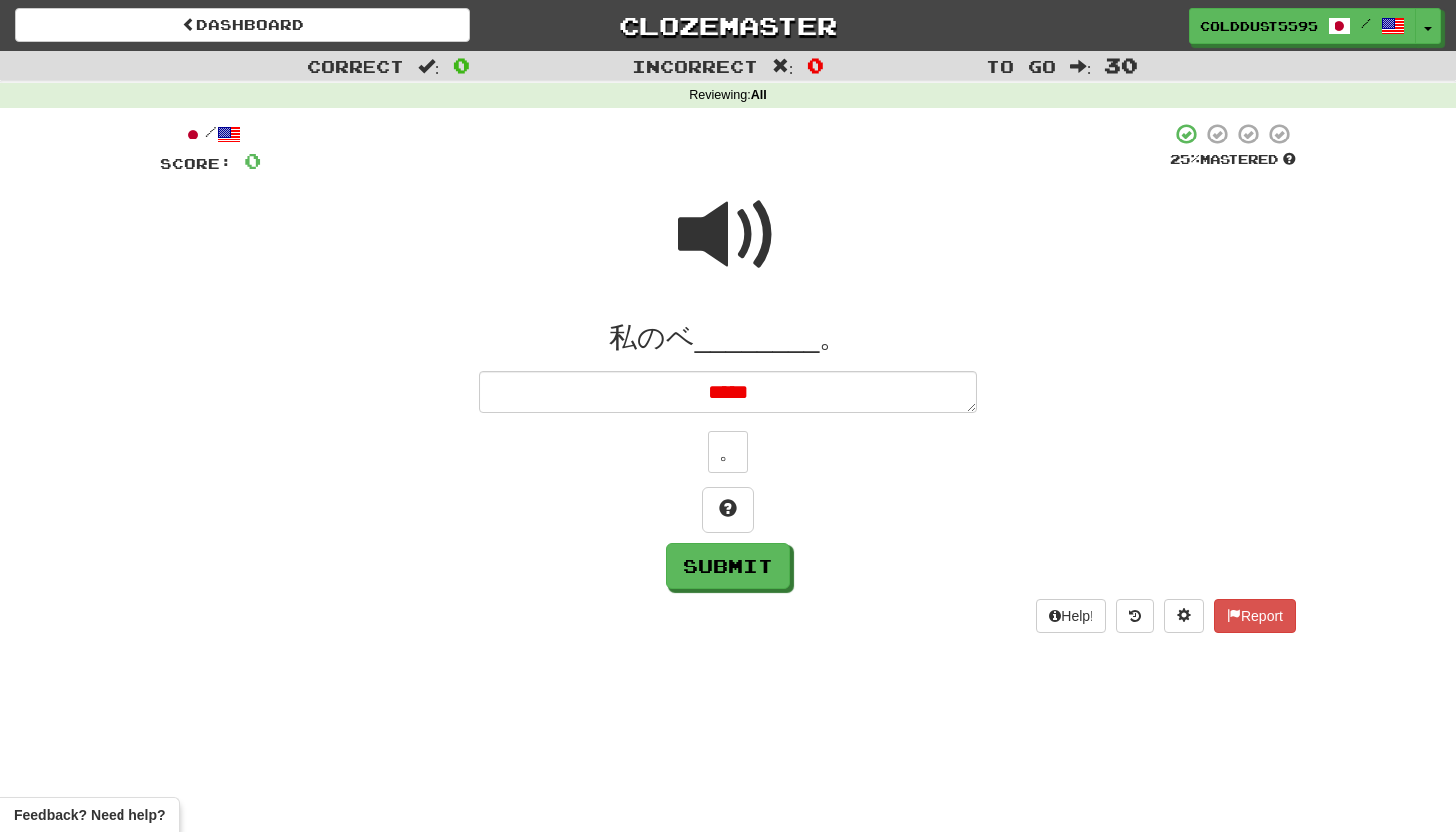 type on "*" 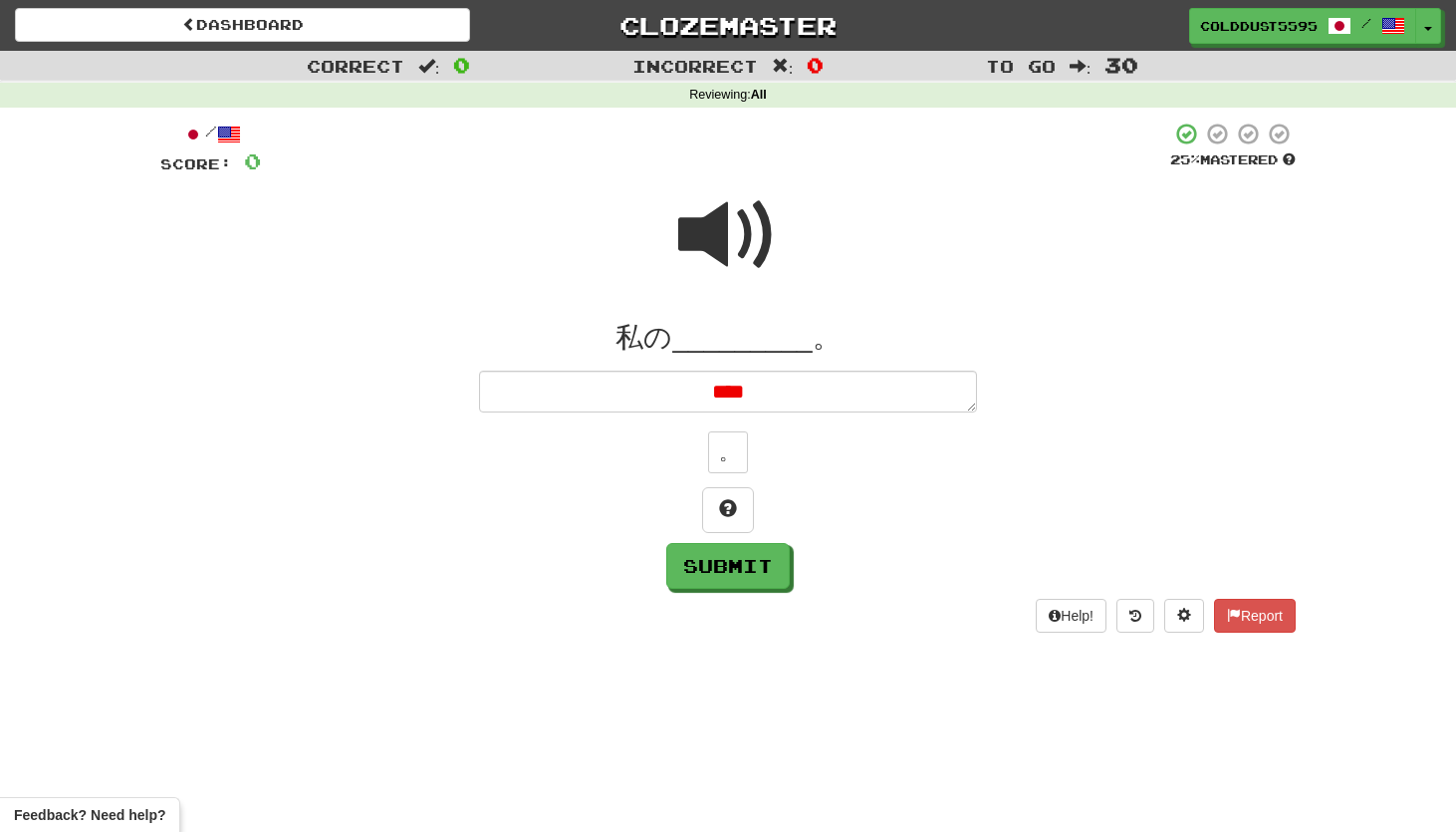 type on "*" 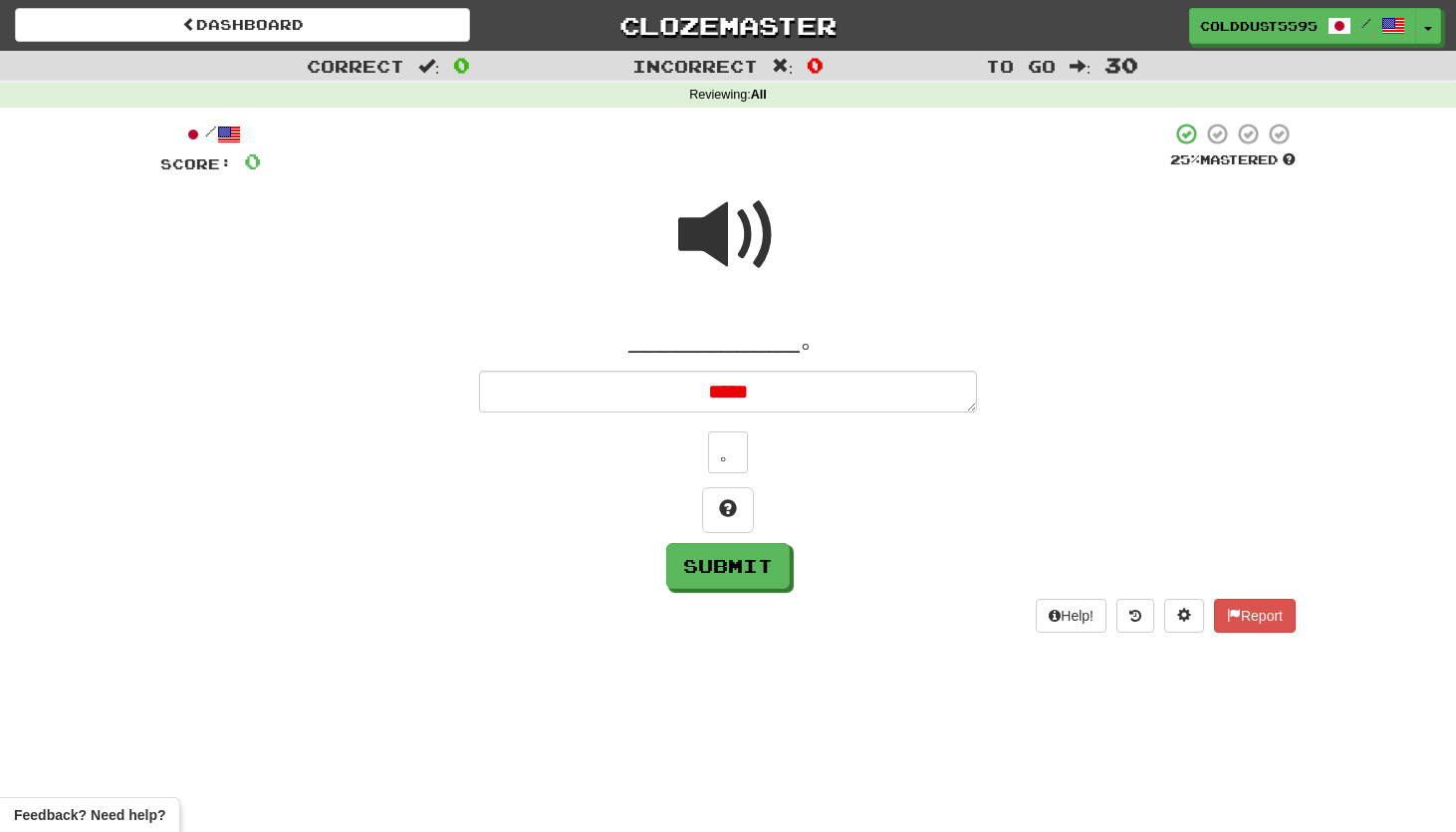 type on "*" 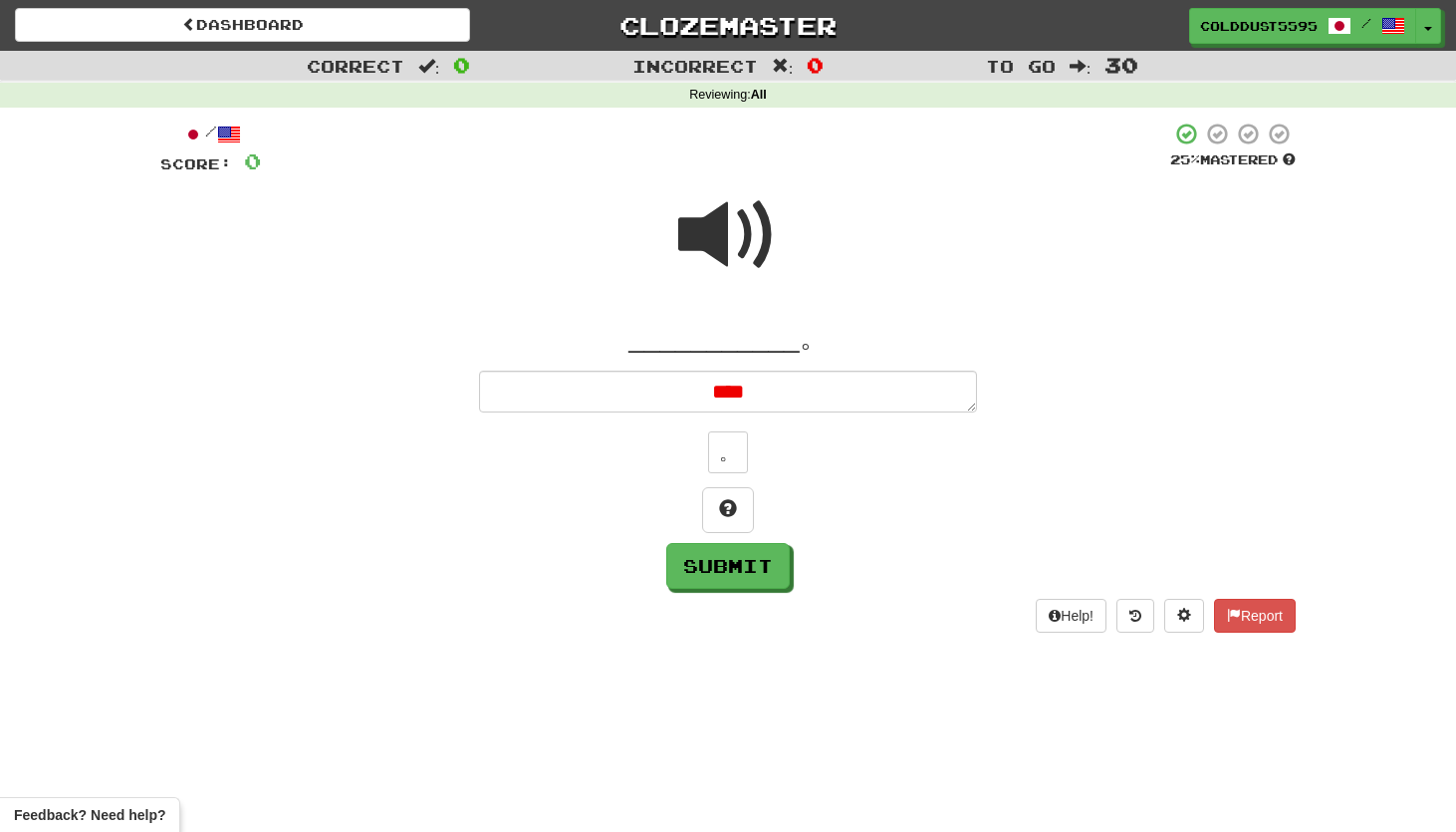 type on "*" 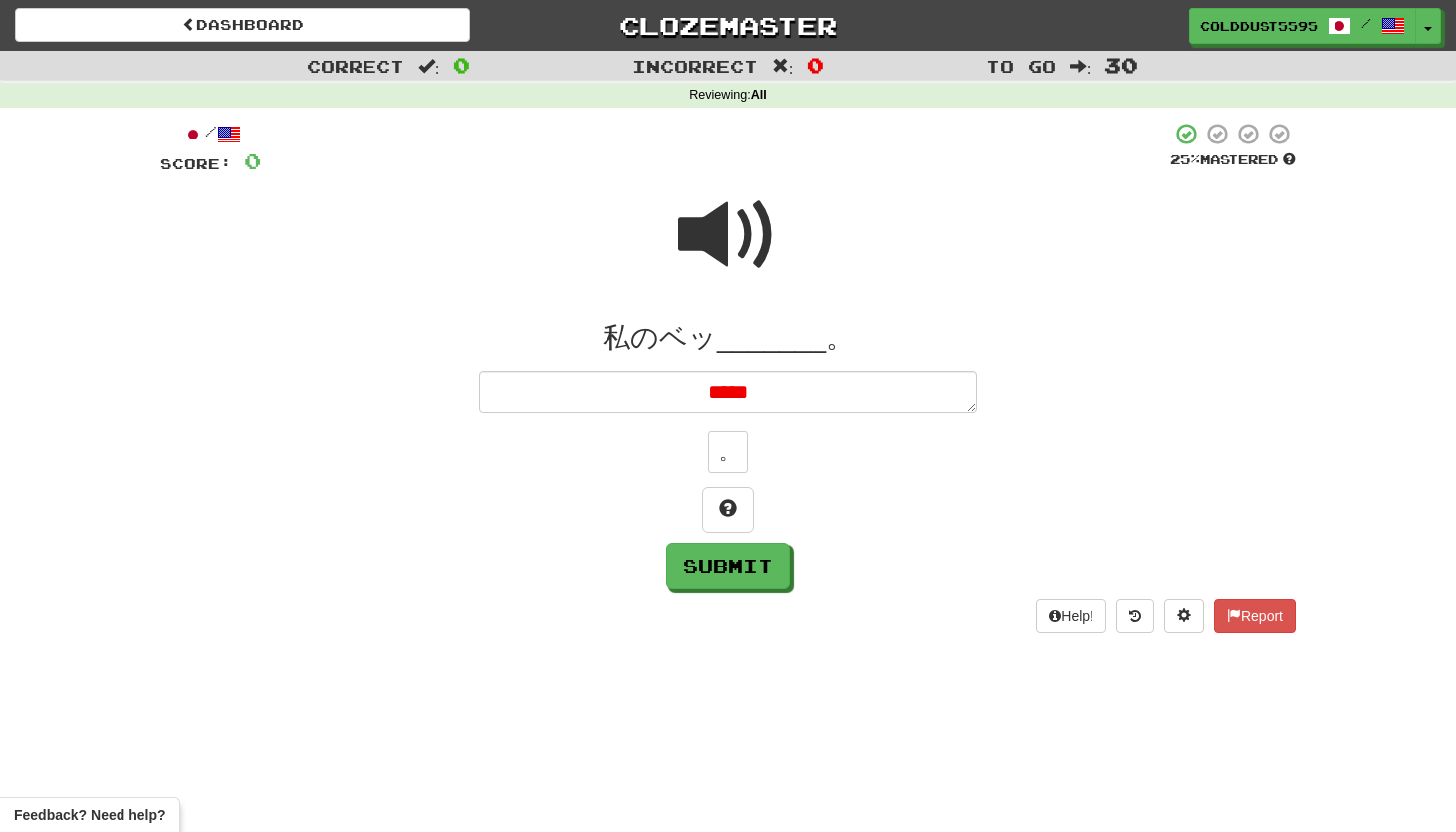 type on "*" 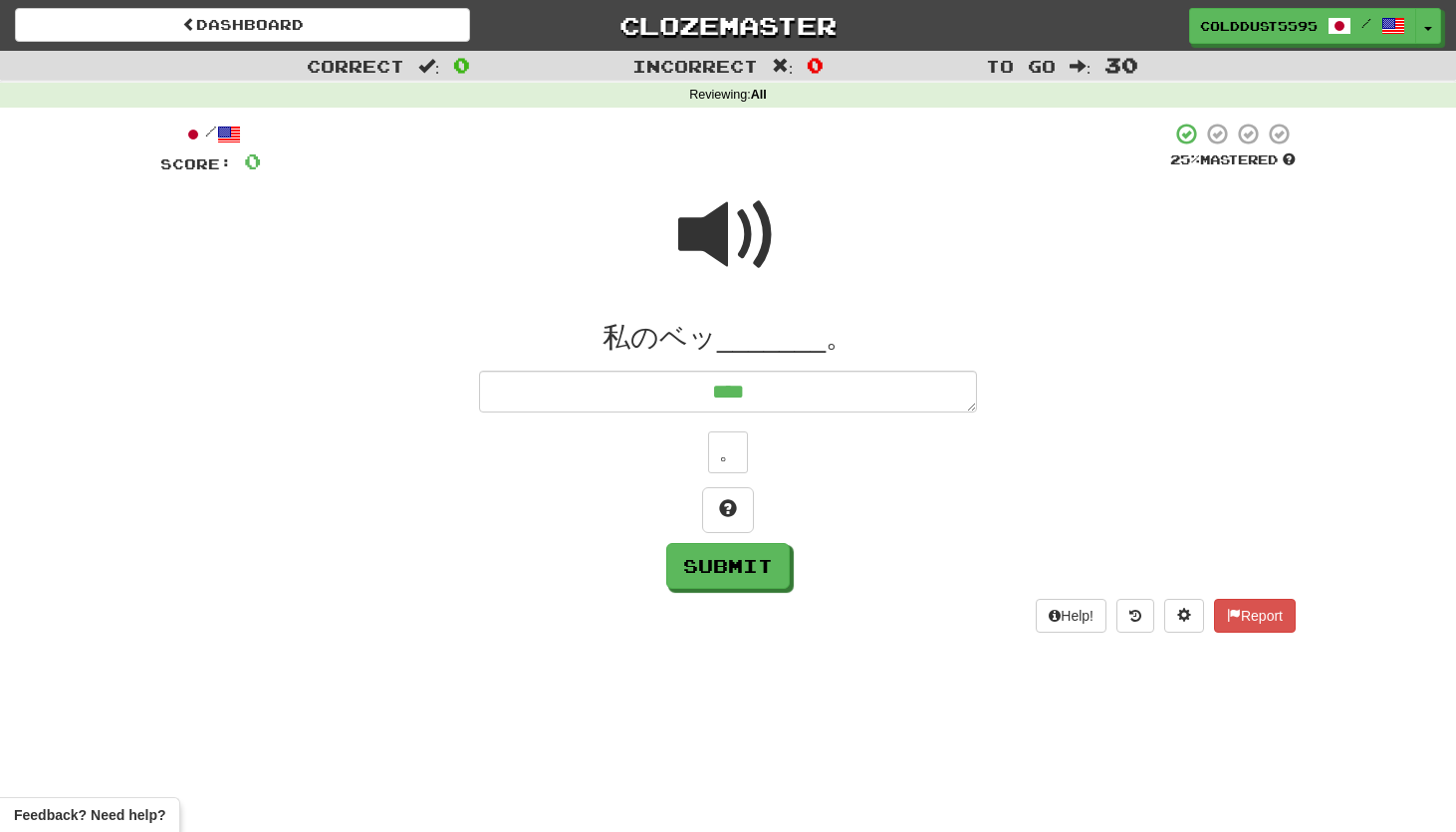 type on "*" 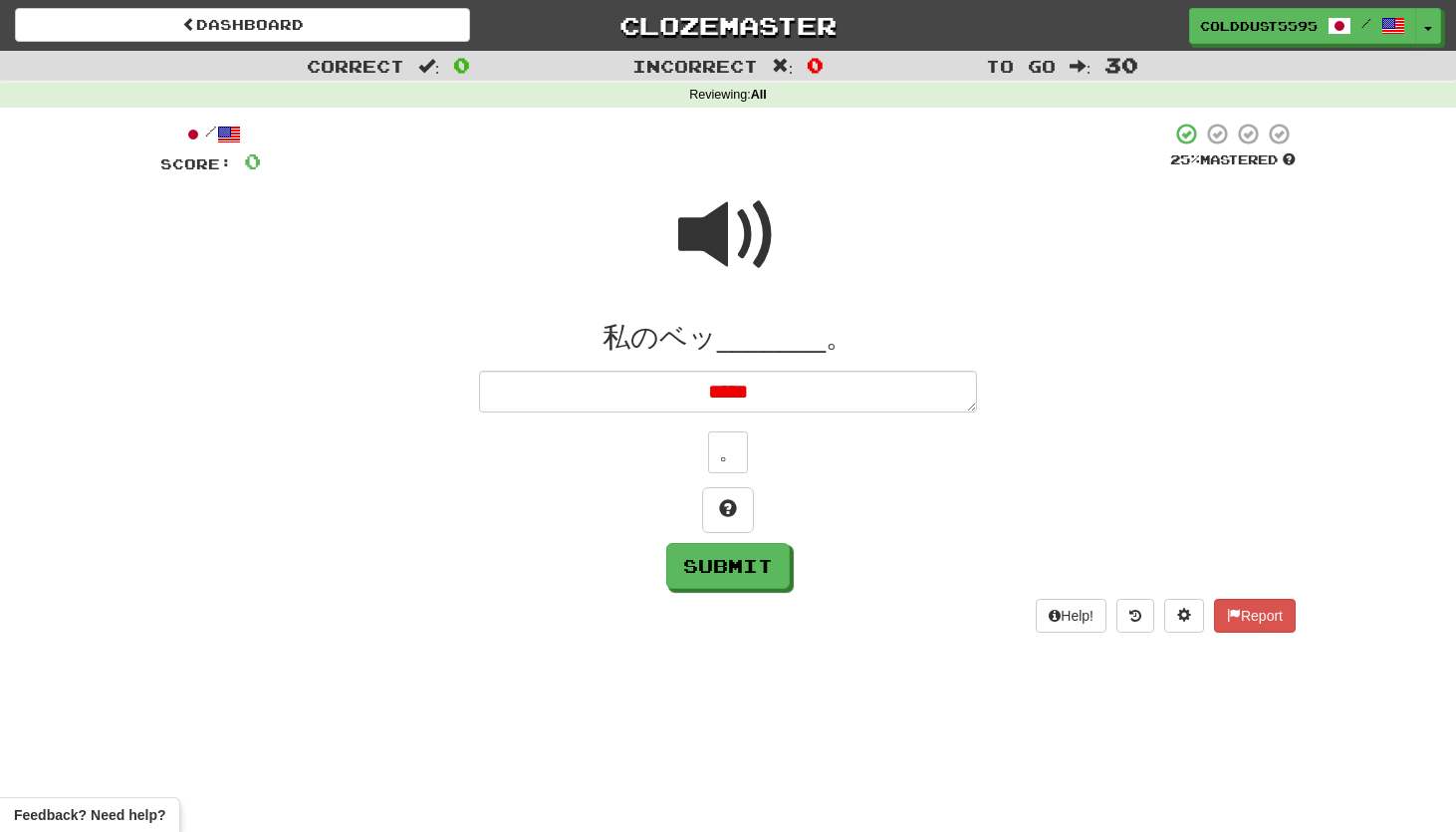 type on "*****" 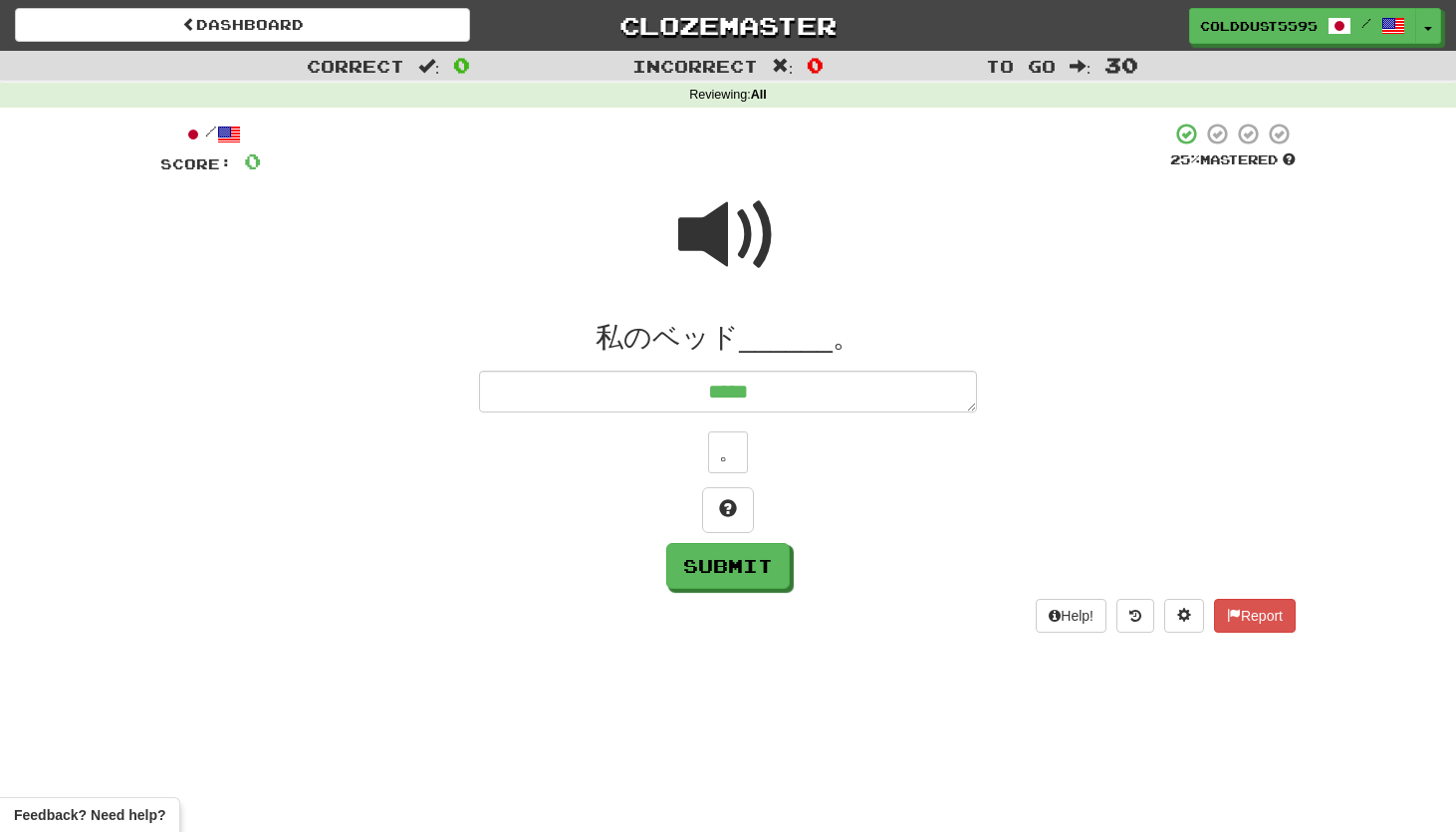 type on "*" 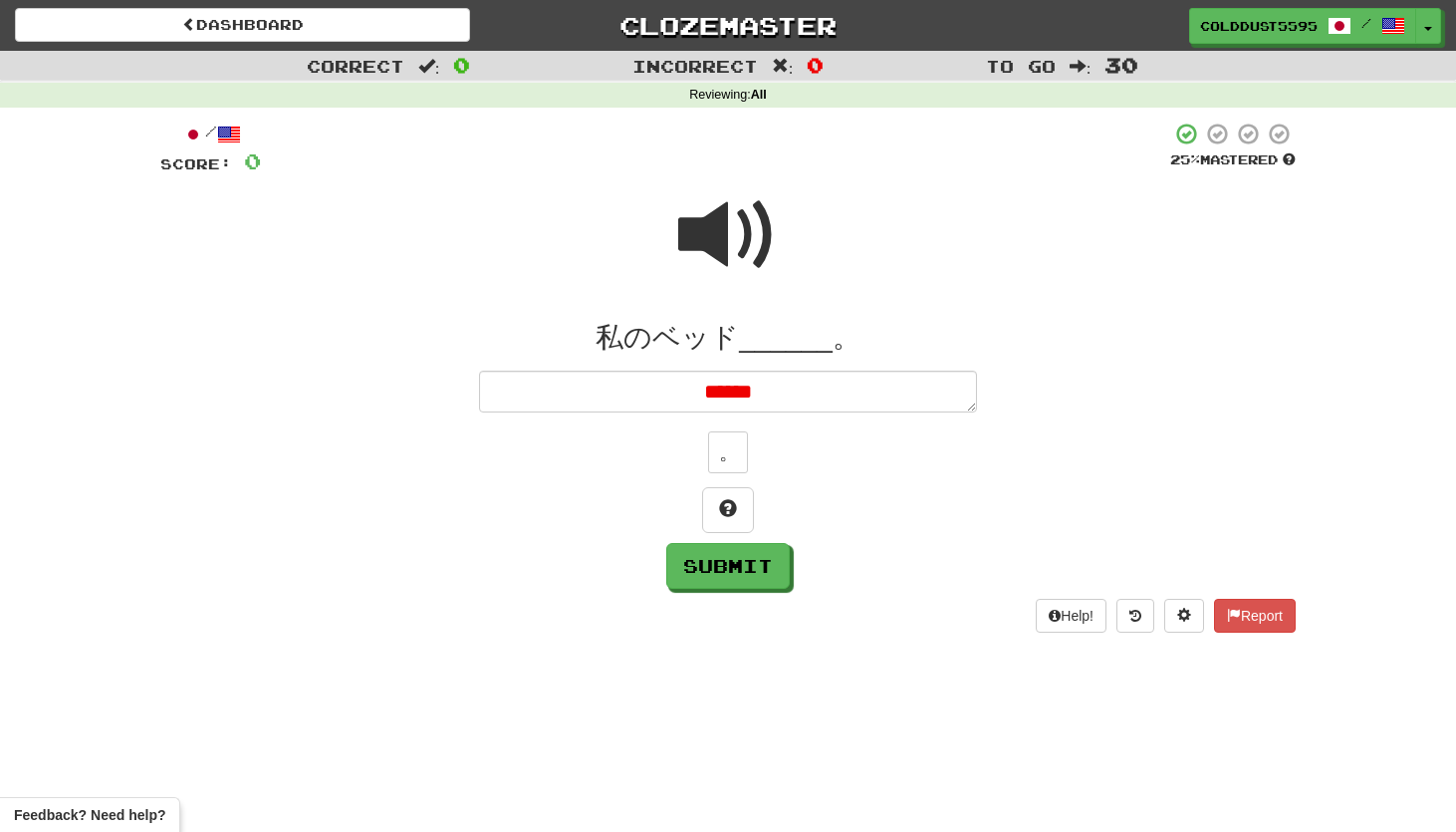 type on "*" 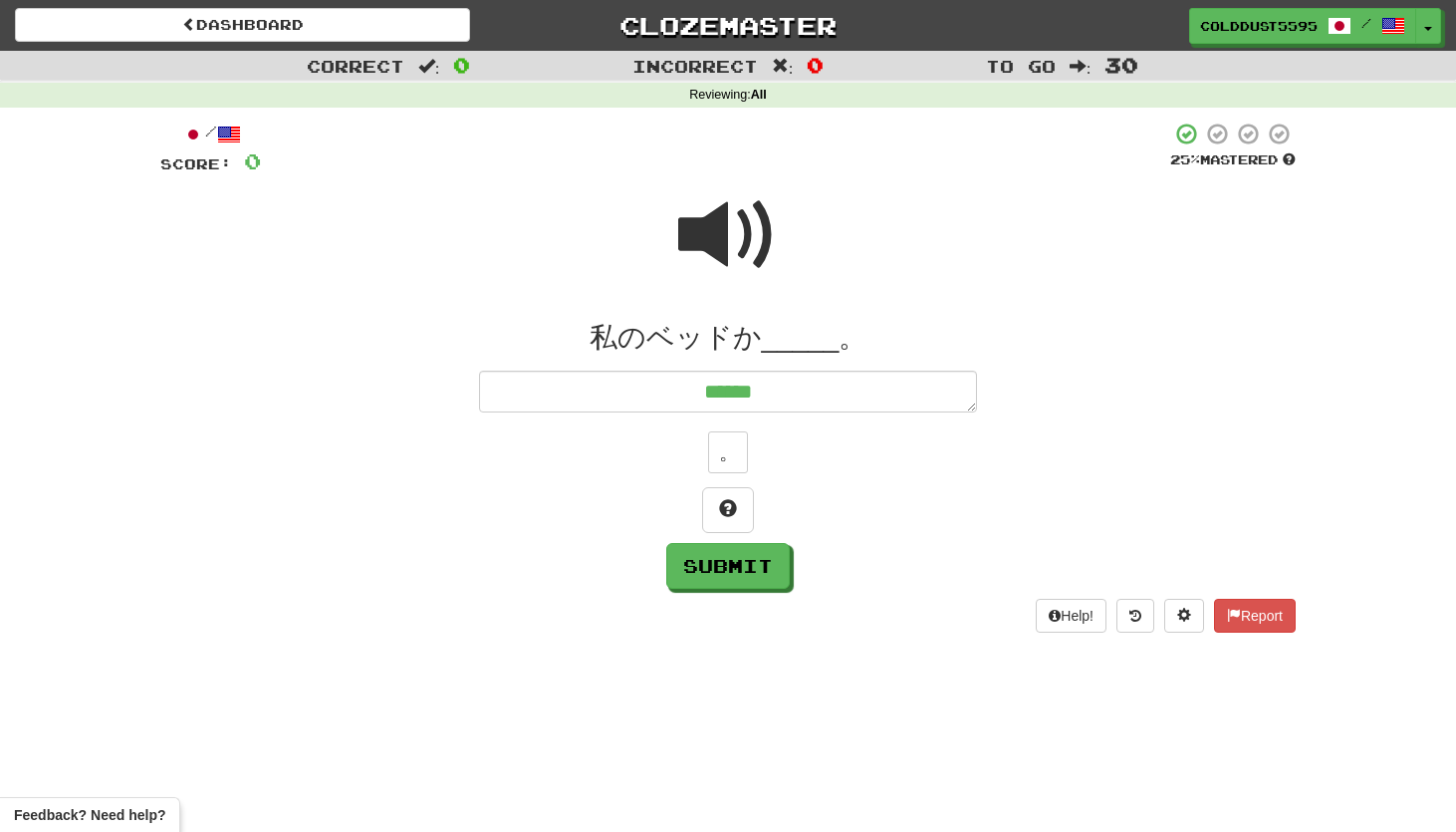type on "*" 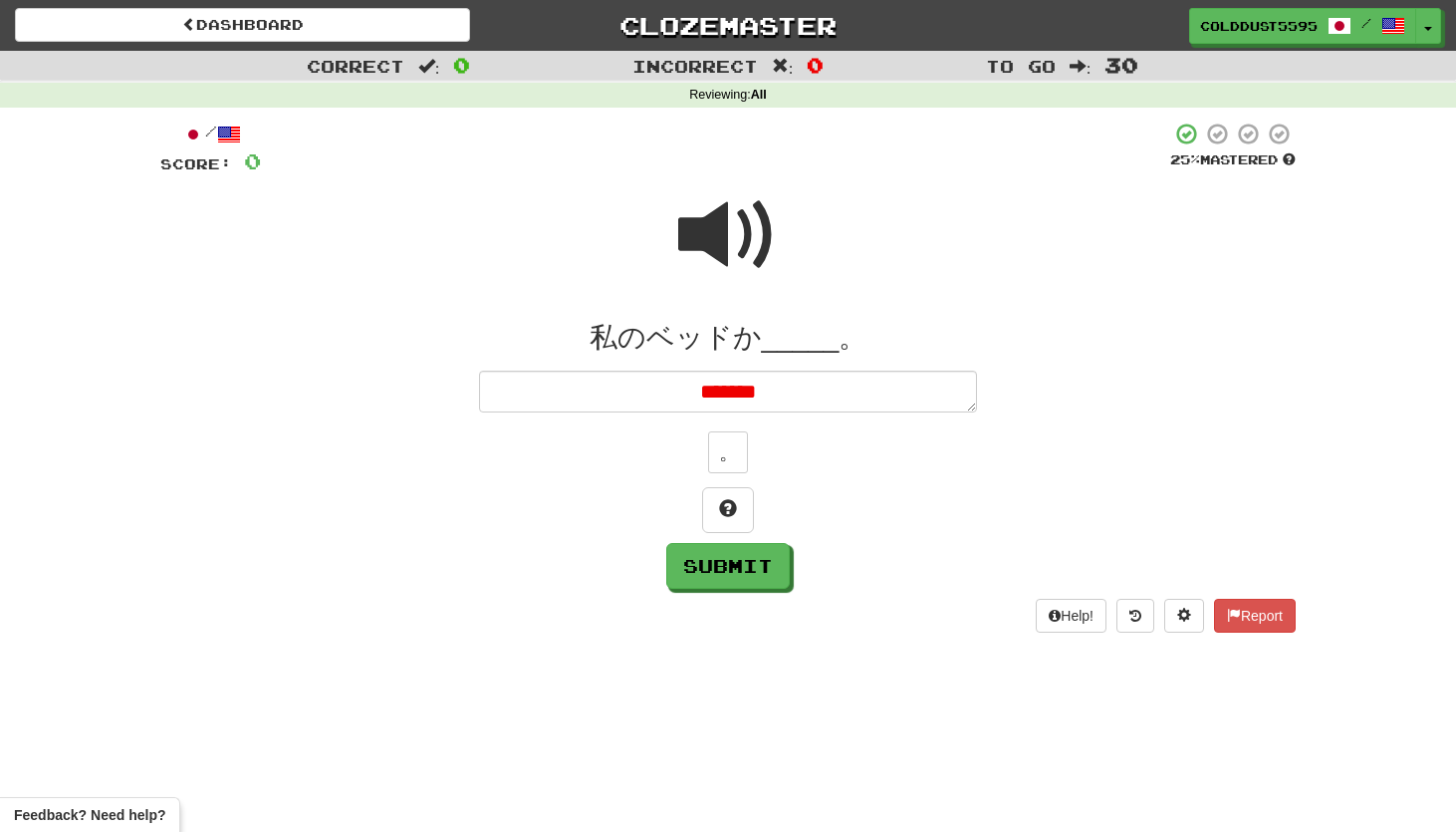 type on "*" 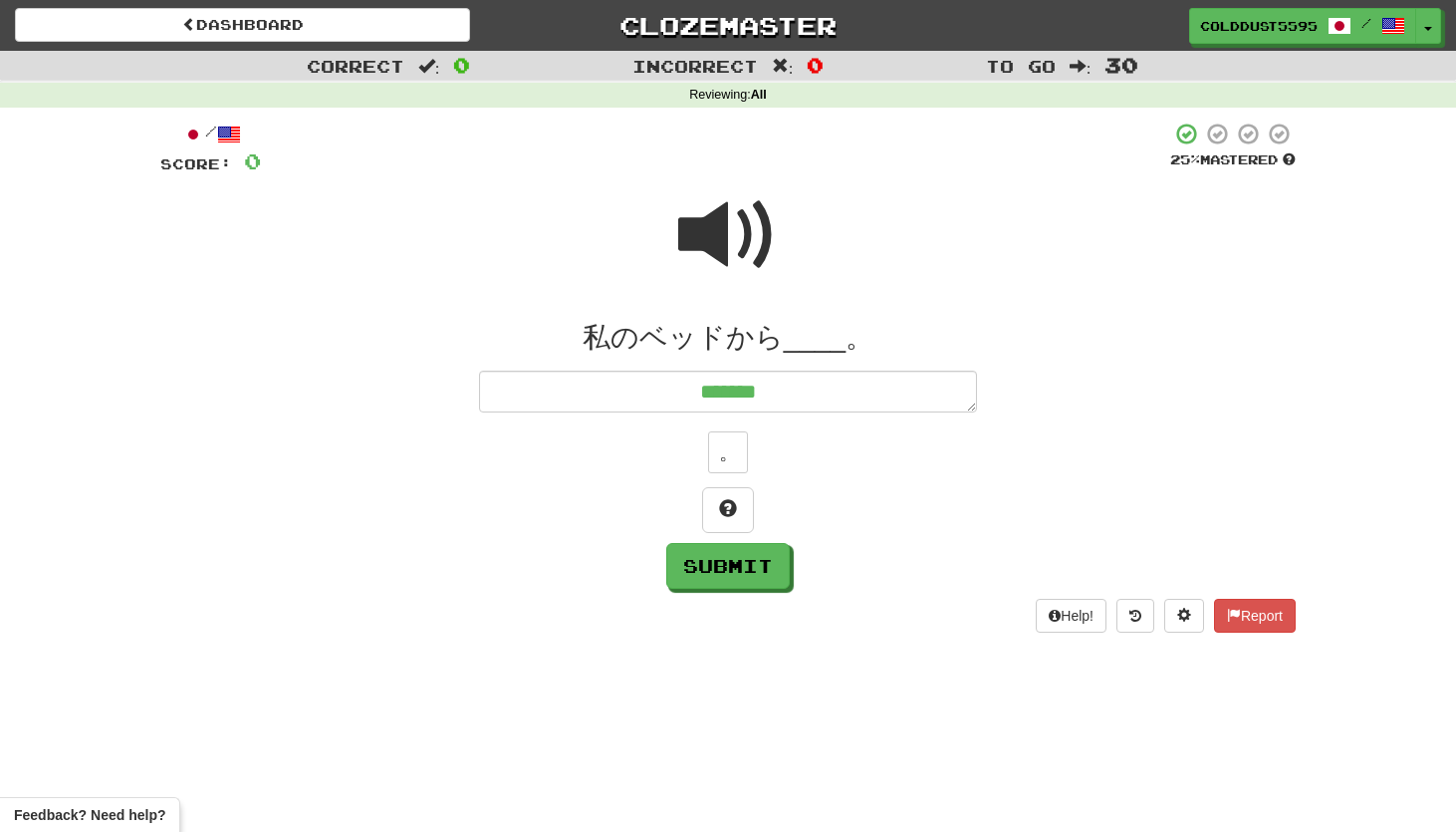 type on "*" 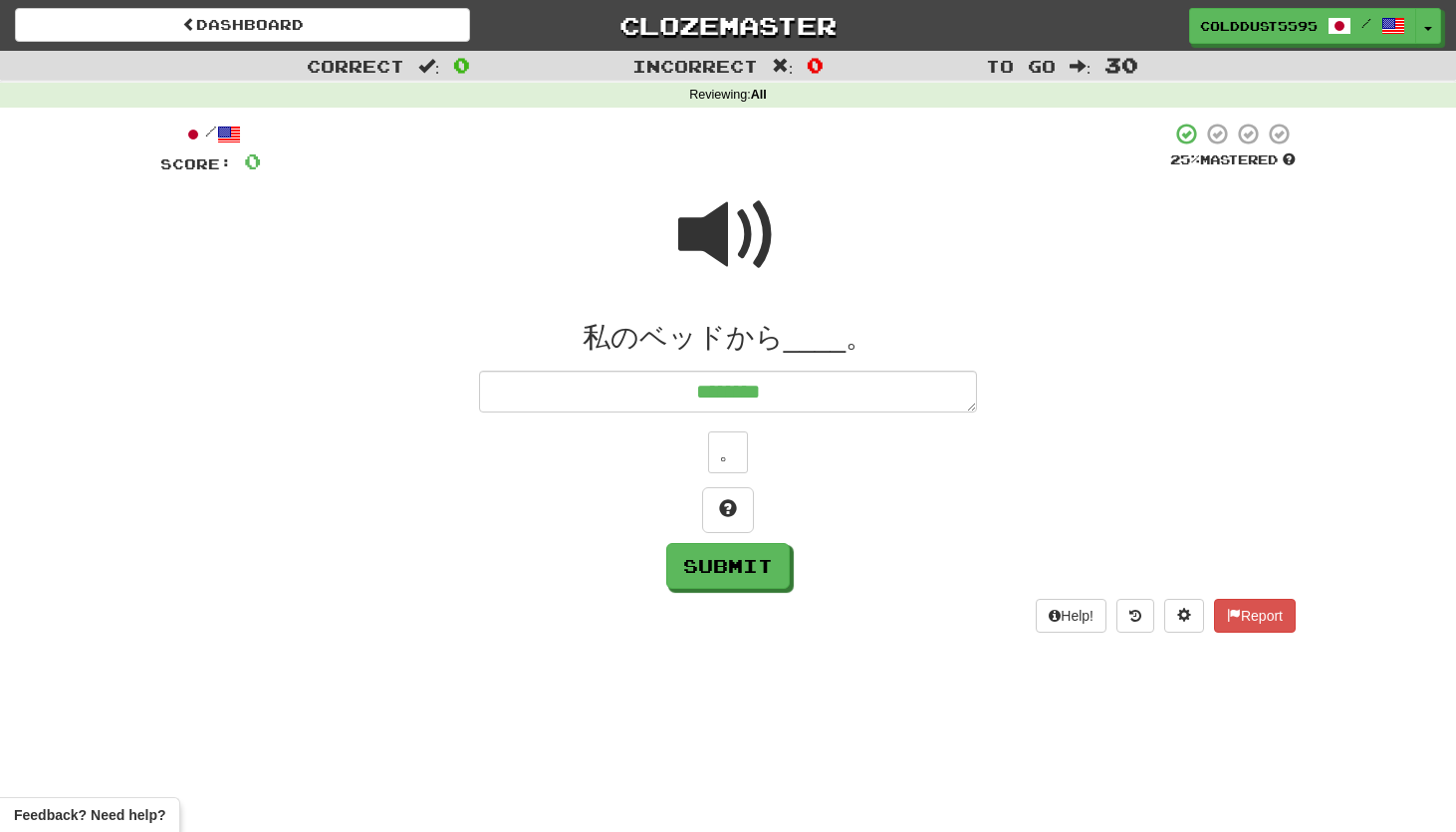 type on "*" 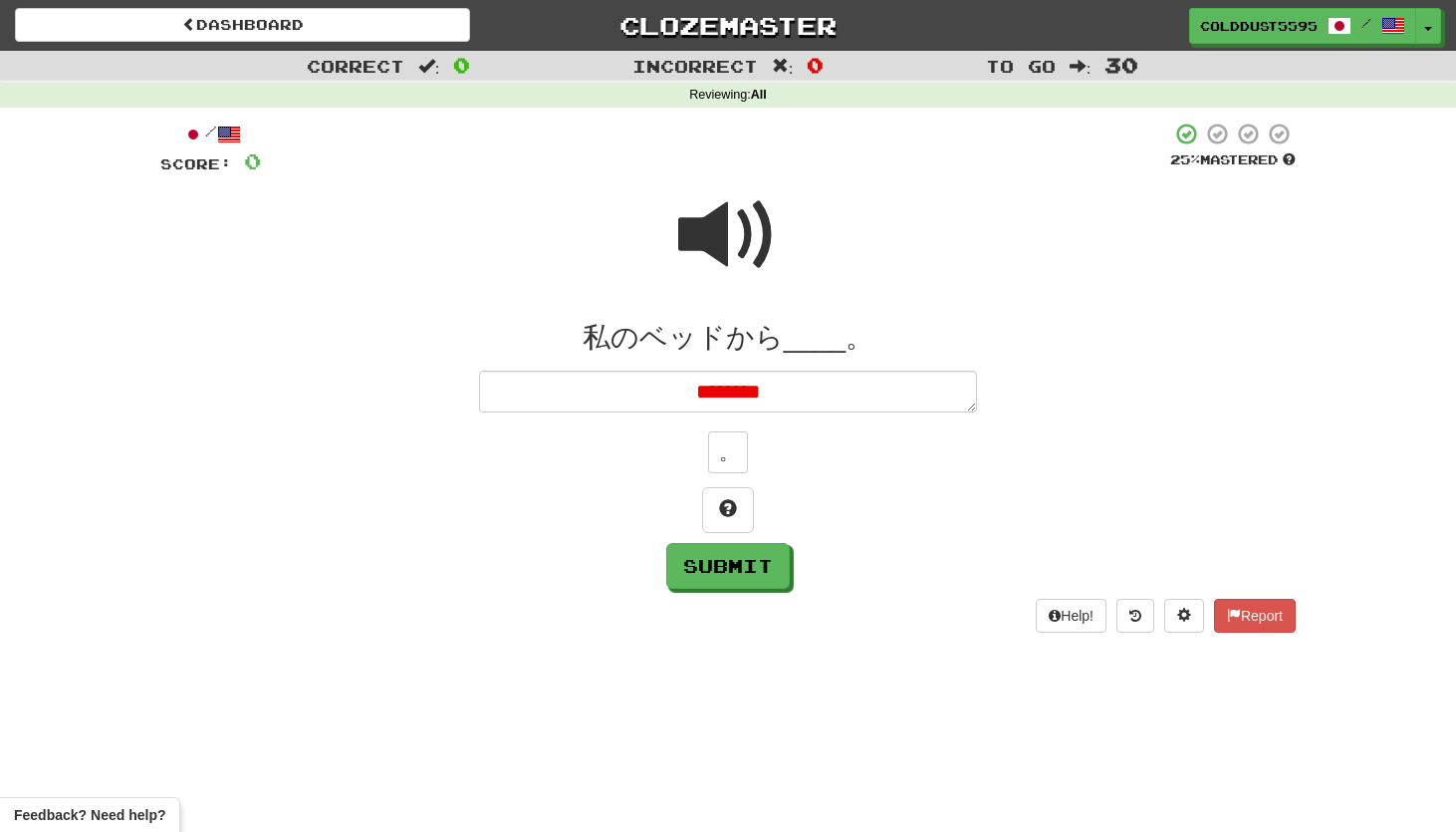 type on "*" 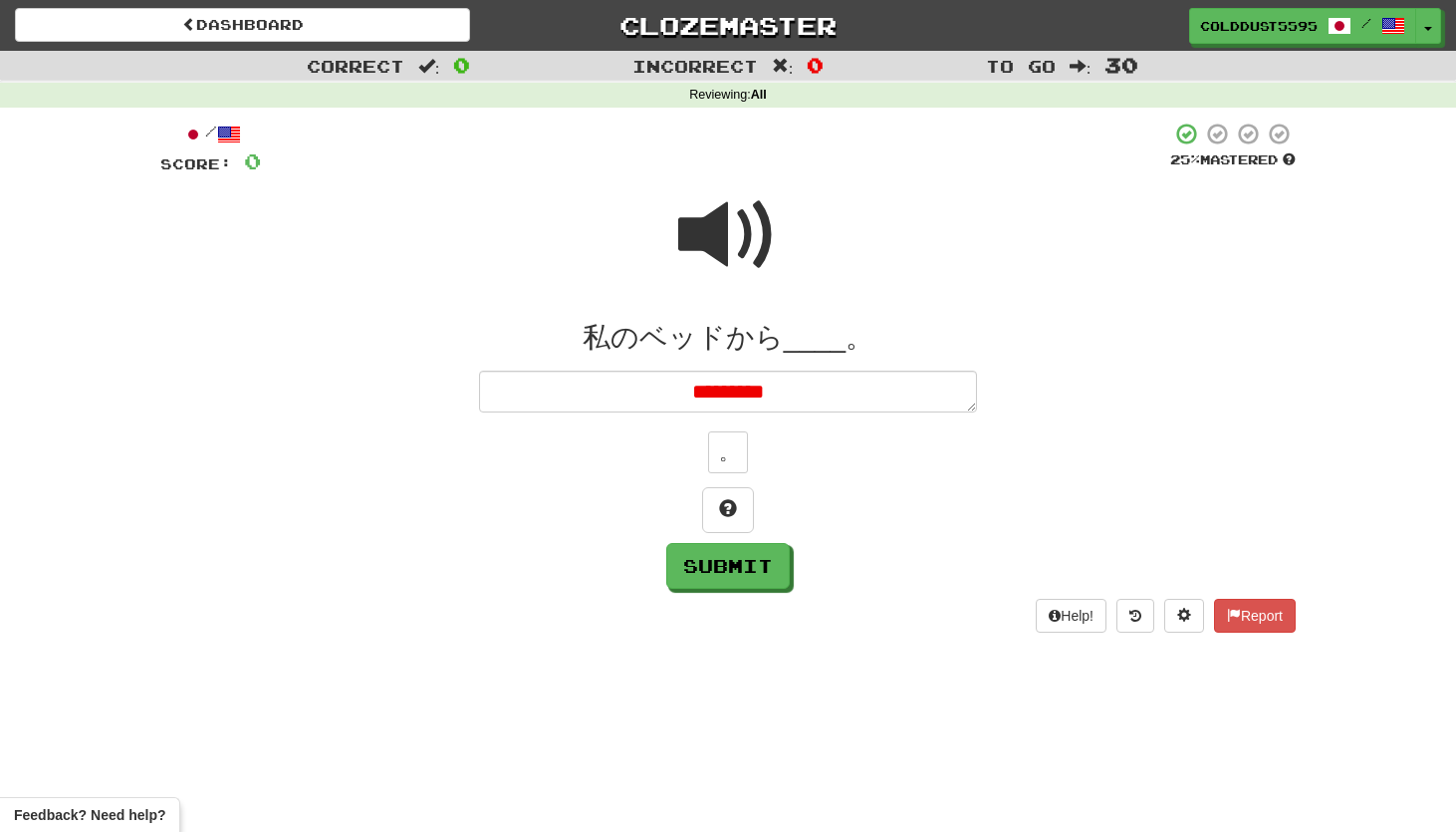 type on "*" 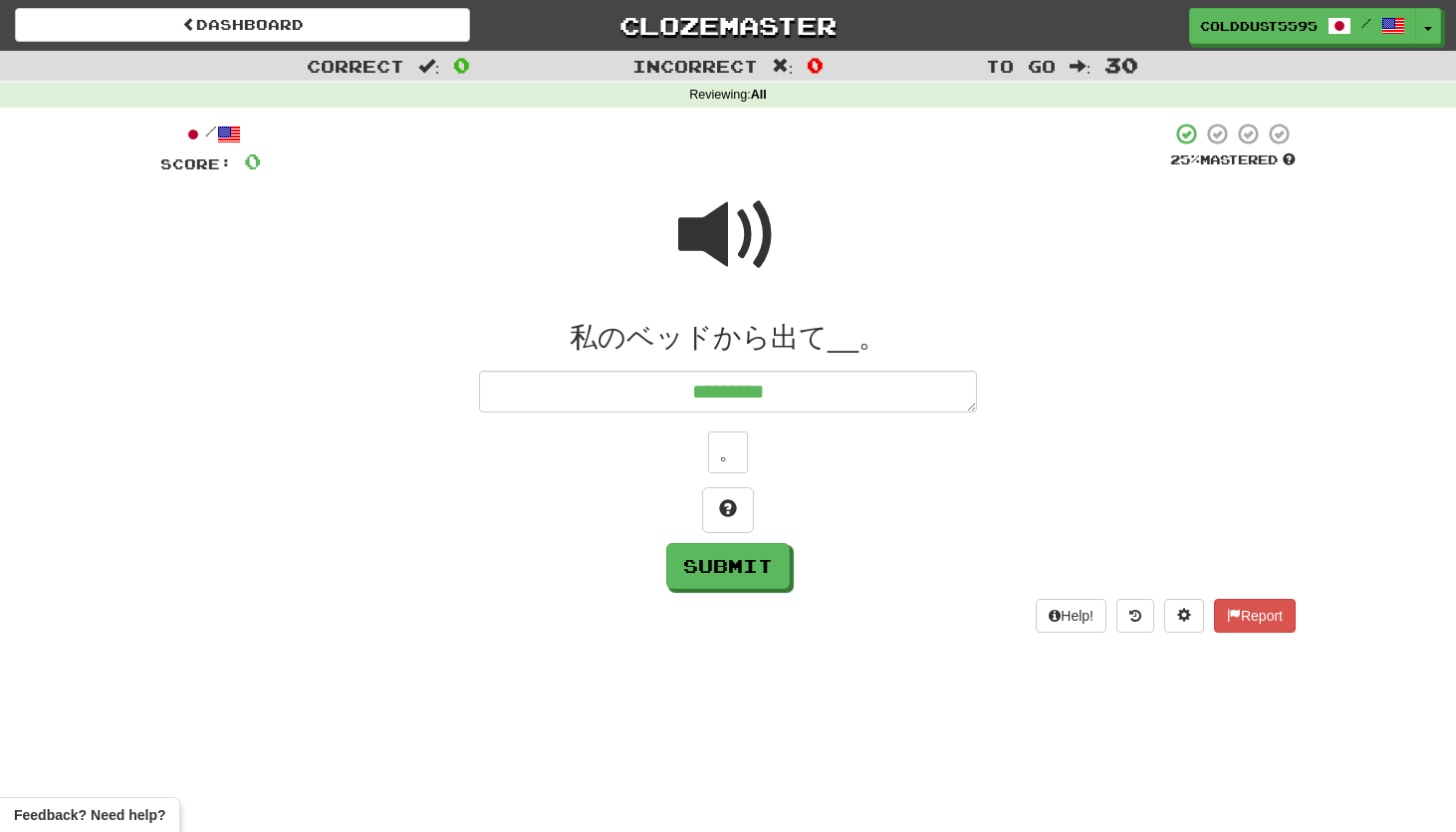 type on "**********" 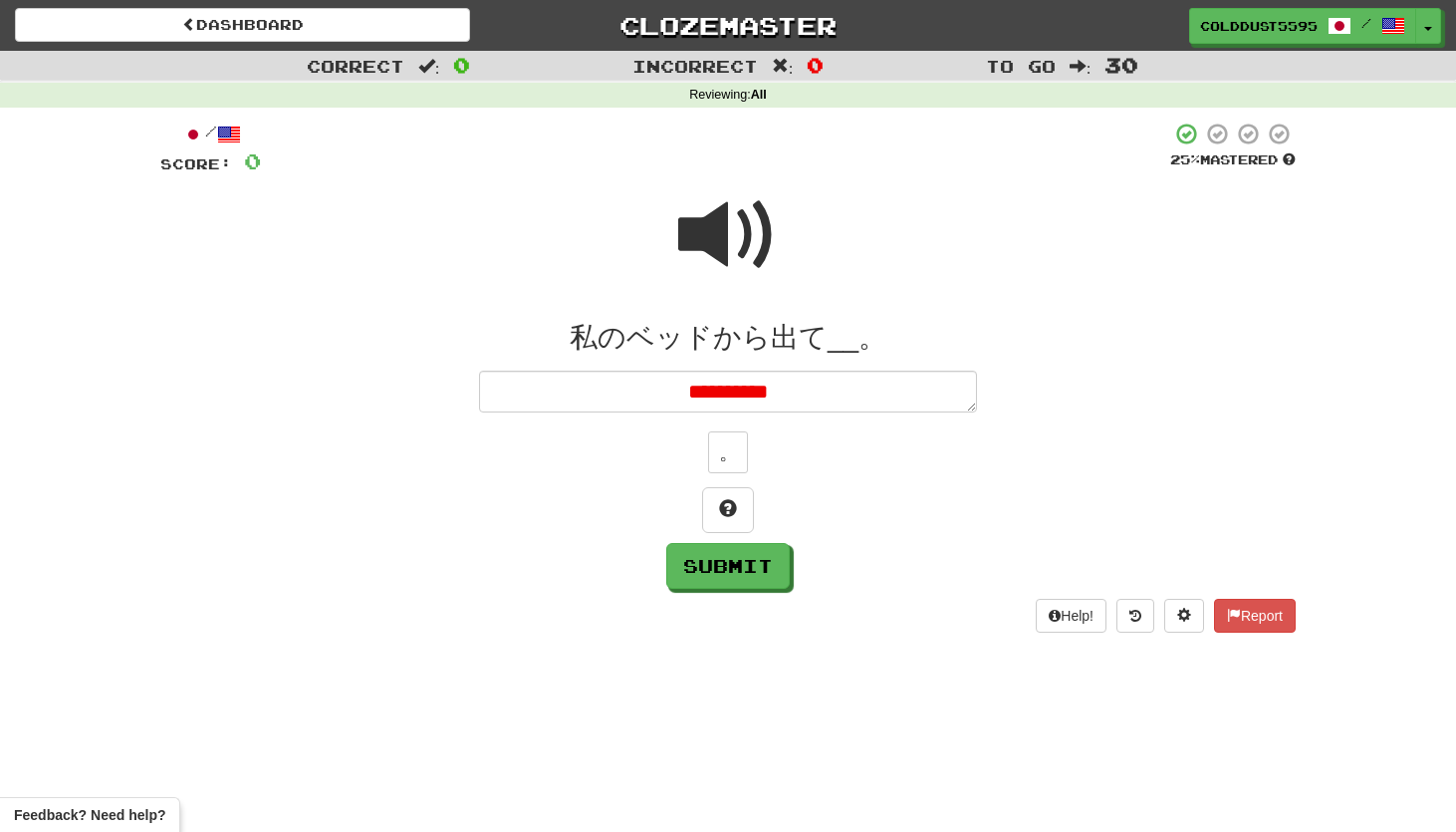 type on "*" 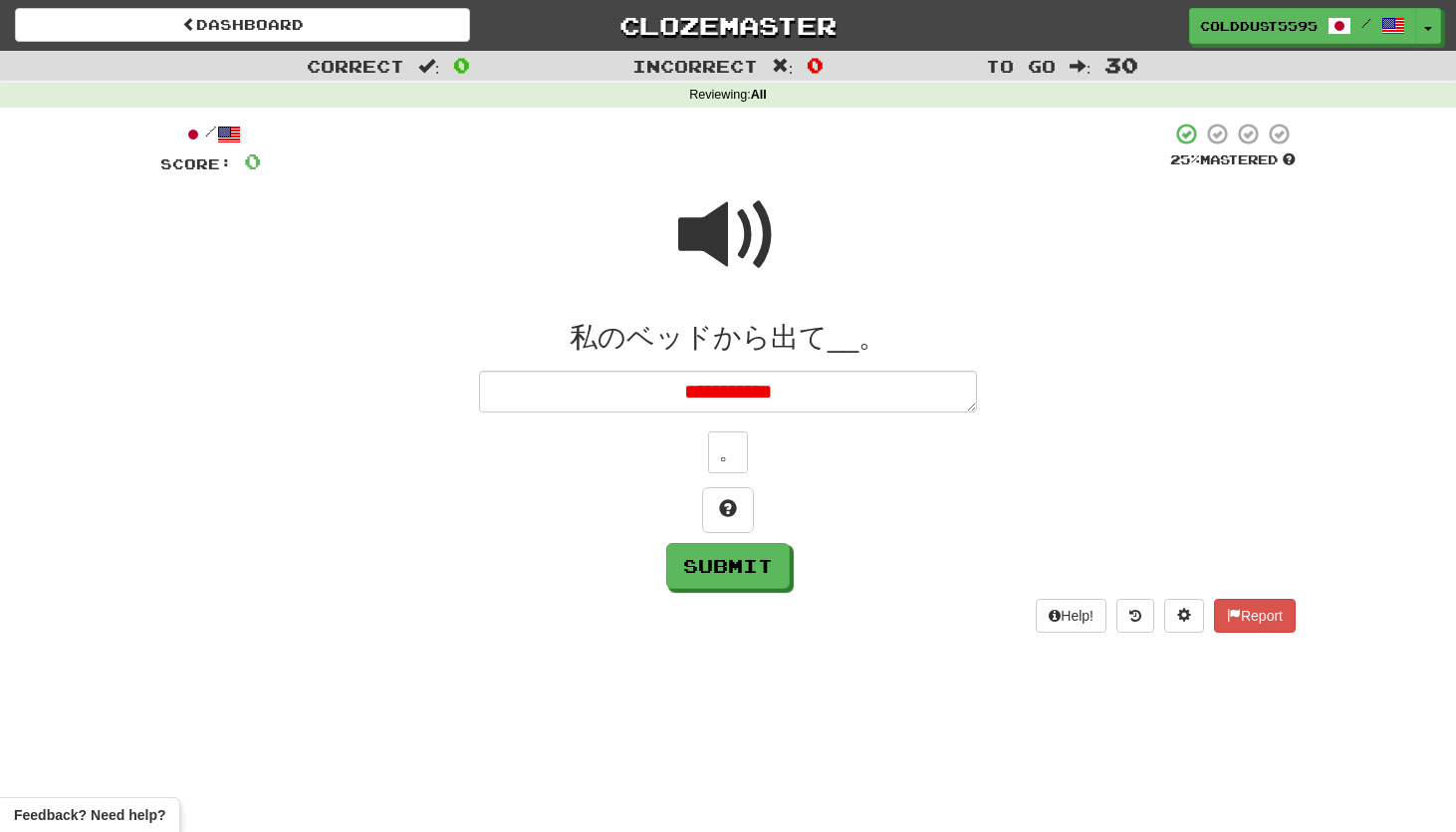 type on "*" 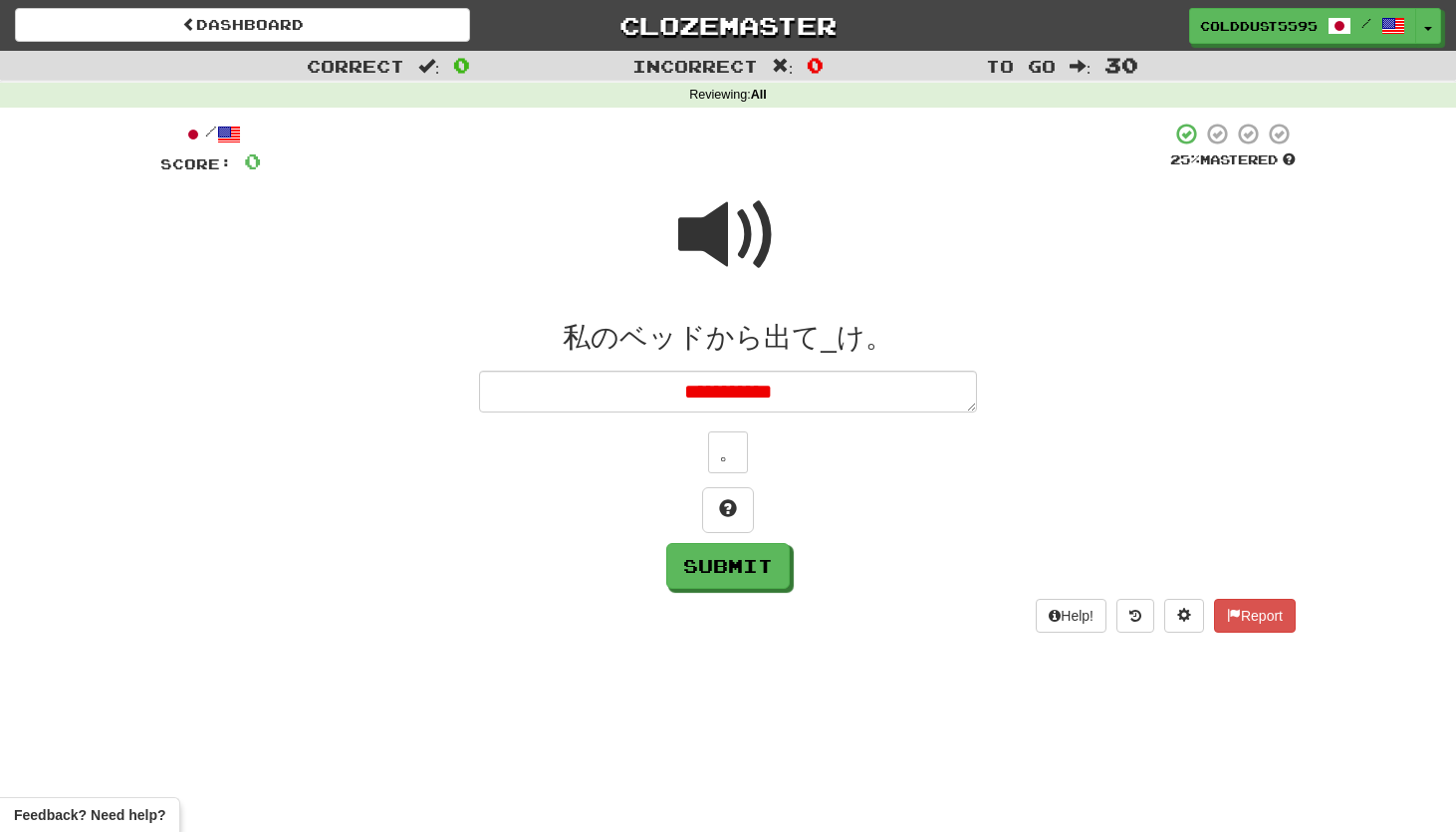 type on "*" 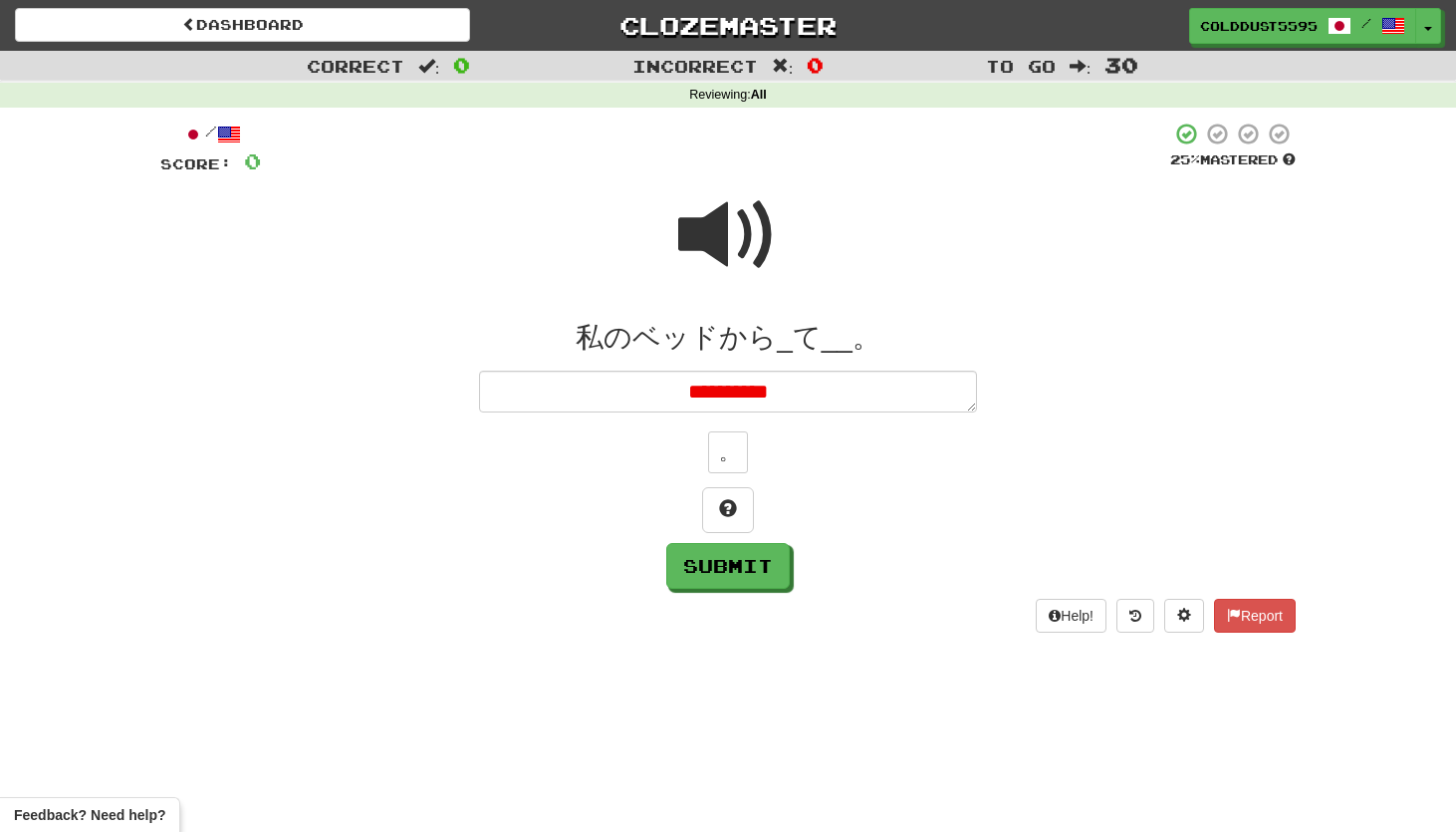 type on "*" 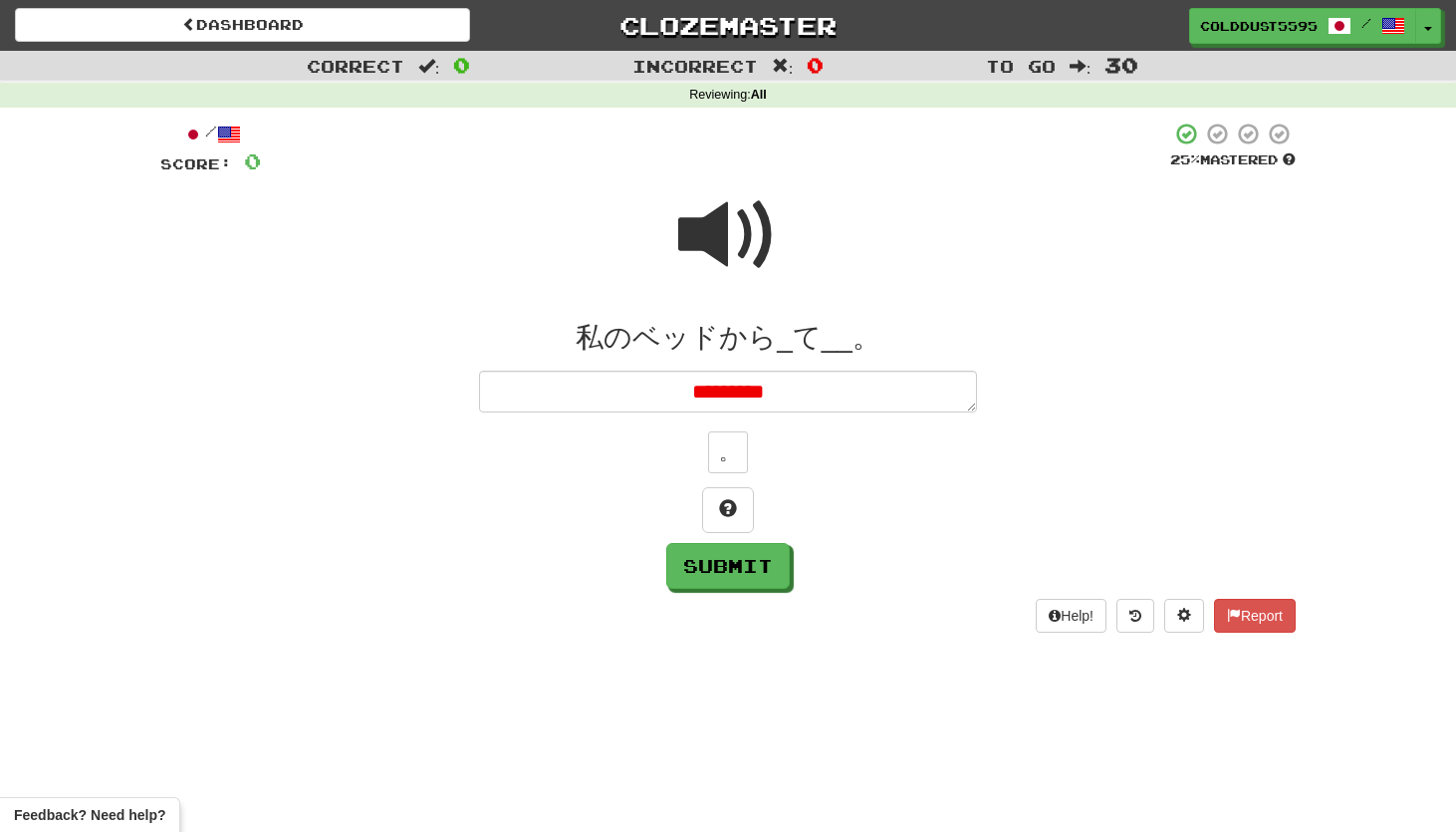 type on "*" 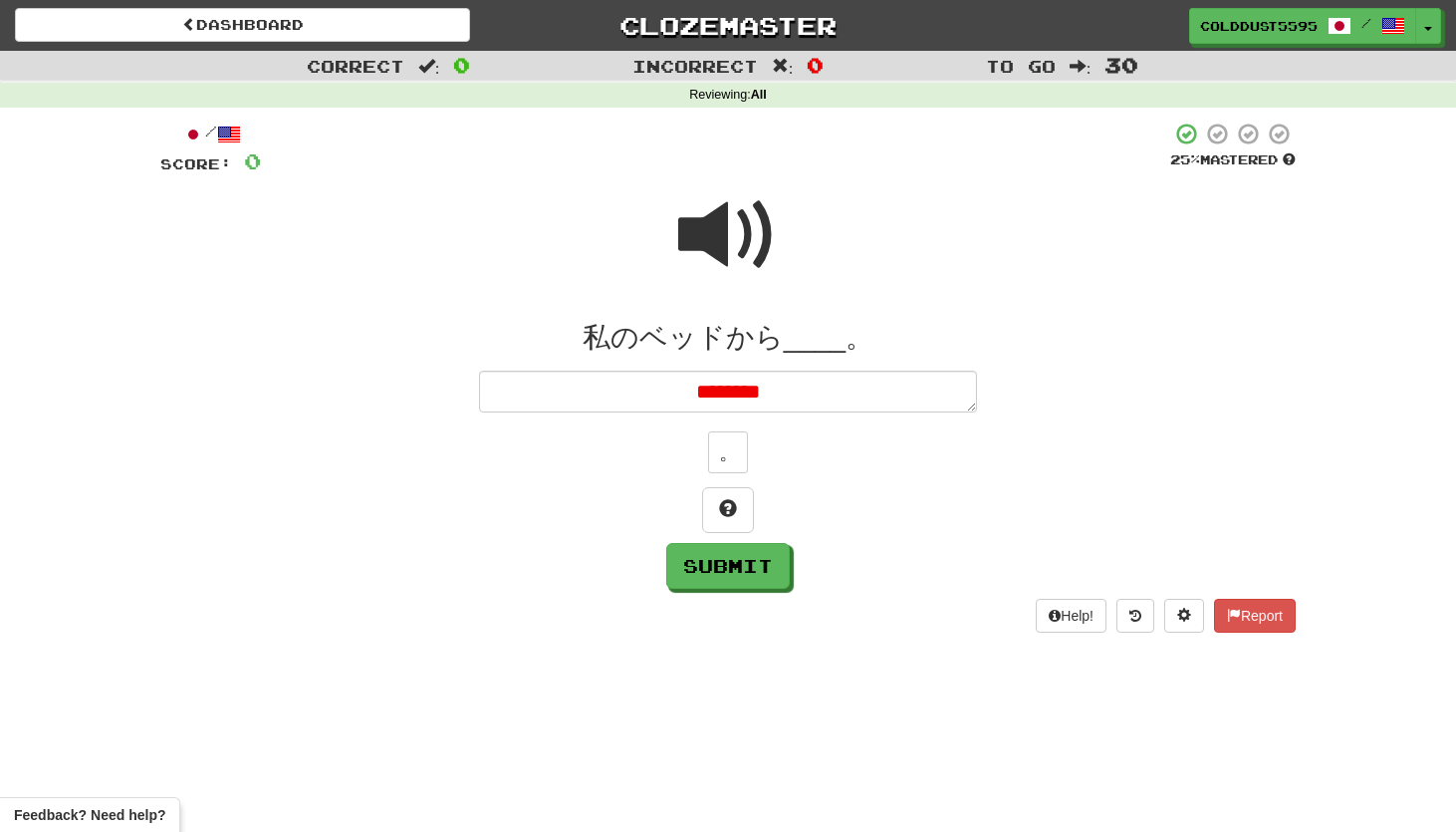type on "*" 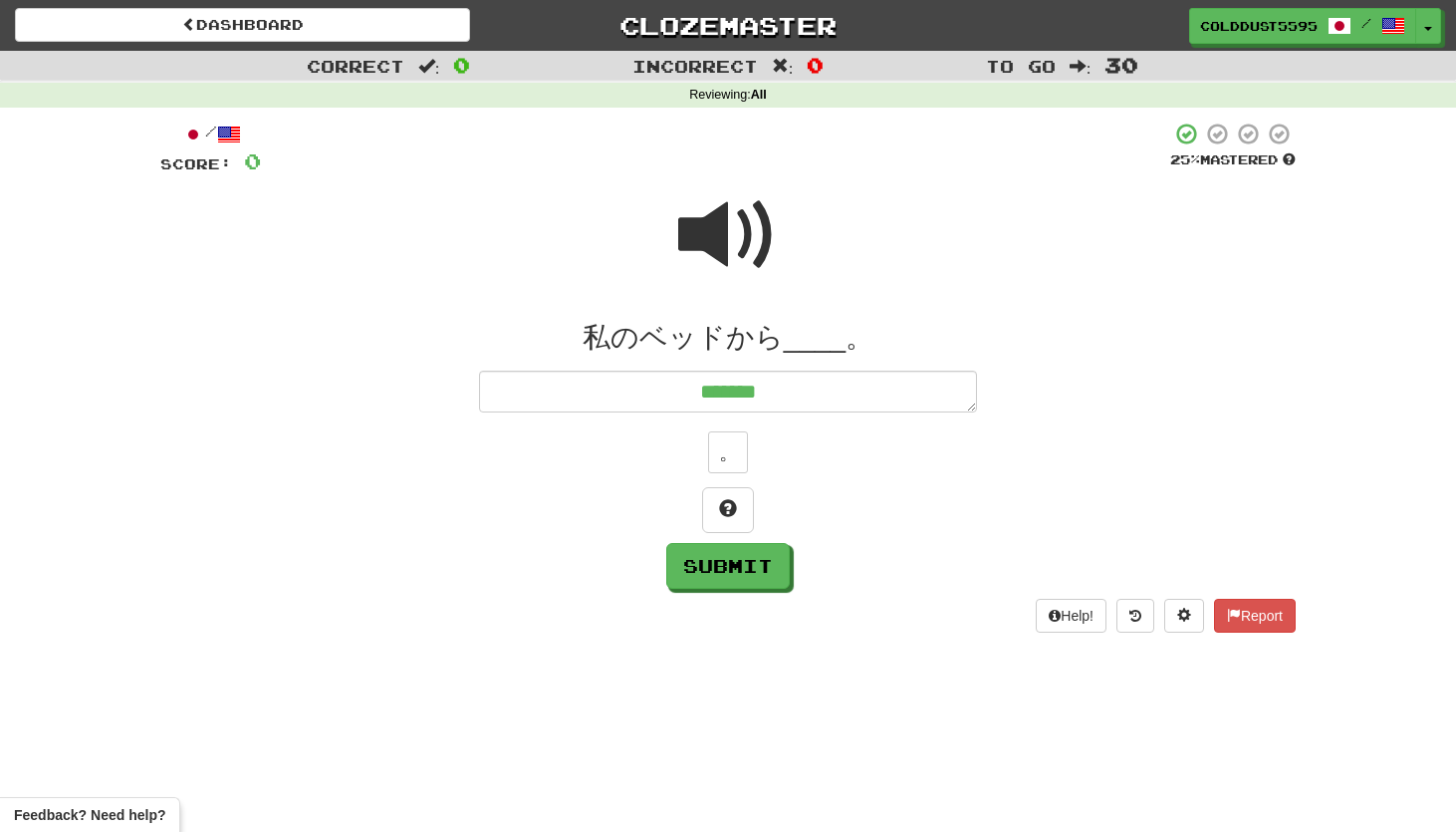 type on "*" 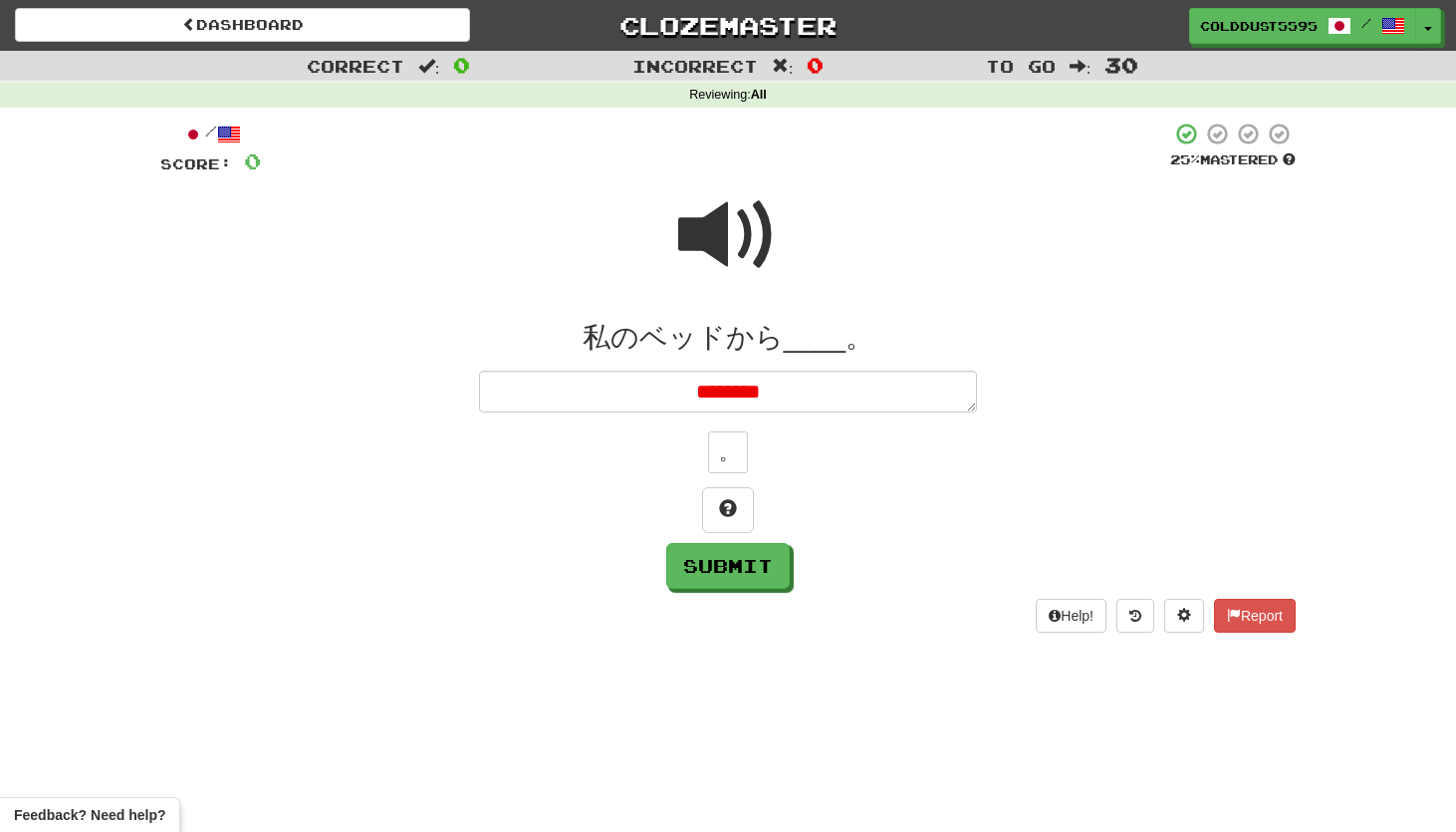 type on "*" 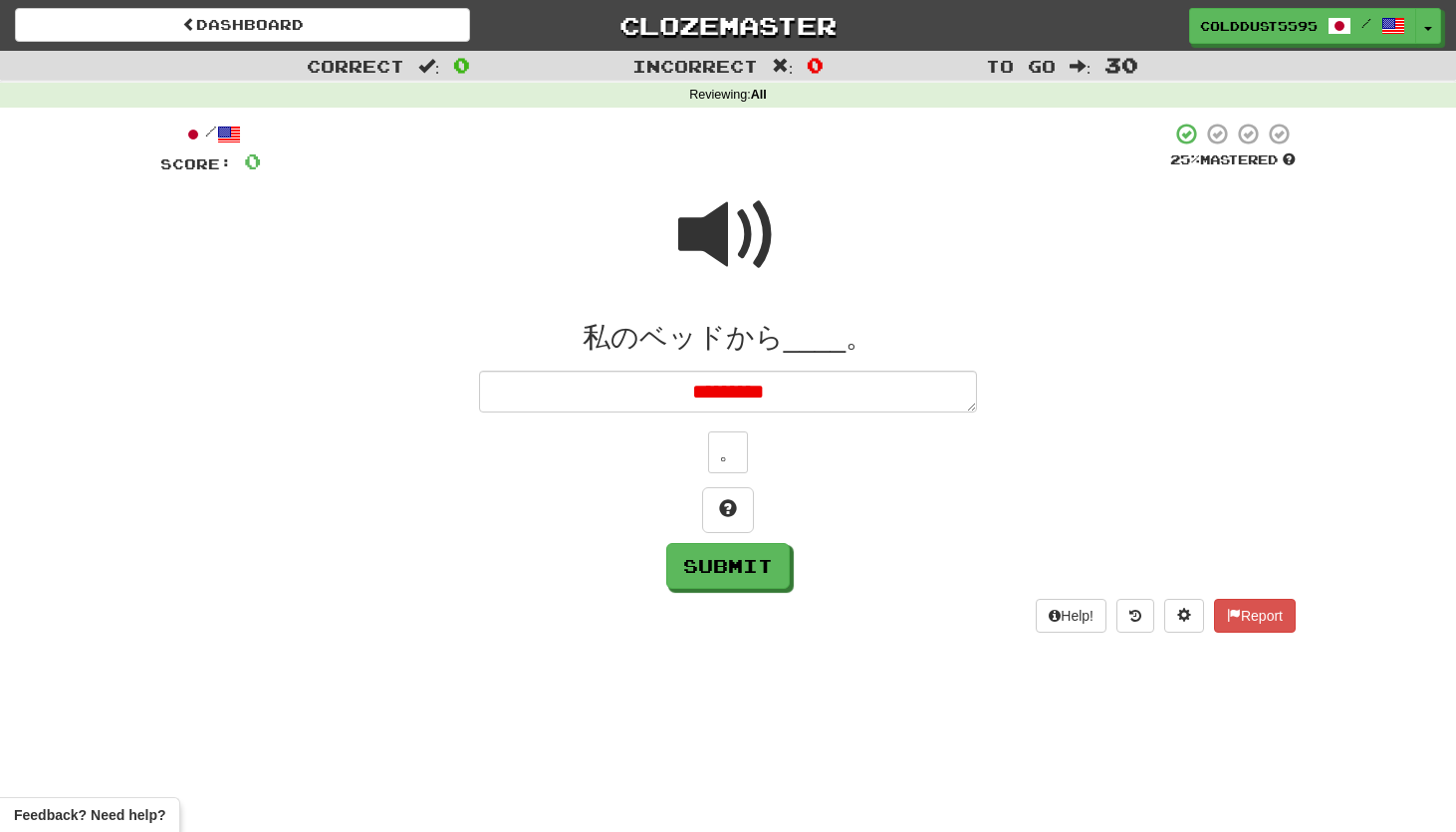 type on "*" 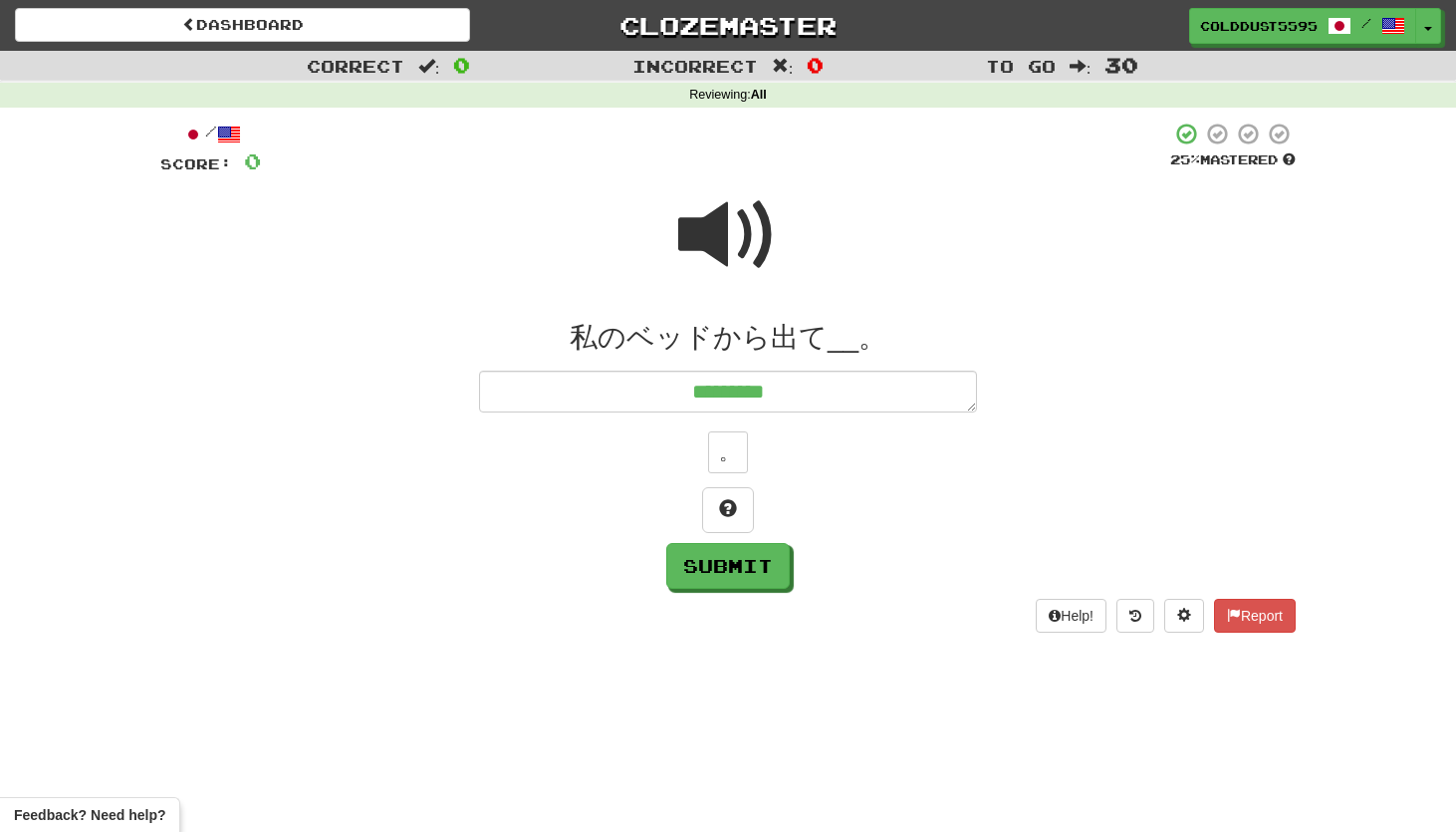 type on "**********" 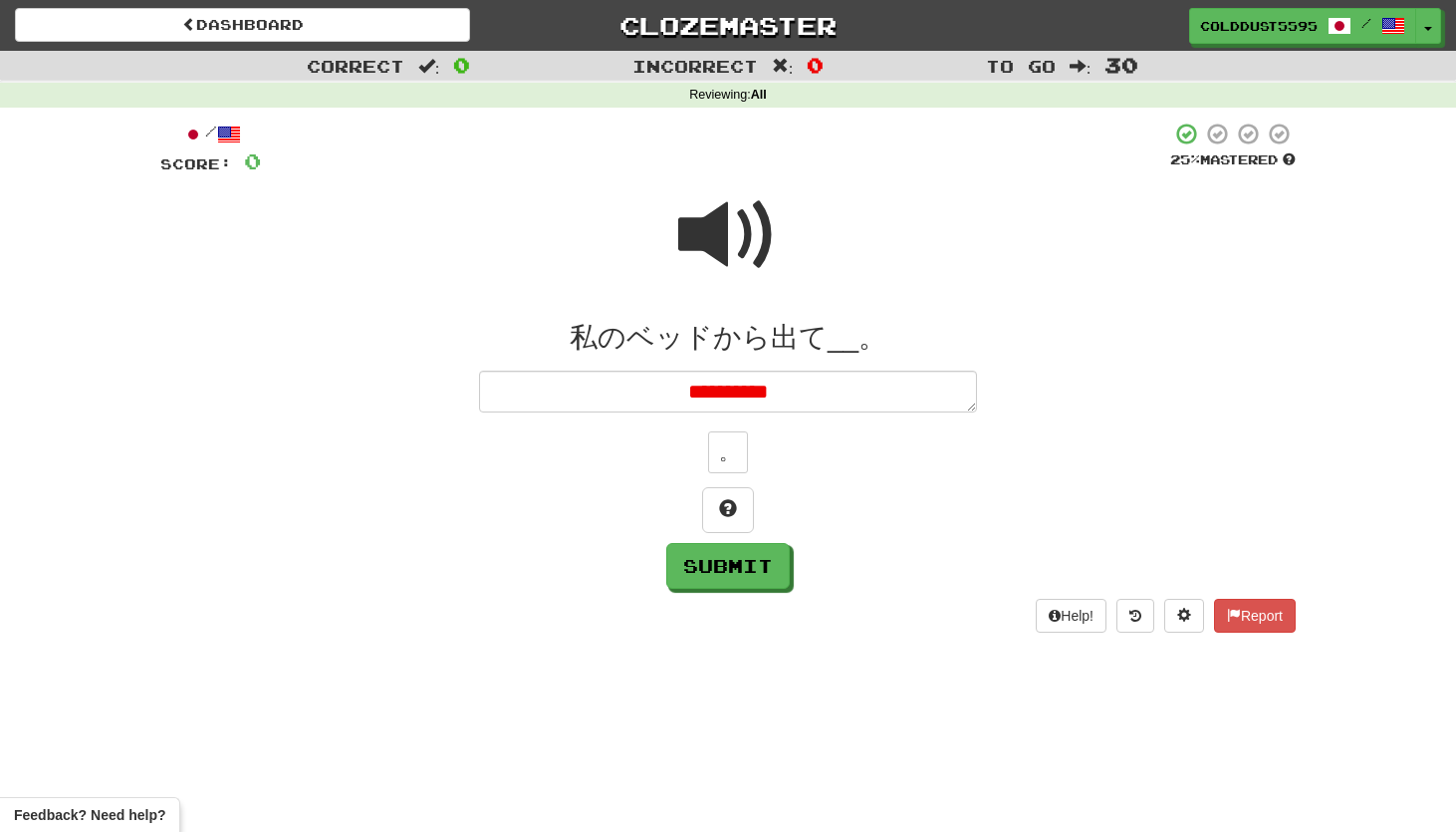 type on "*" 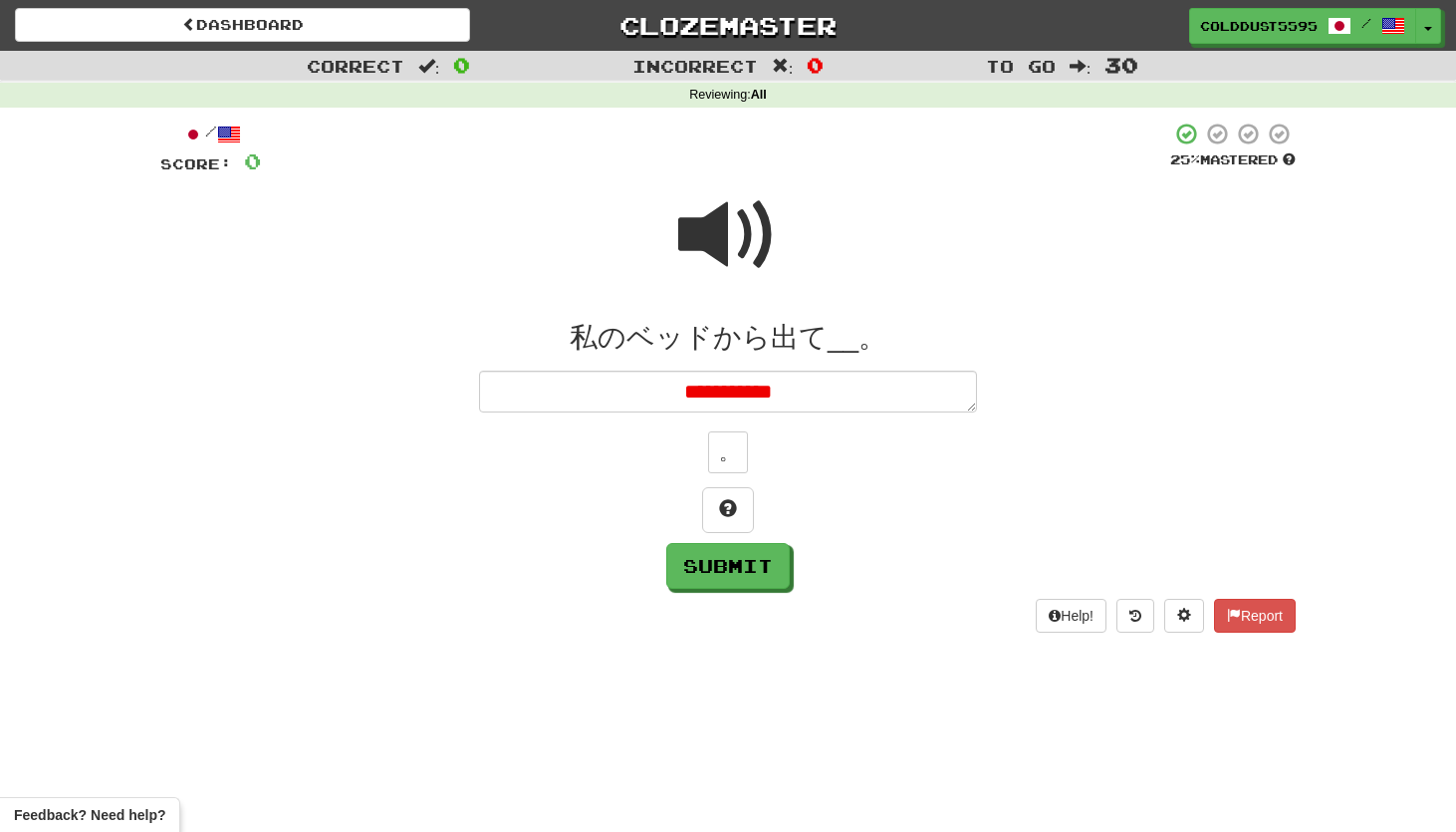 type on "*" 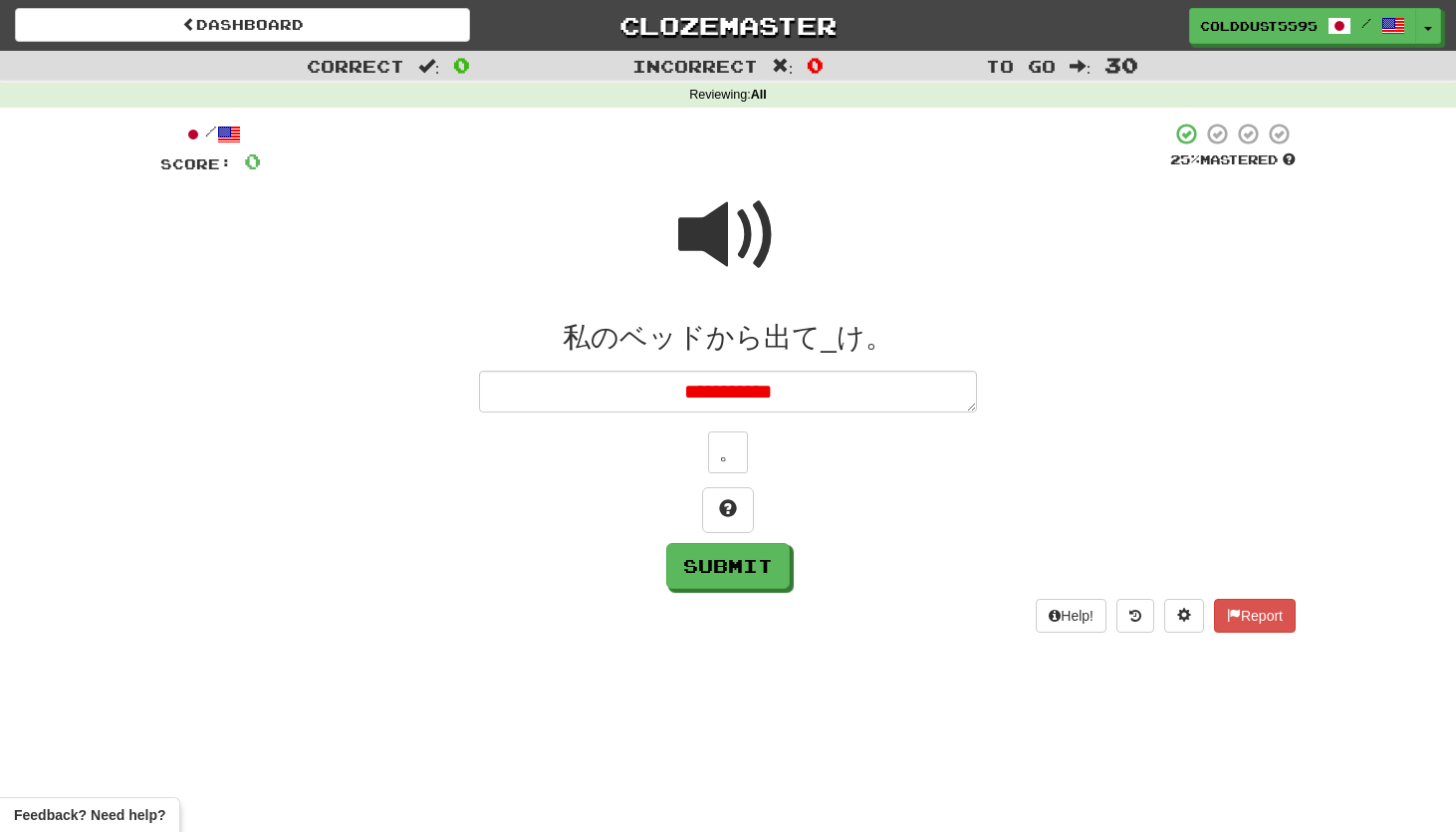 type on "*" 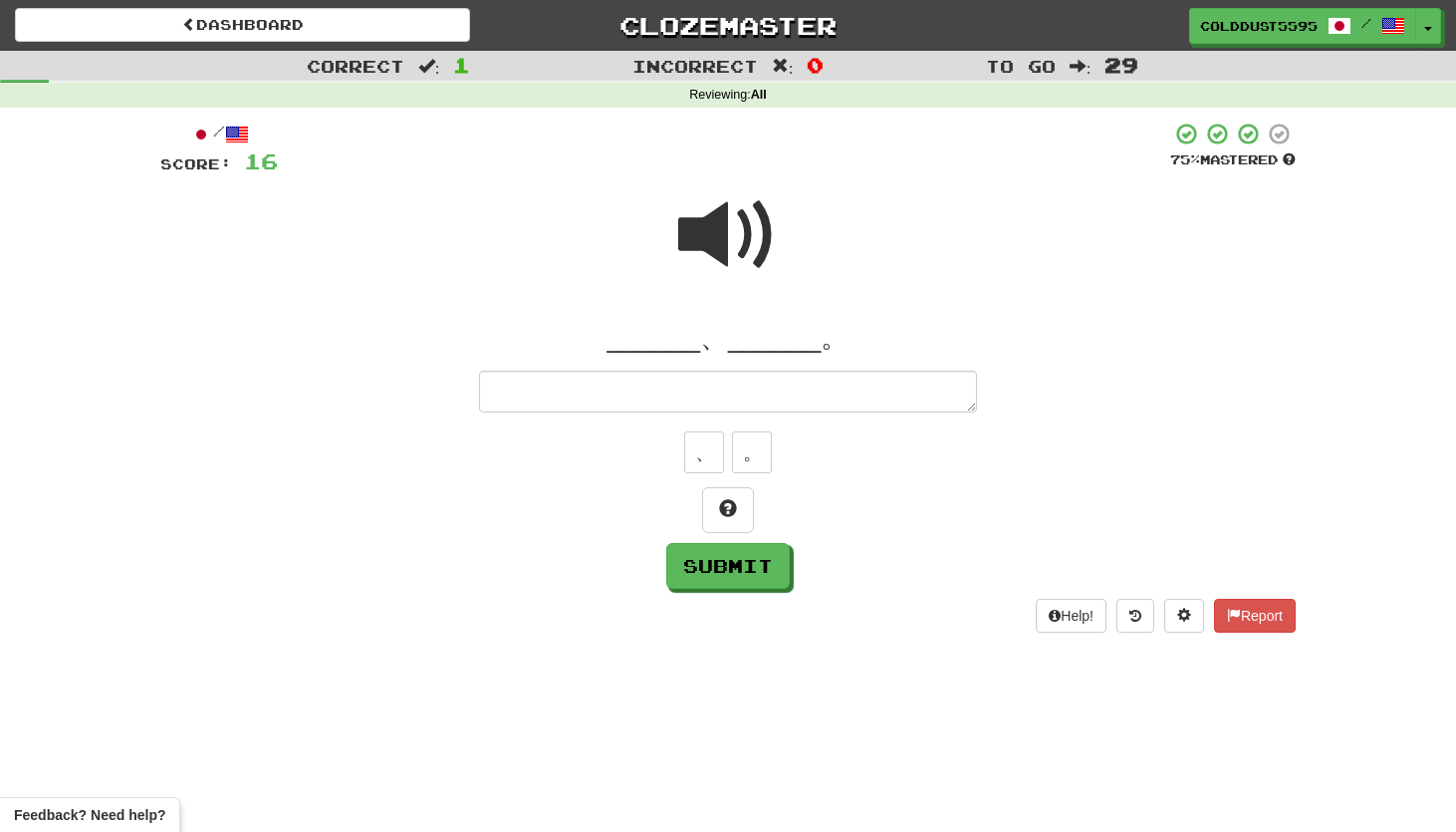 type on "*" 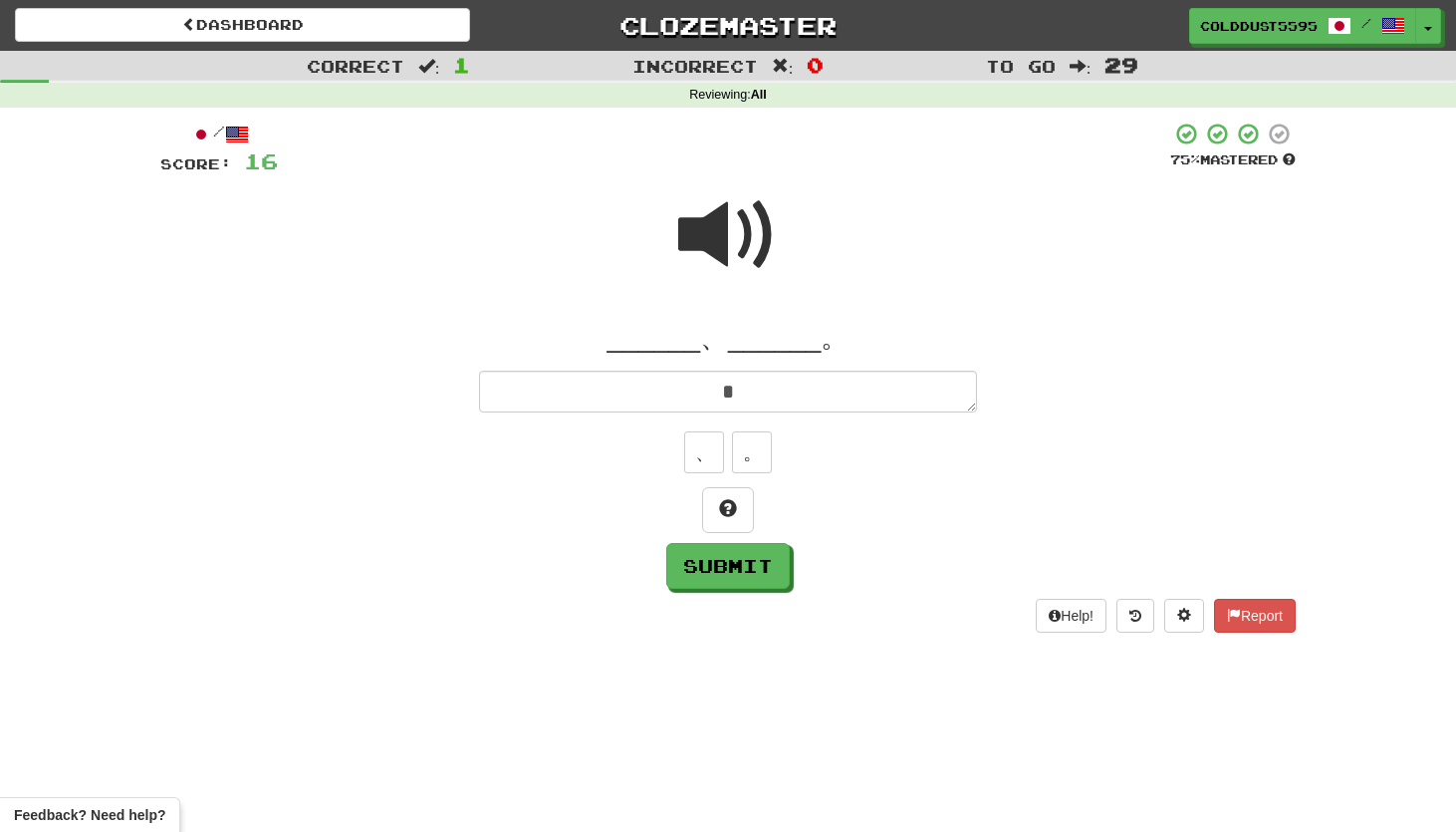 type on "*" 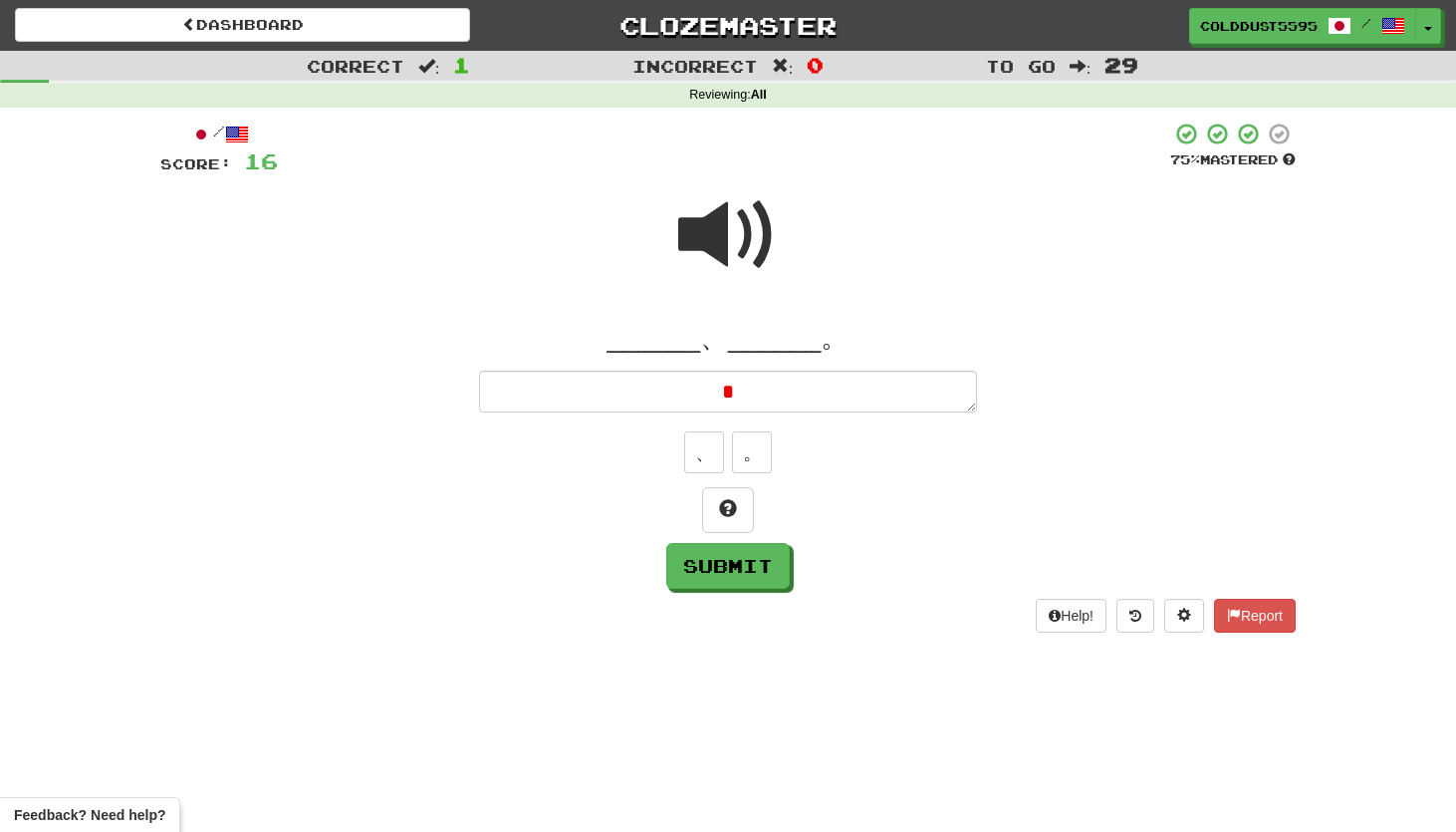 type on "*" 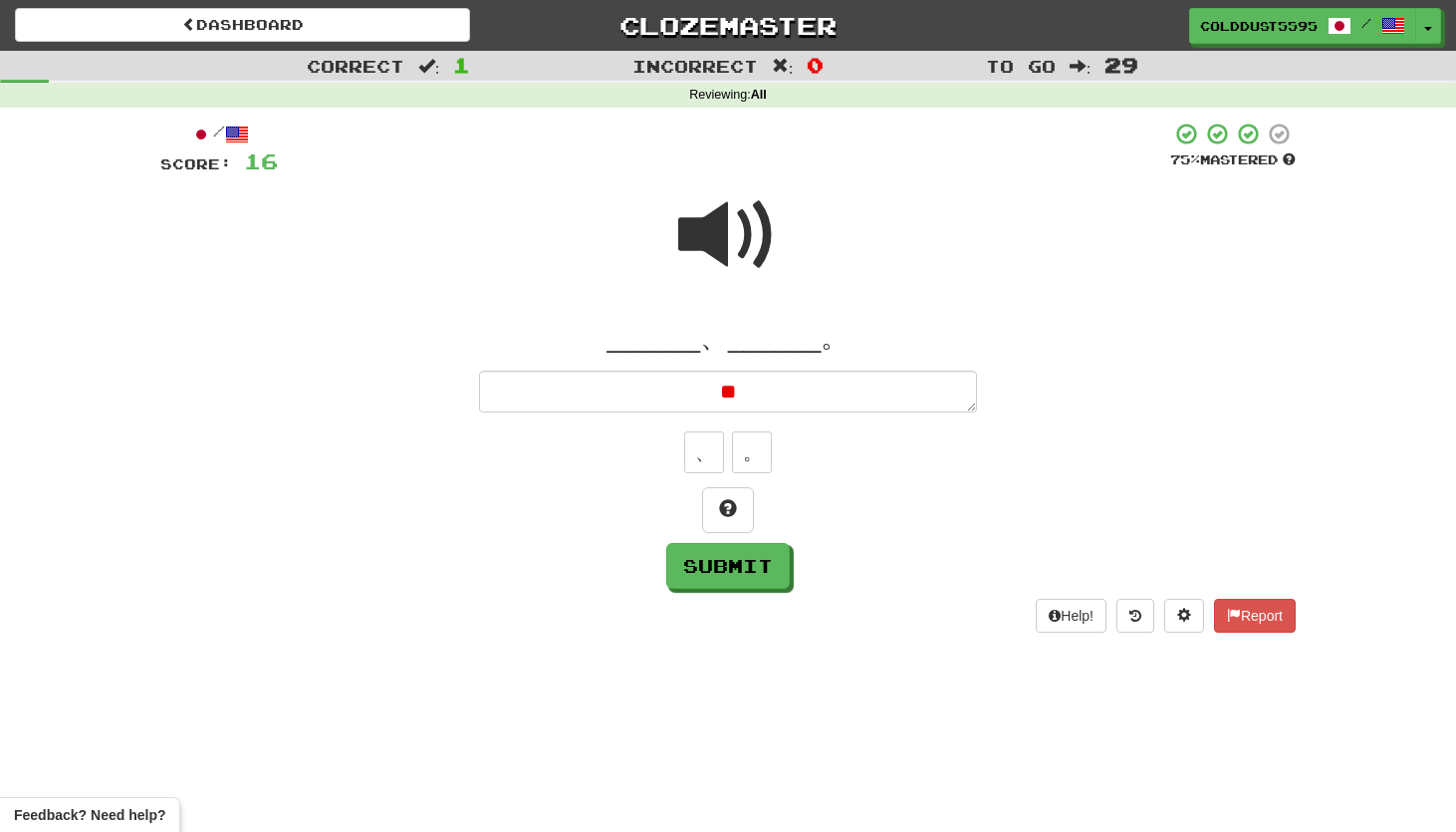 type on "*" 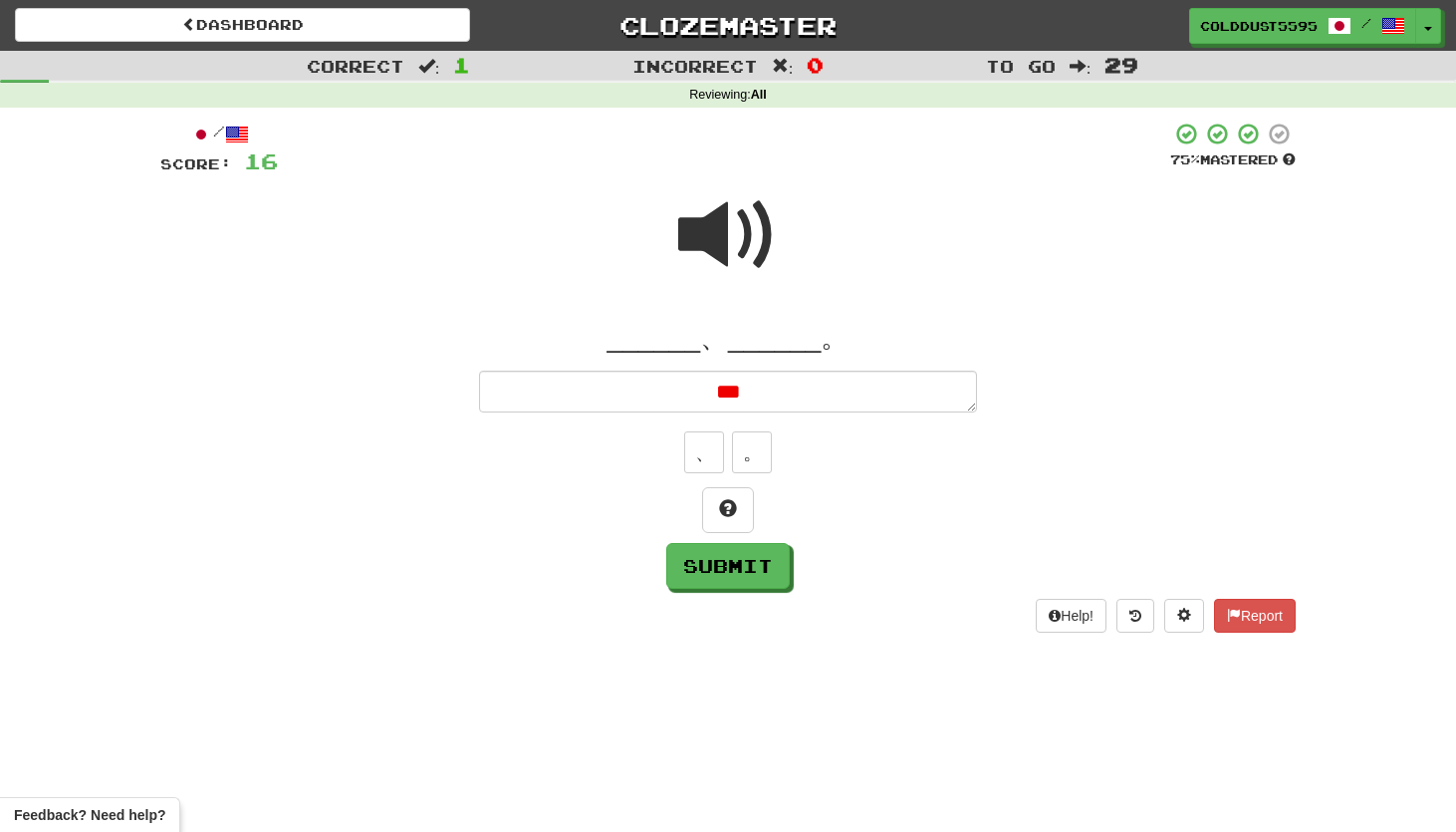 type on "*" 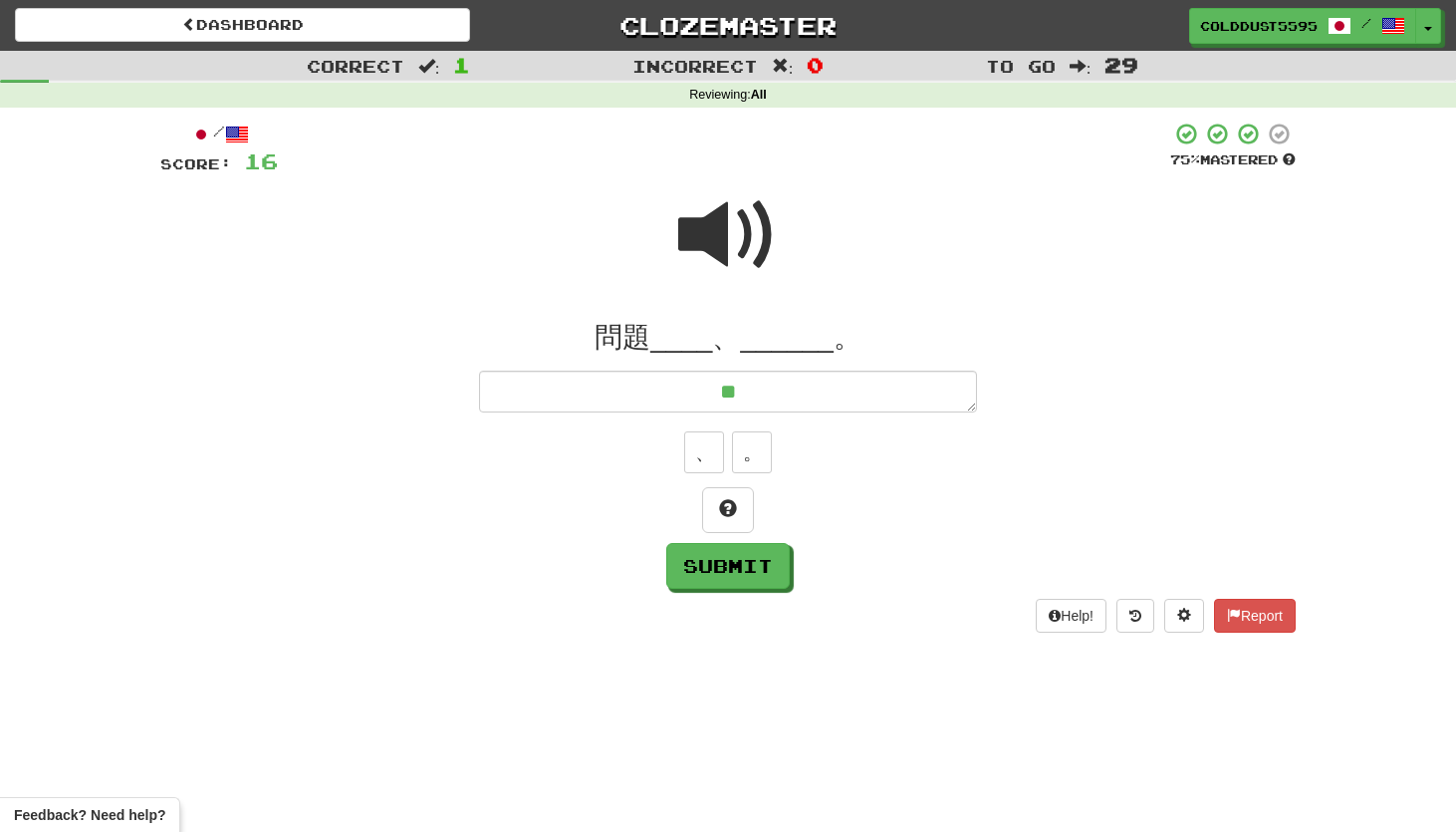 type on "*" 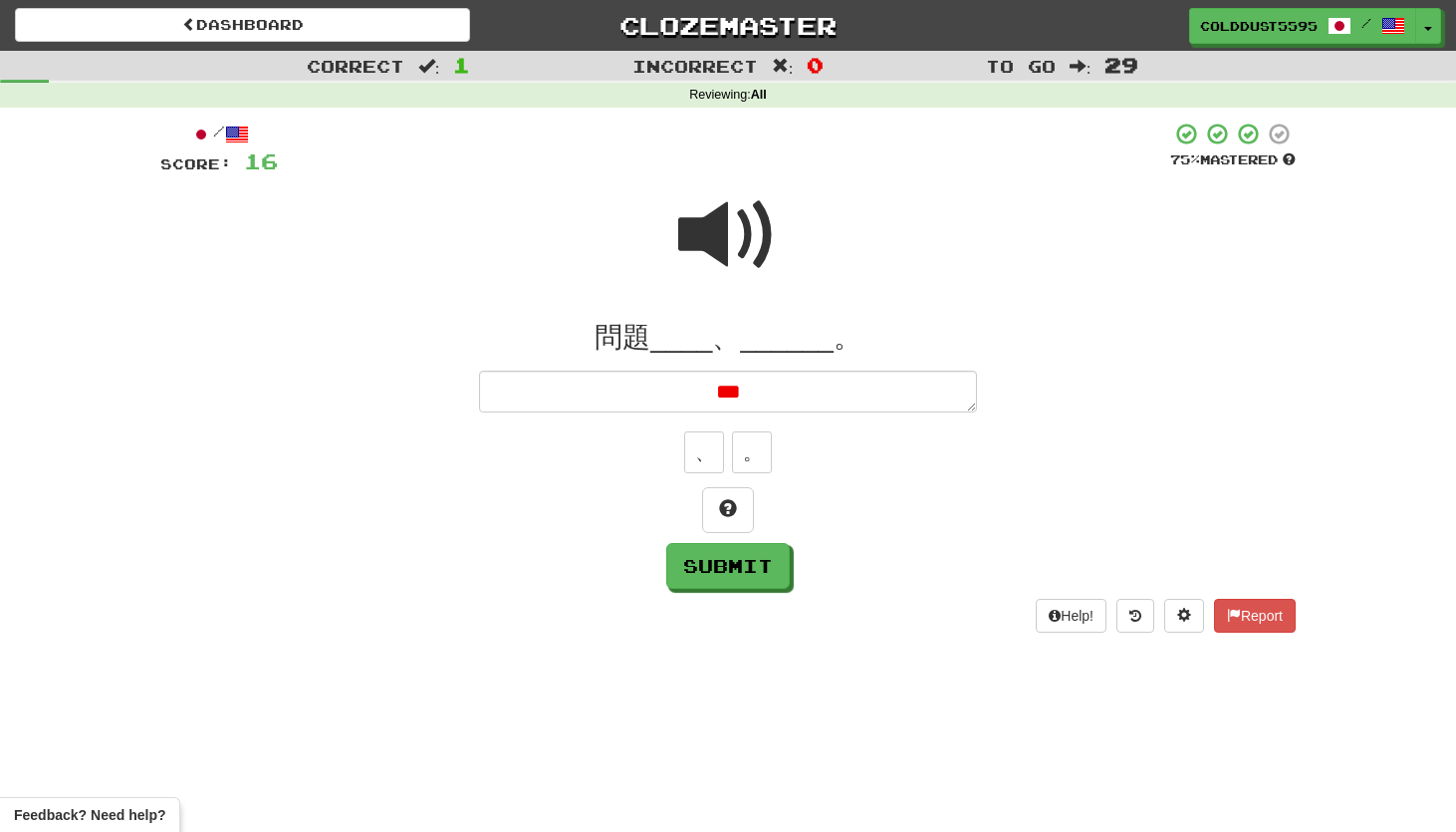 type on "*" 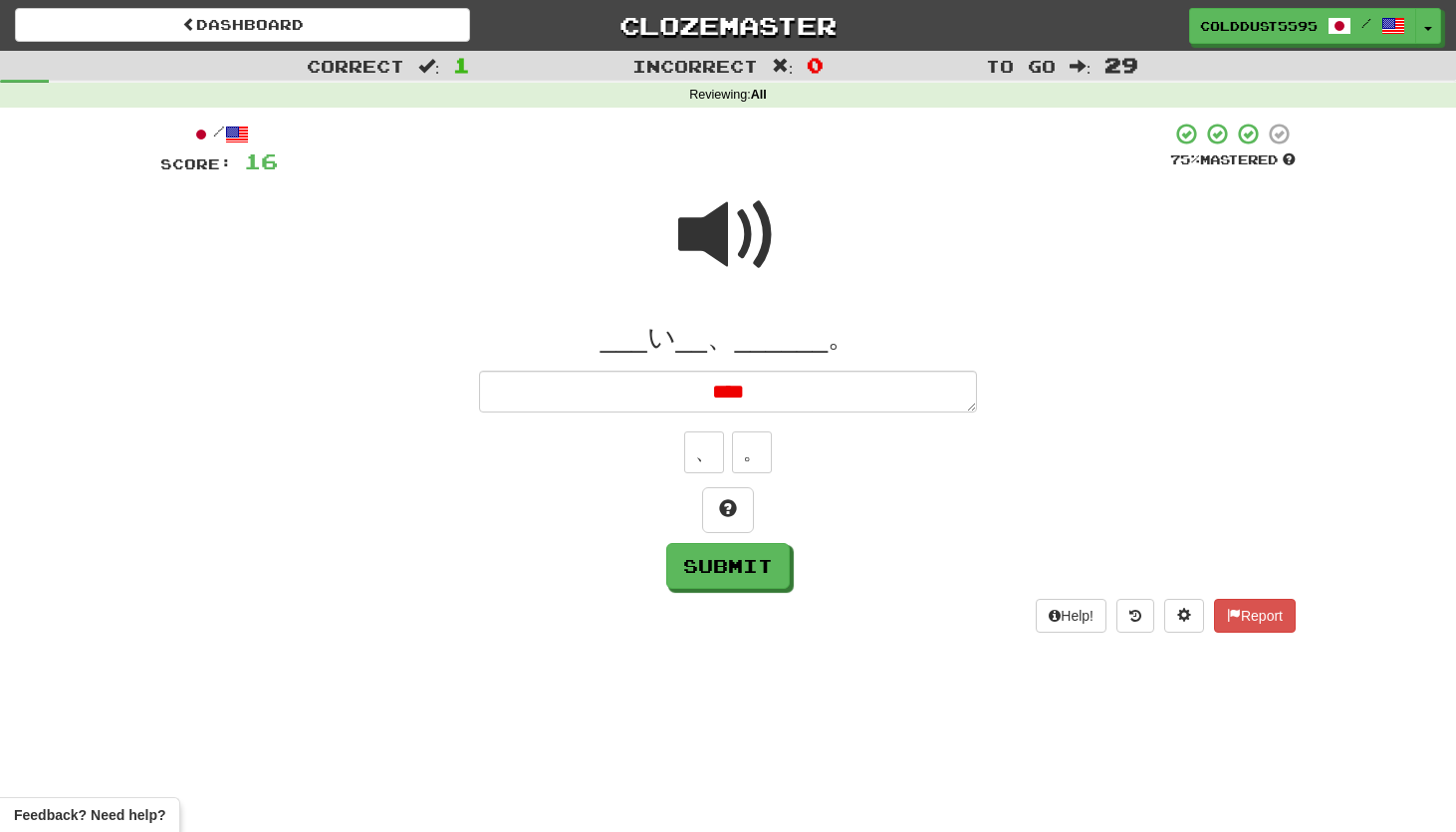 type on "*" 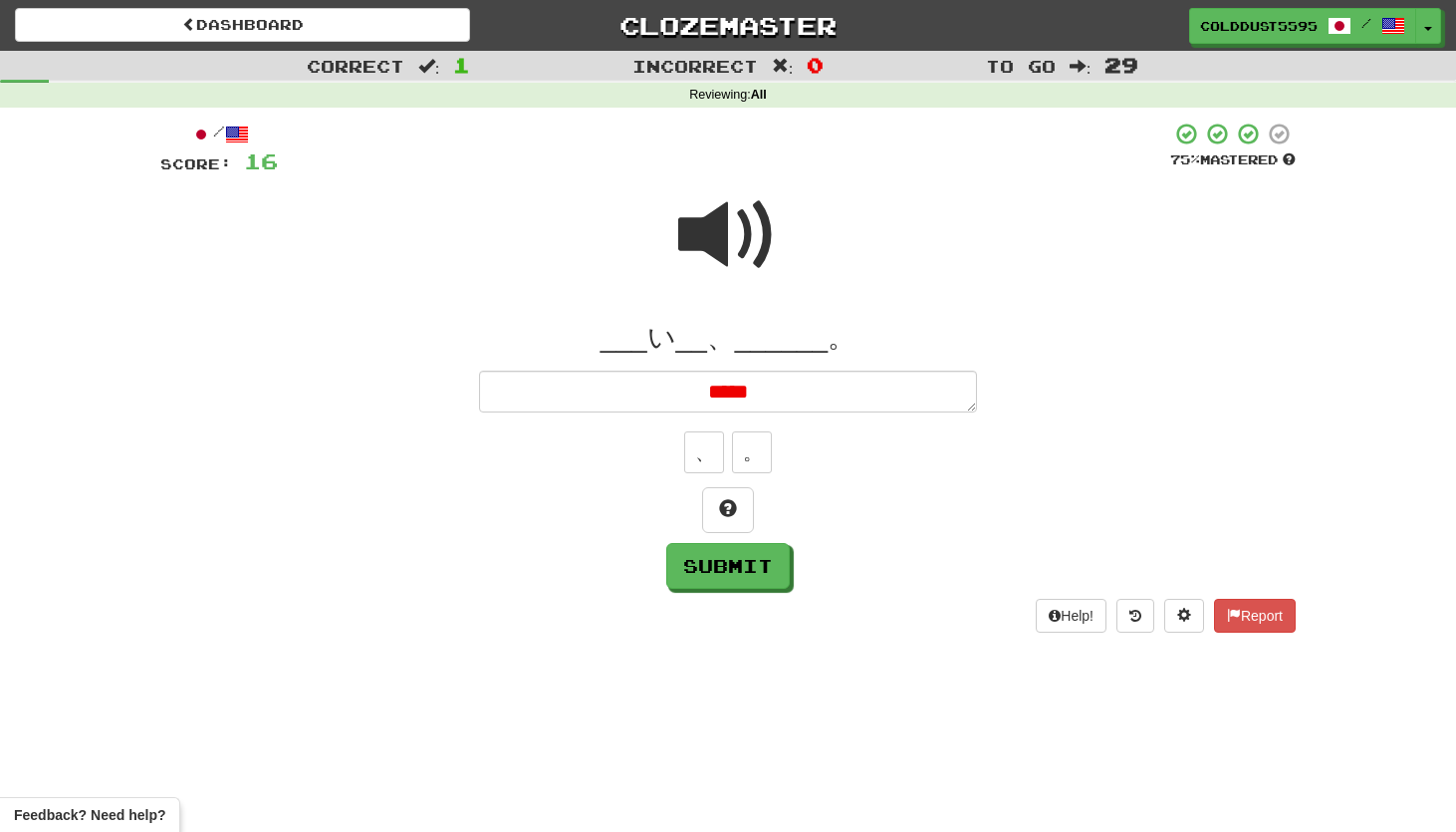 type on "***" 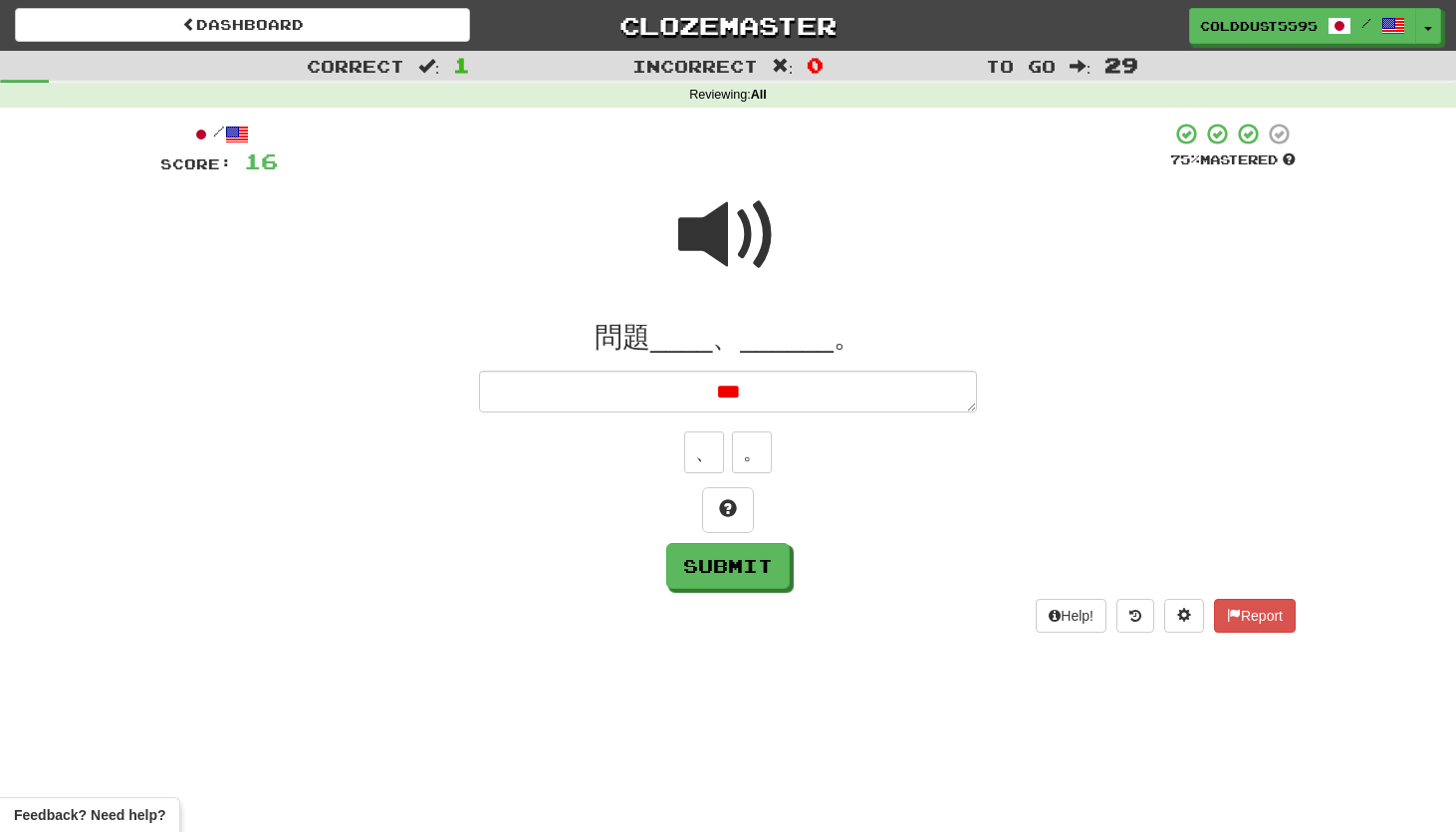 type on "*" 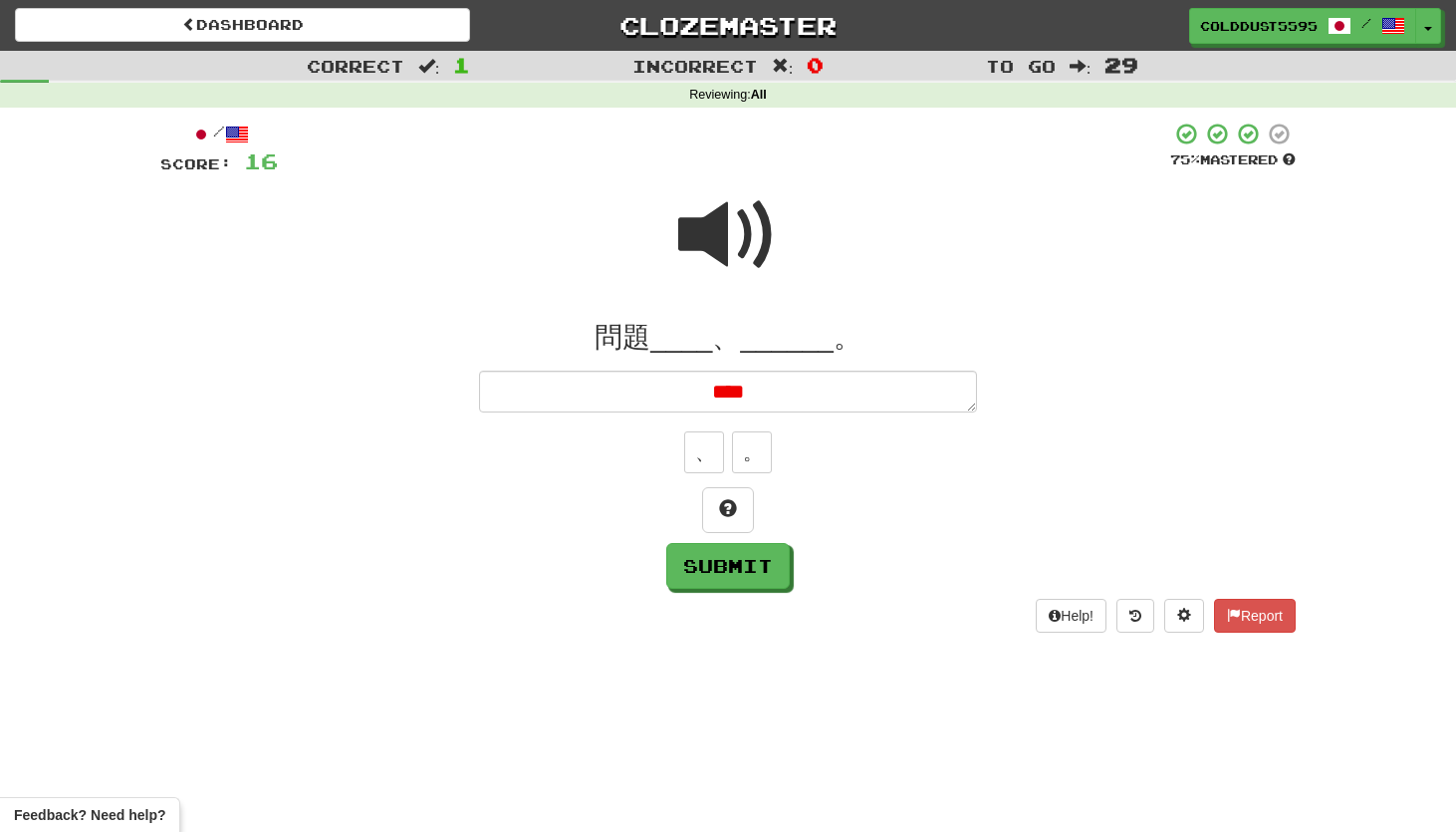 type on "*" 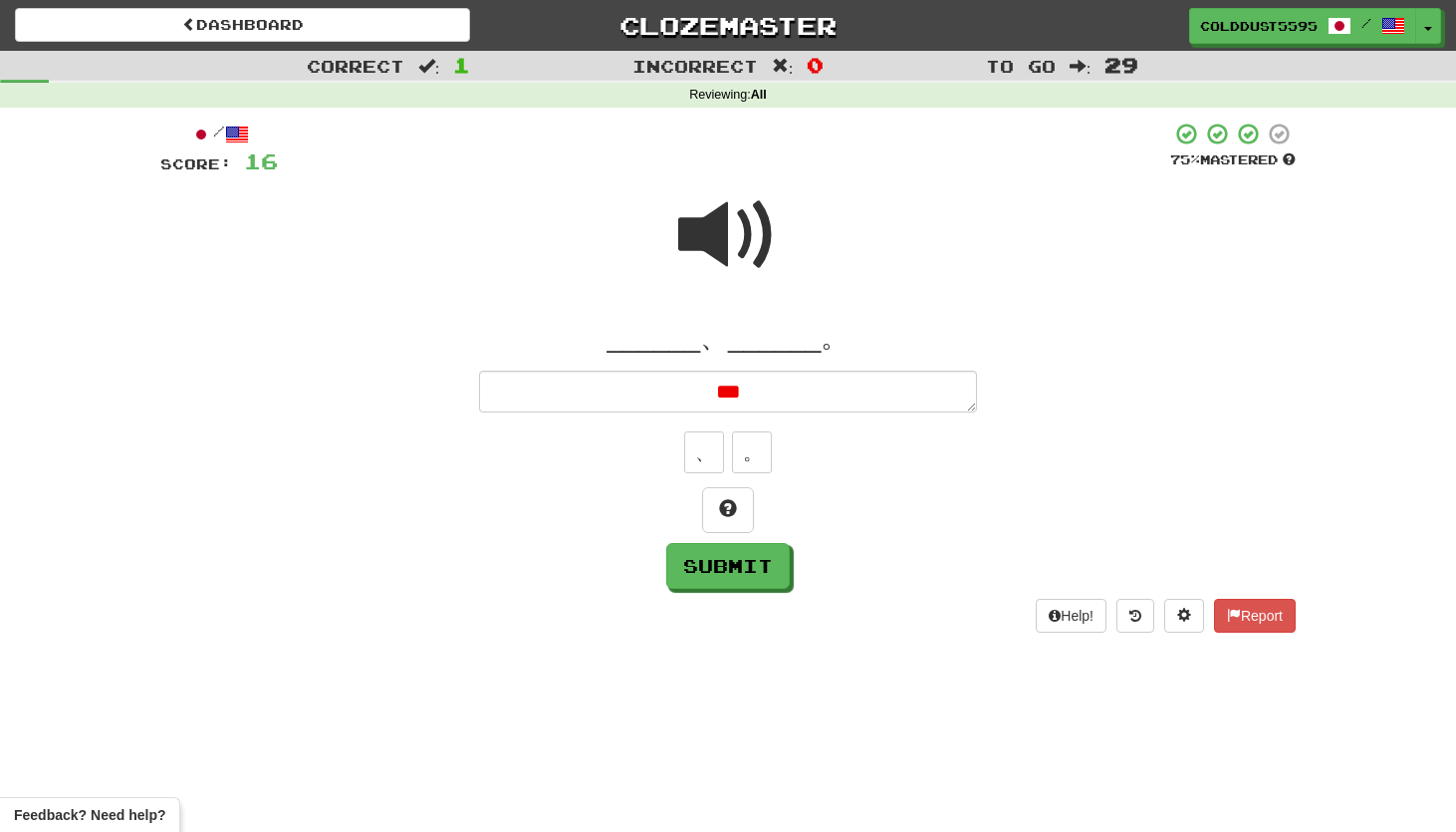 type on "****" 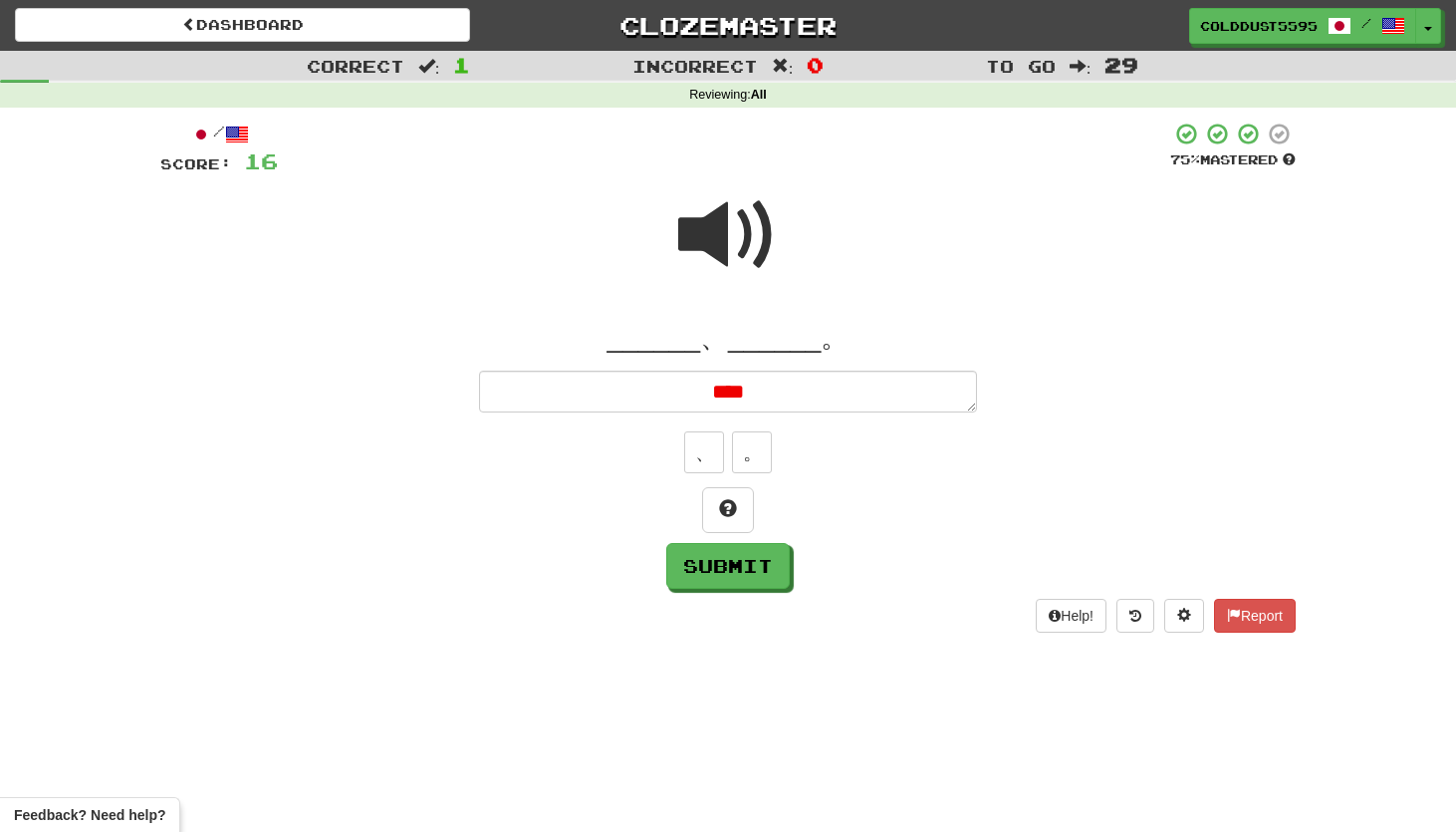 type on "*" 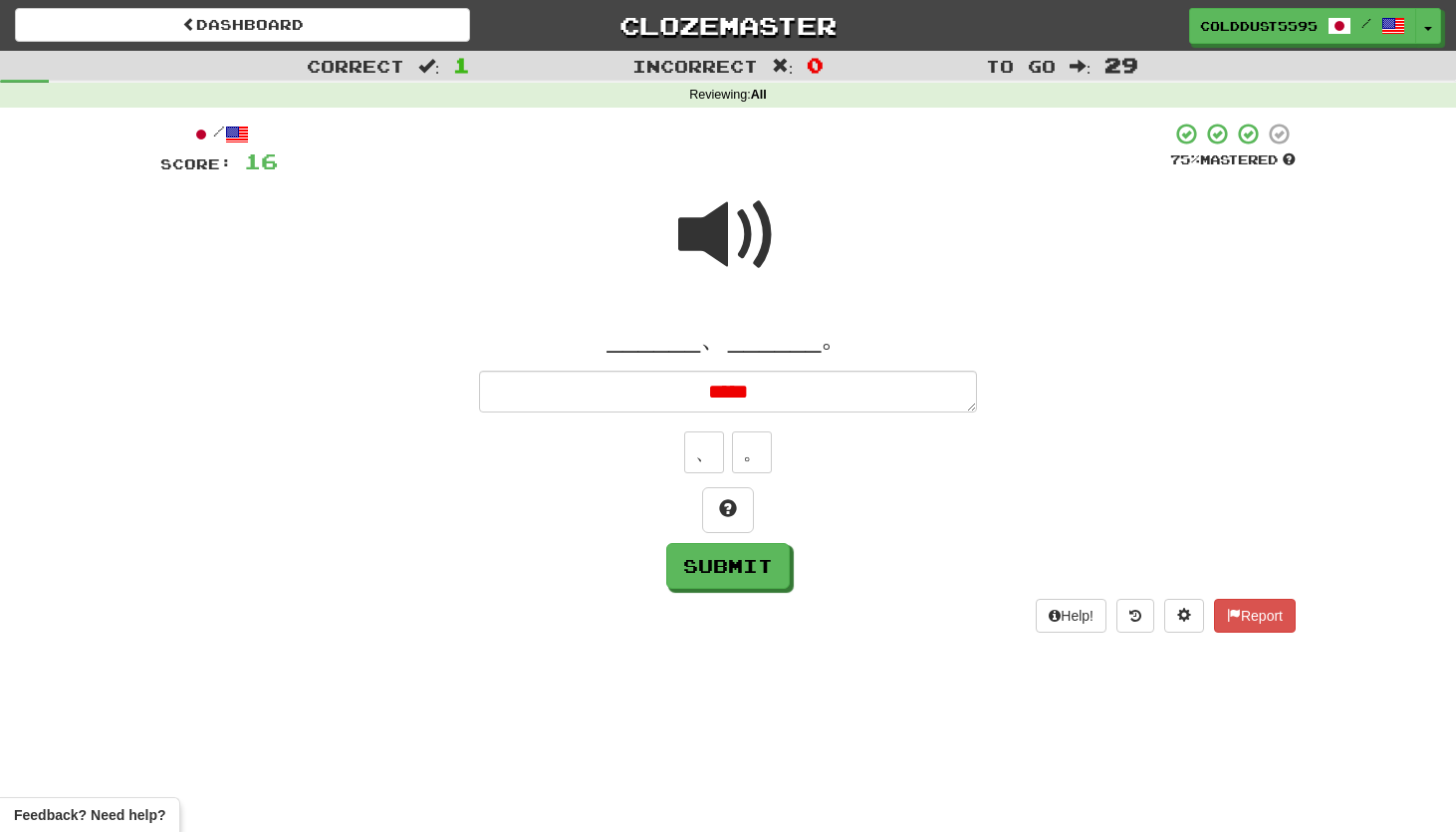 type on "*" 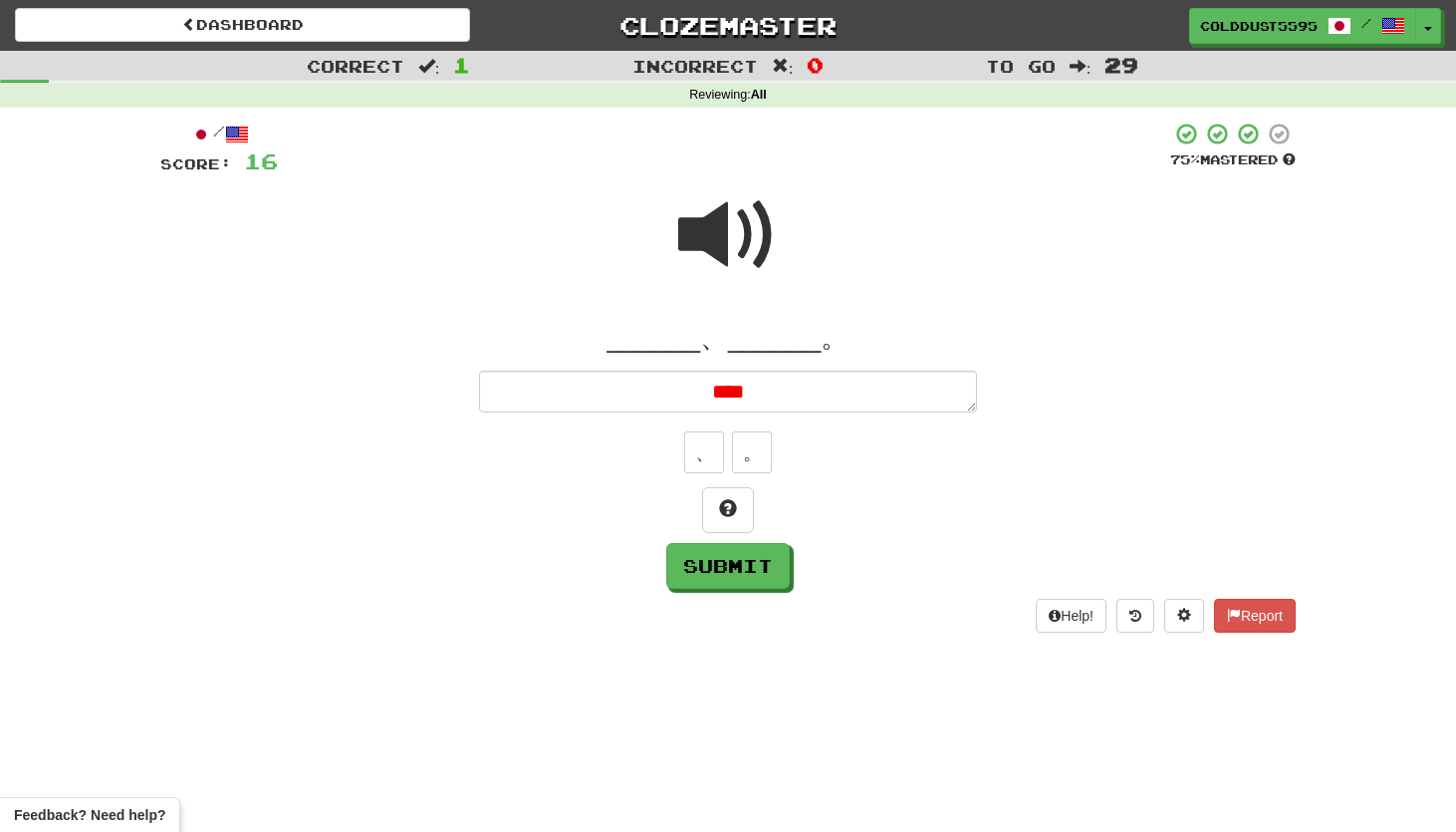 type on "*" 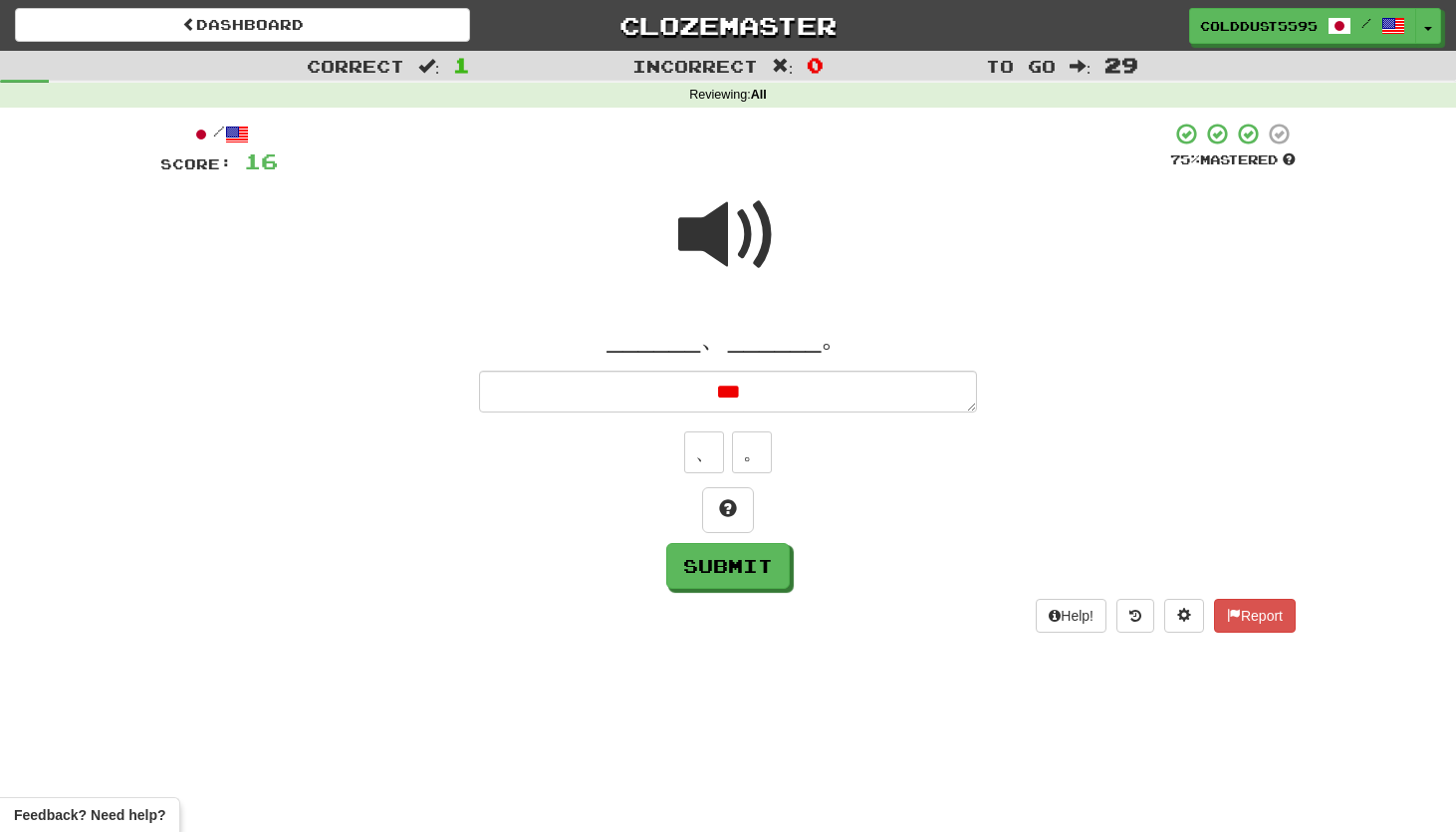 type on "*" 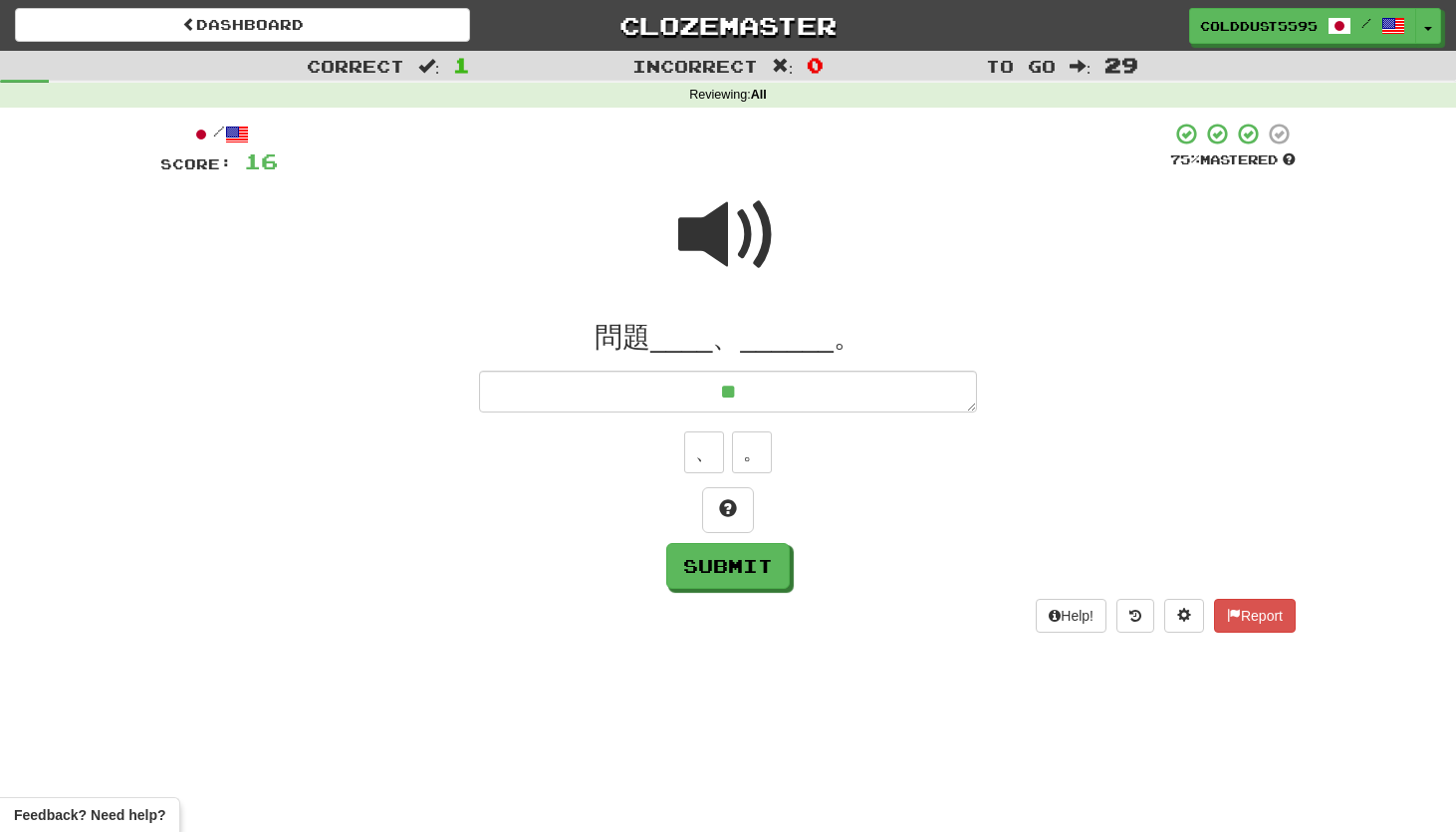 type on "*" 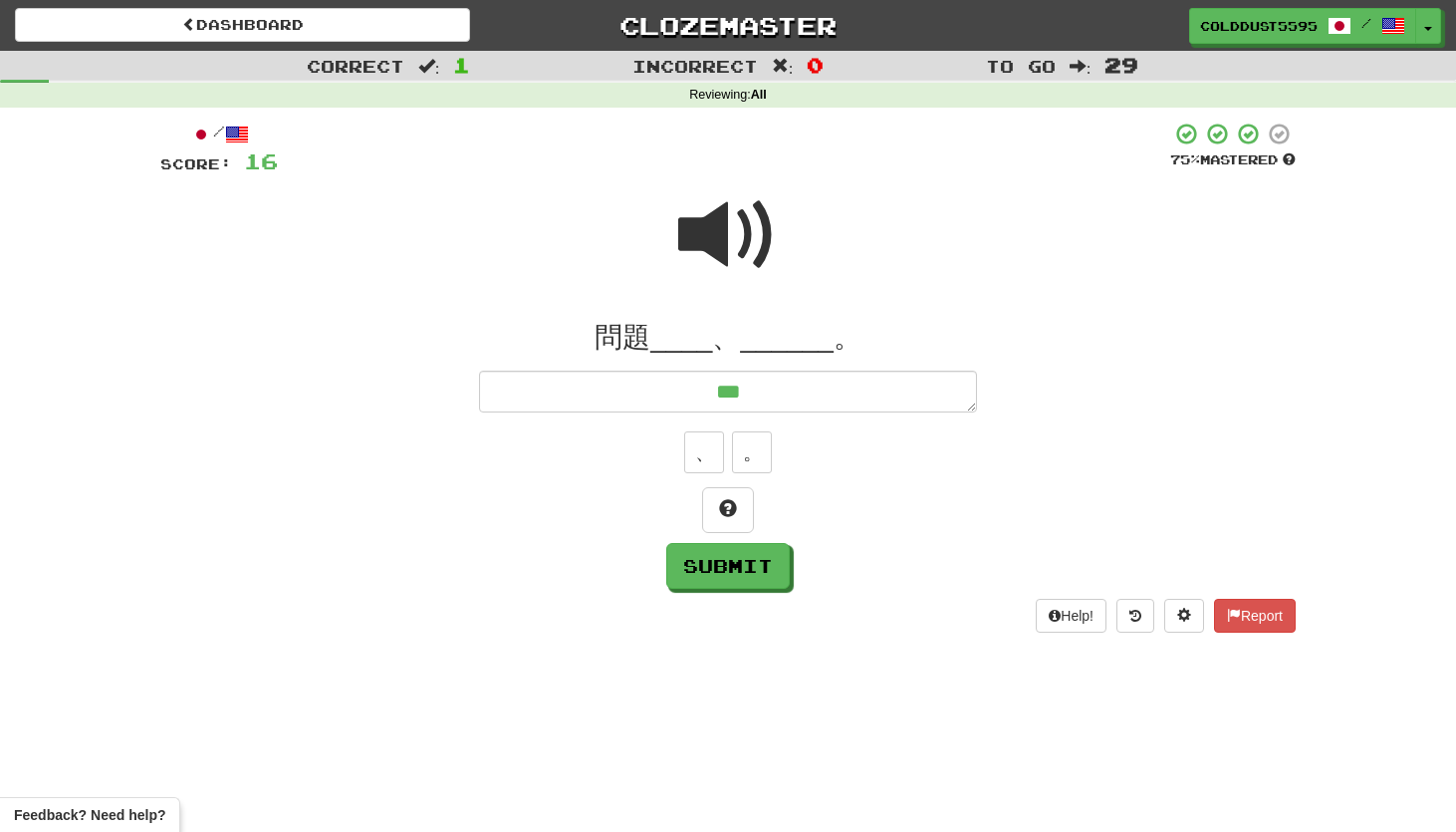 type on "*" 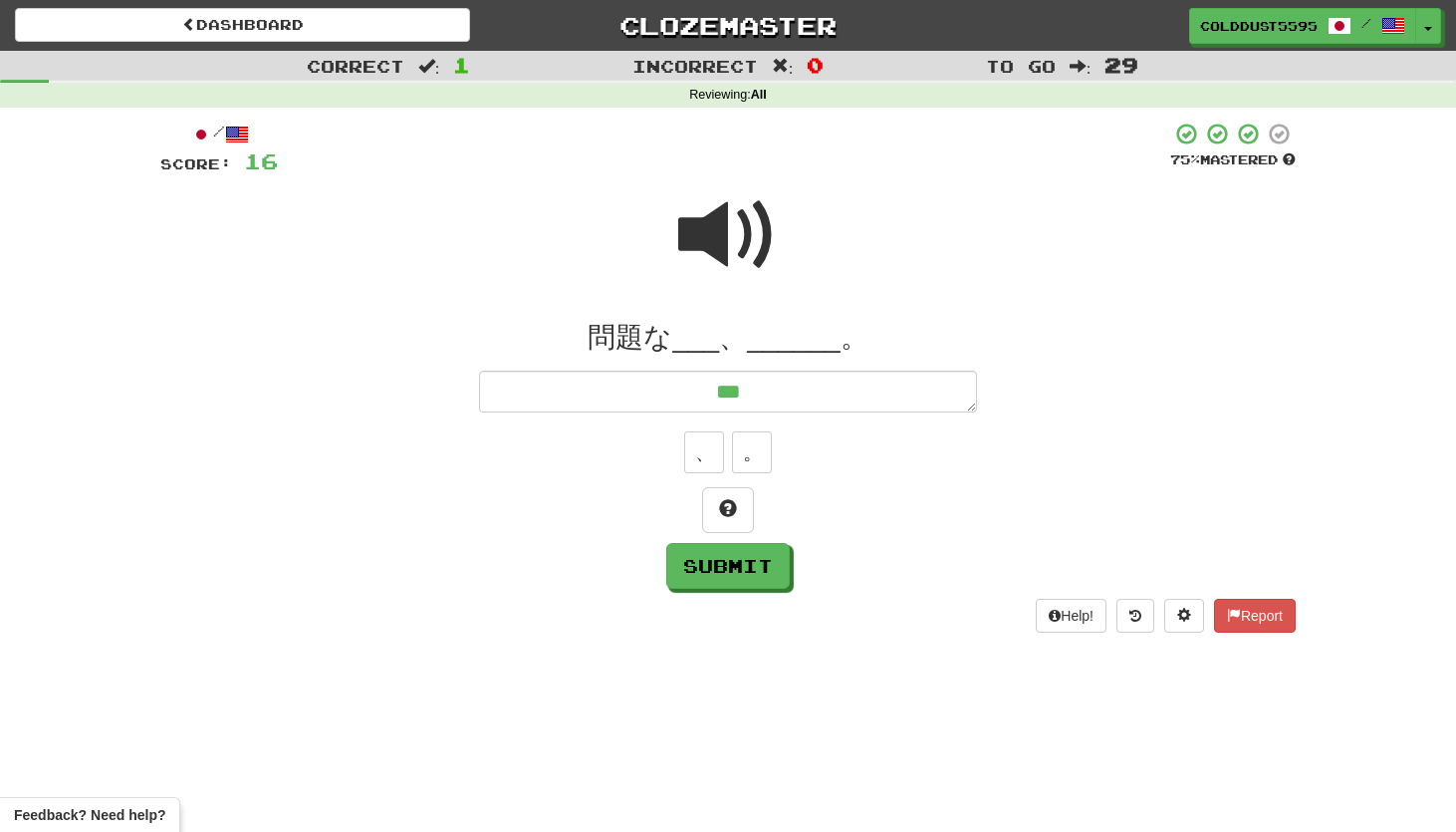 type on "*" 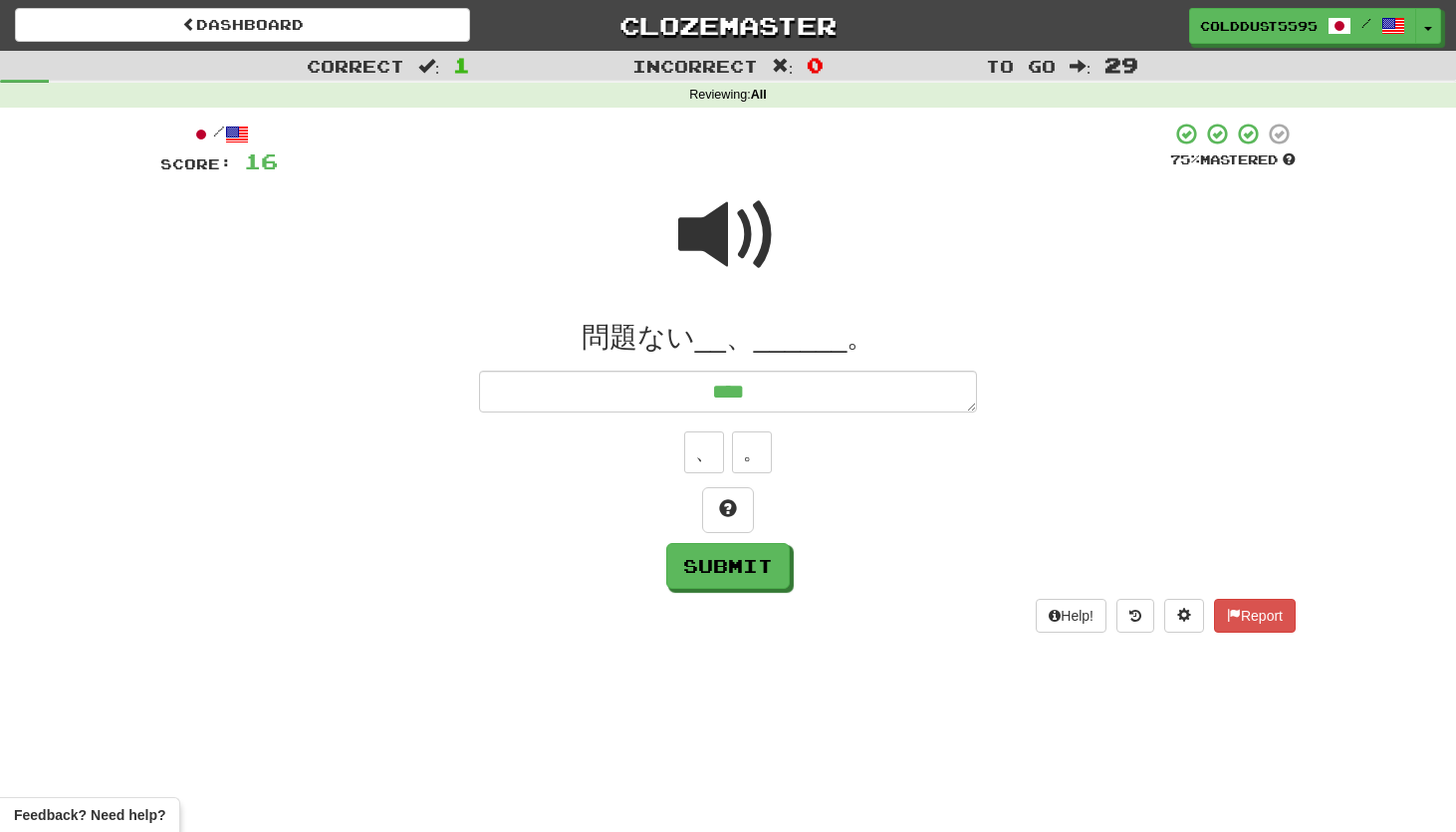type on "*" 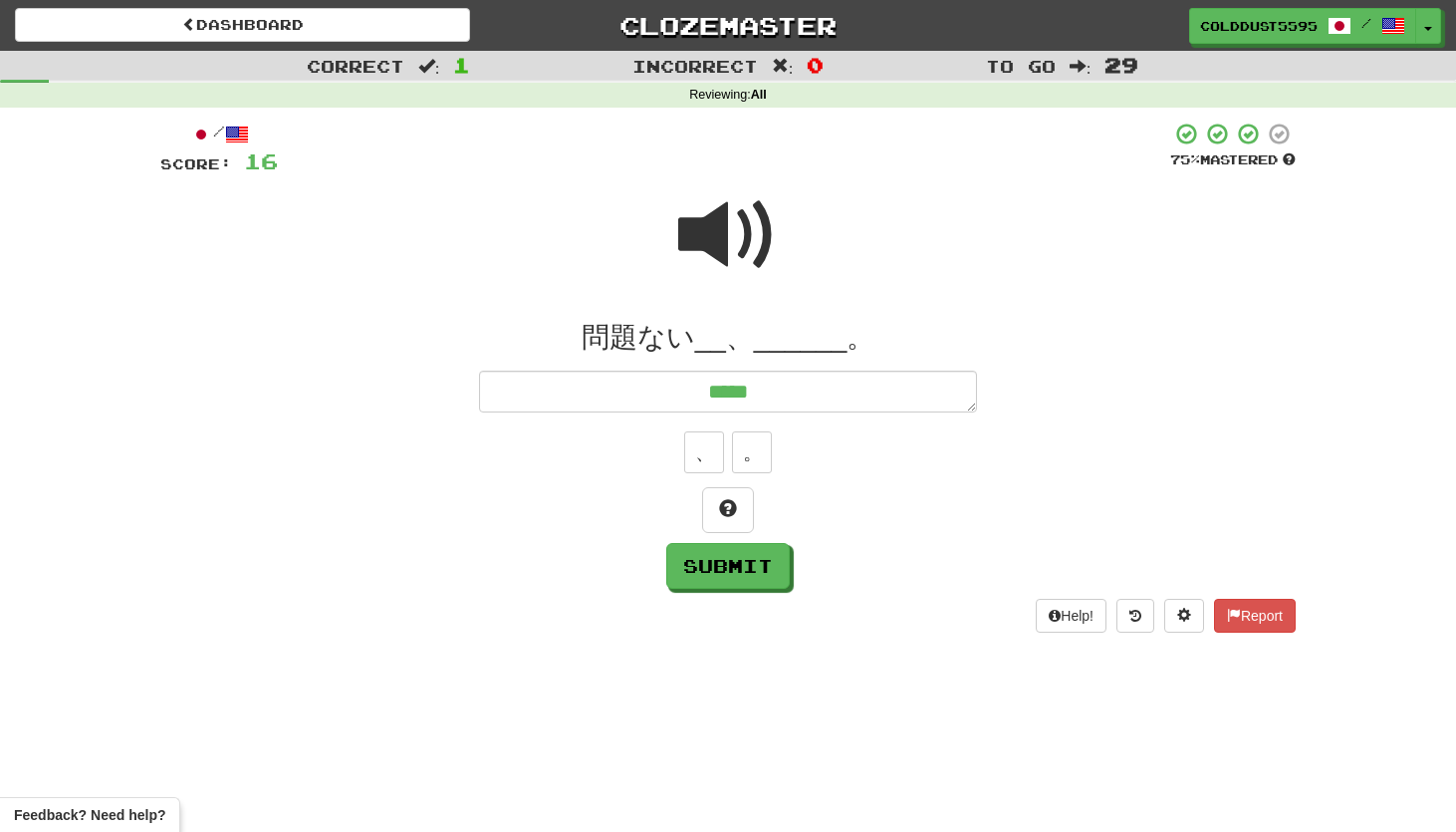 type on "*****" 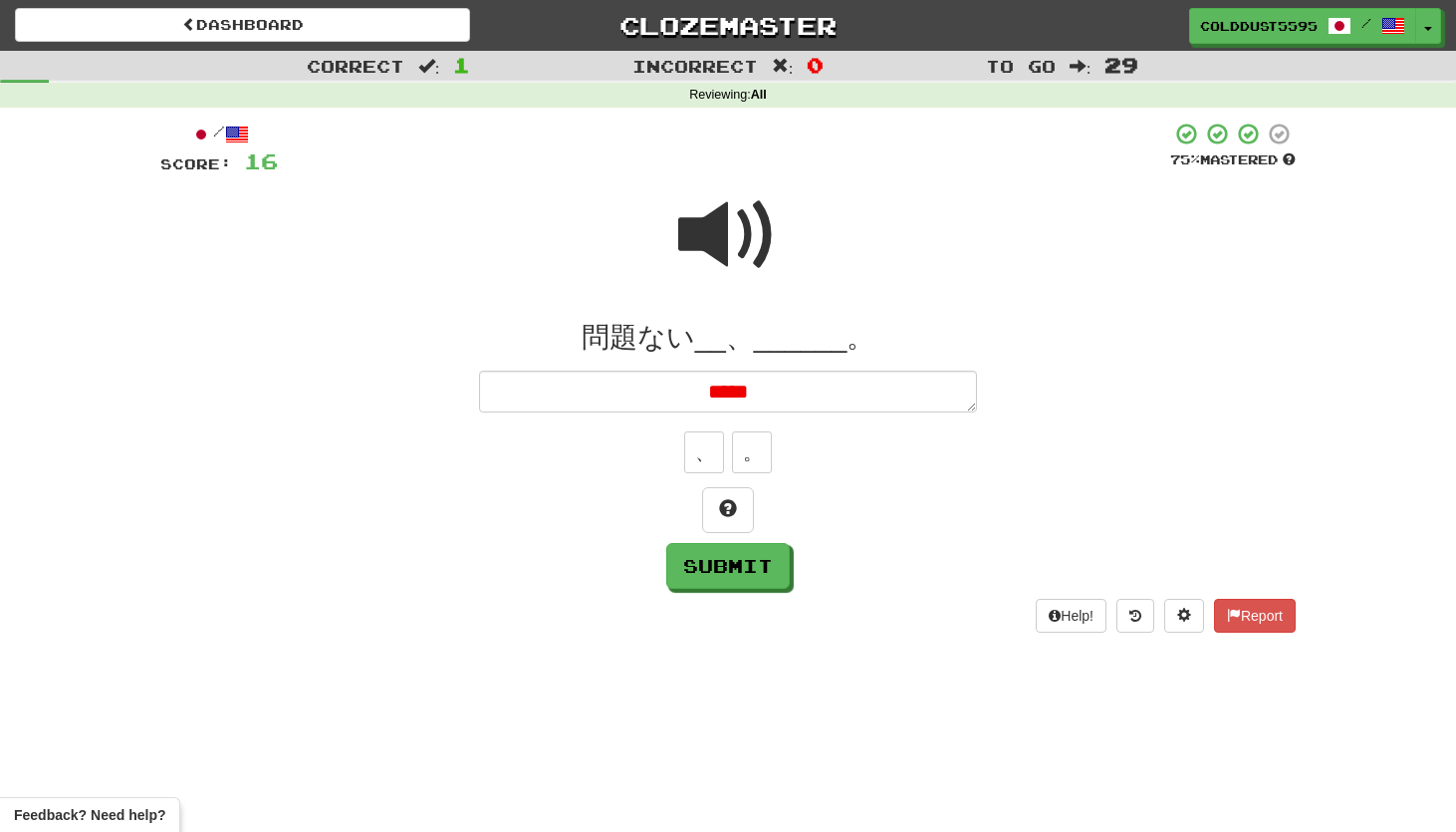 type on "*" 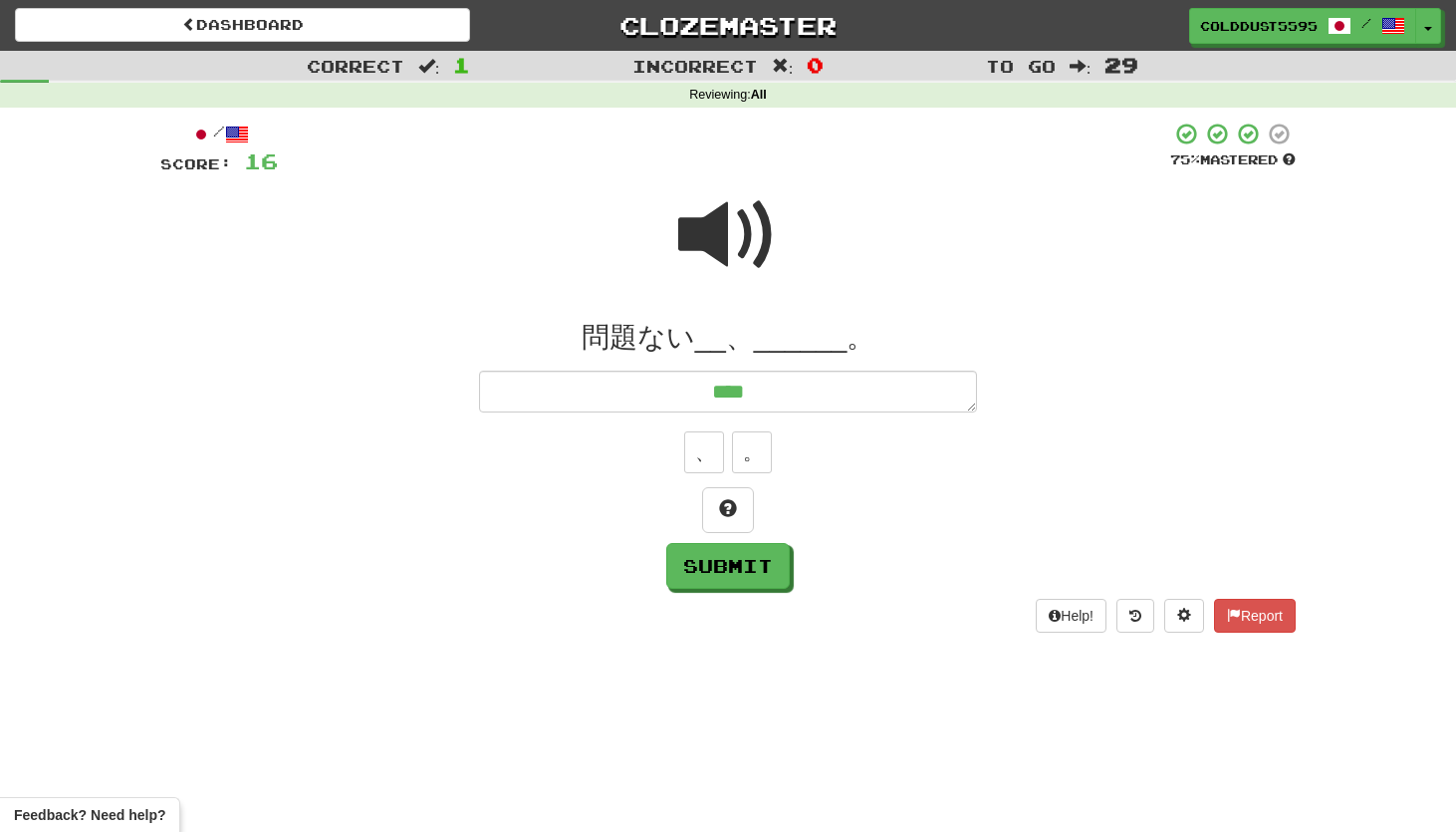 type on "*" 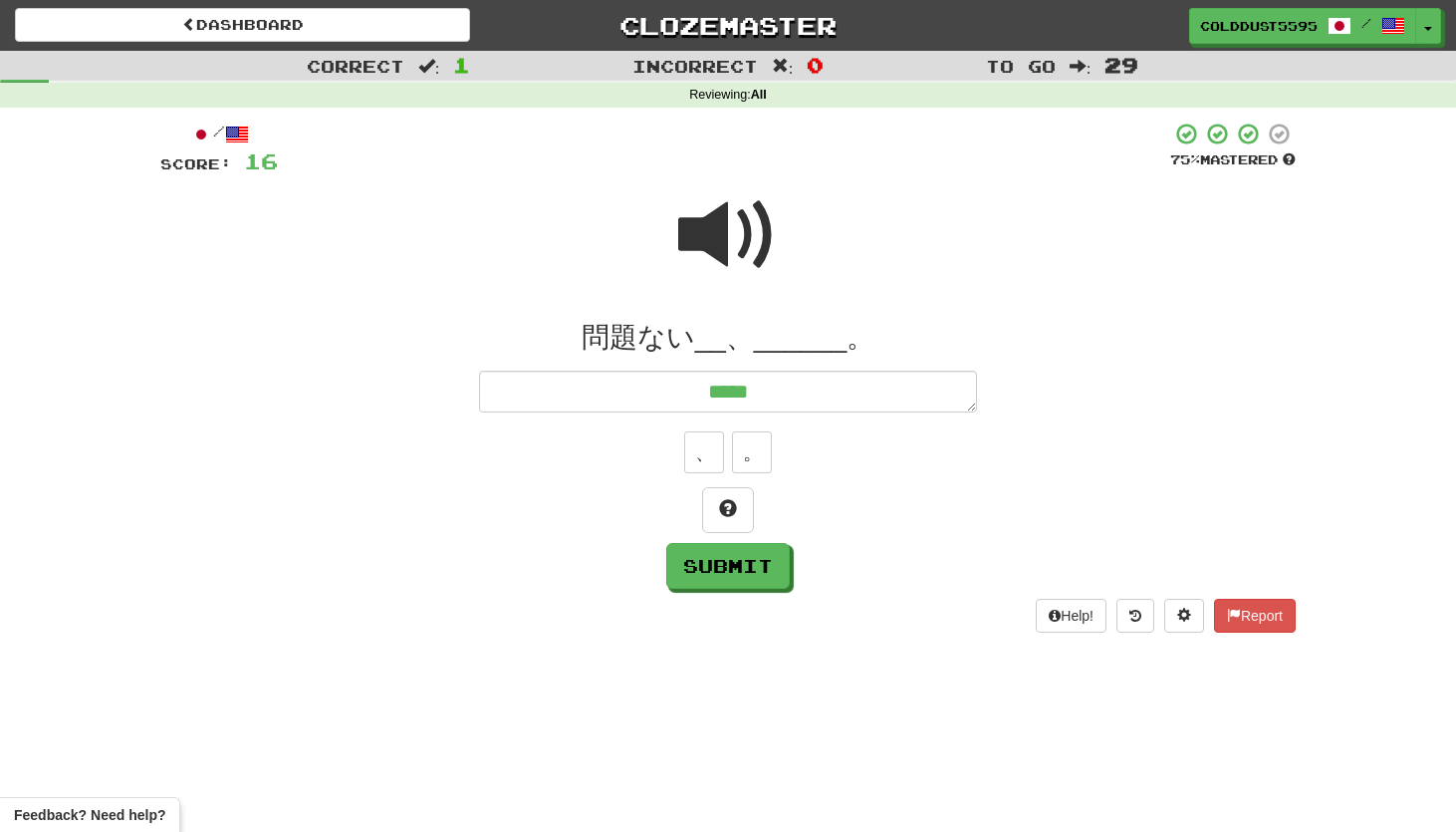 type on "*" 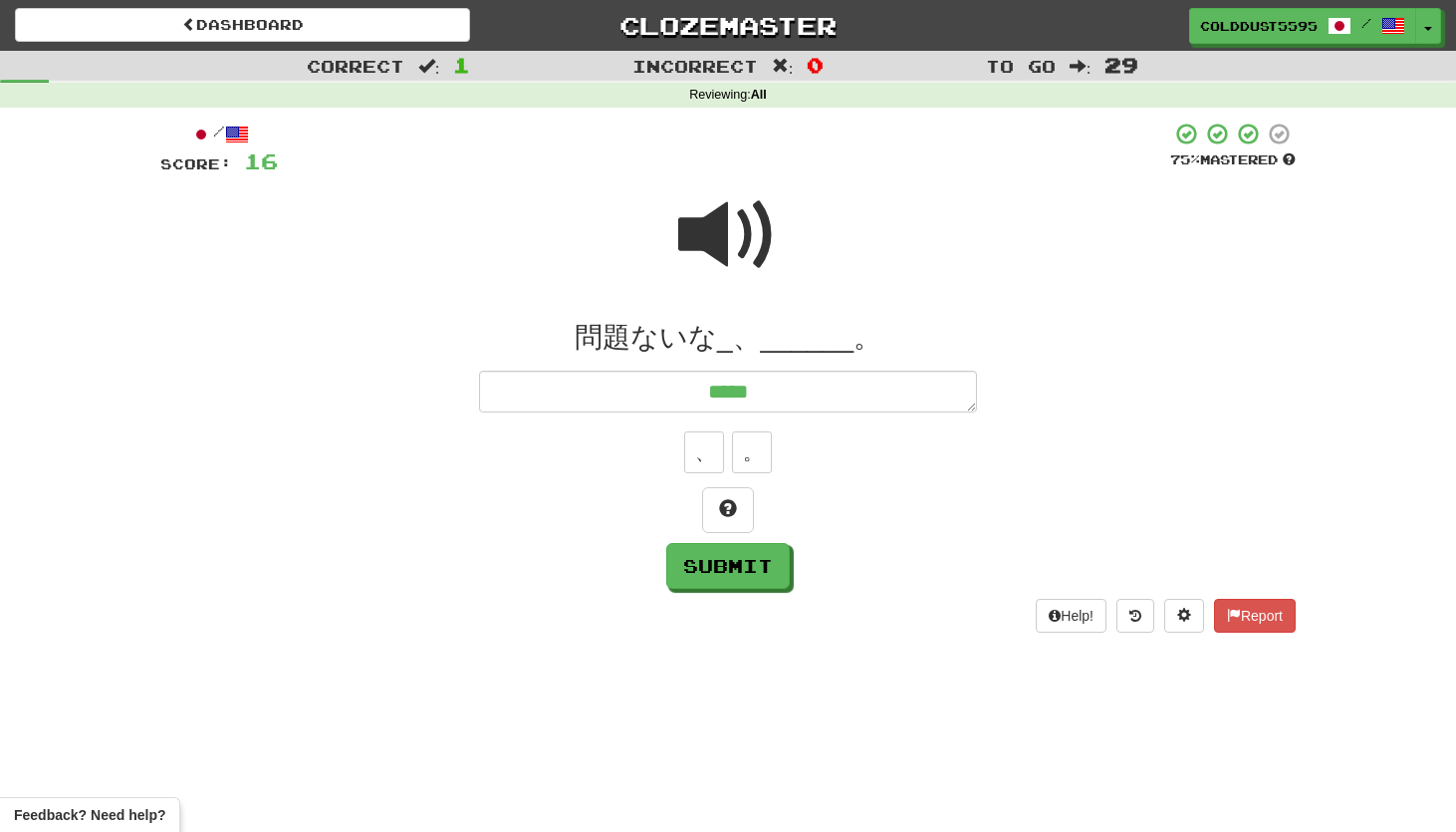 type on "*" 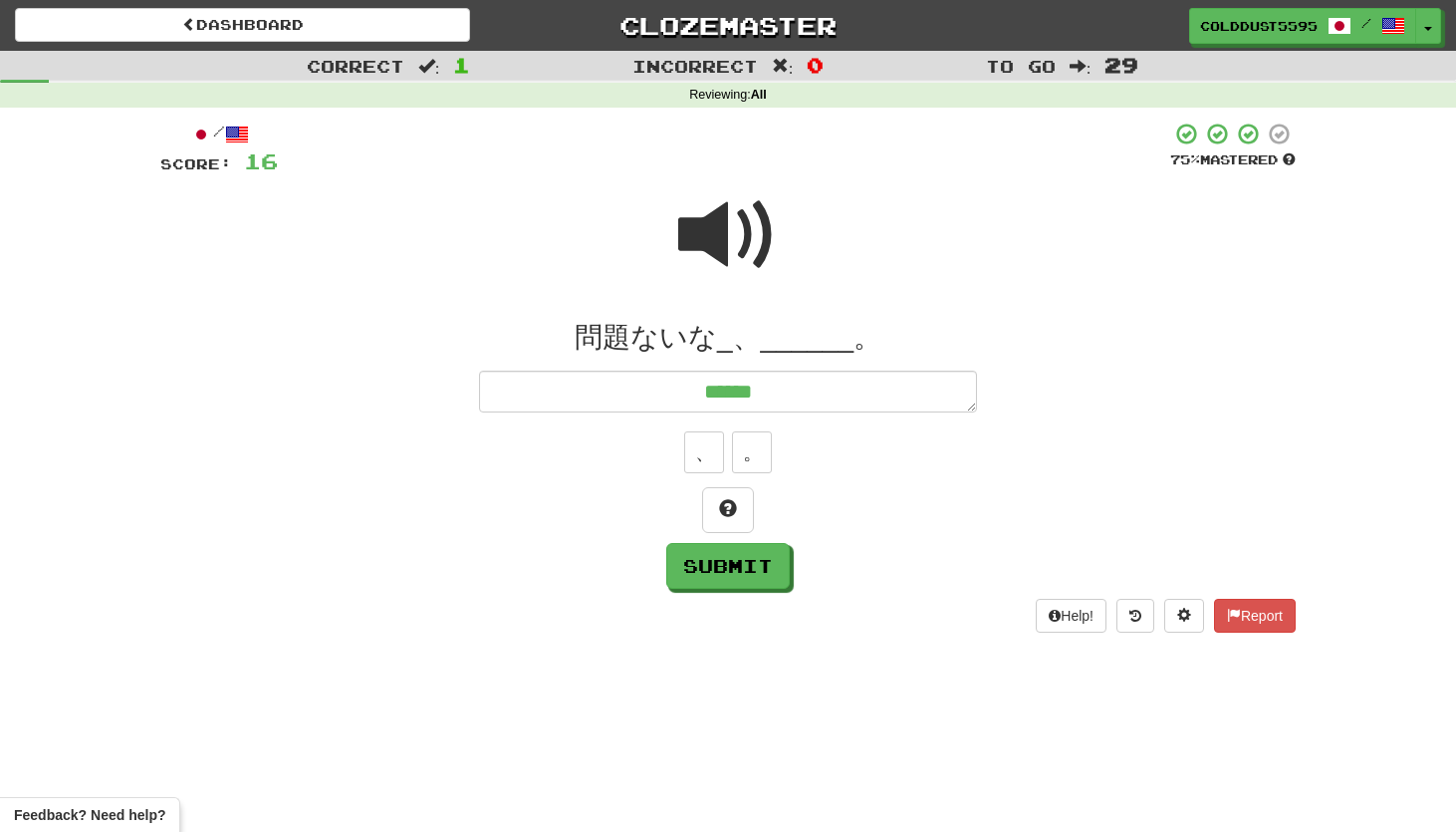 type on "*" 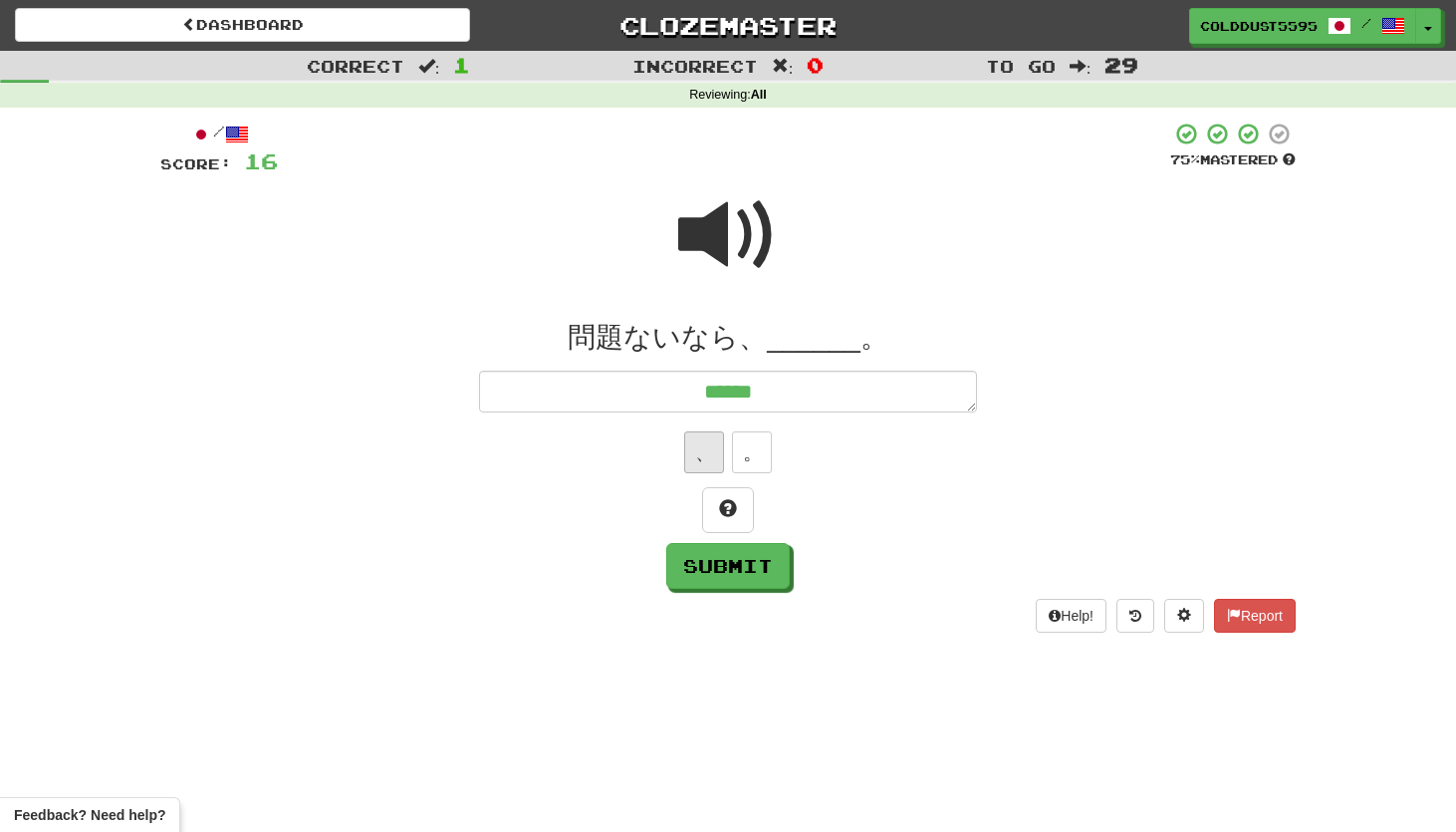 type on "******" 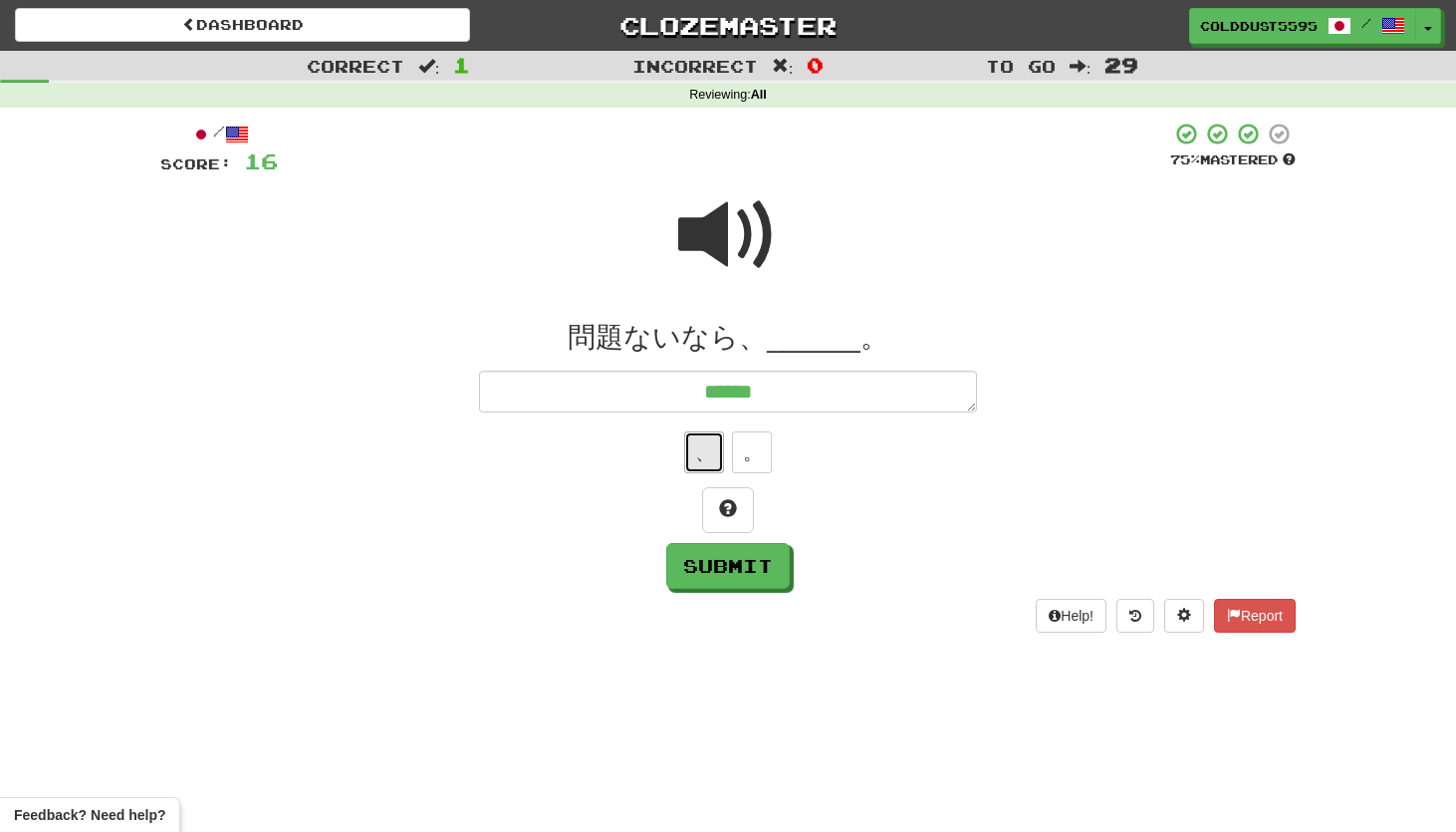 click on "、" at bounding box center [704, 452] 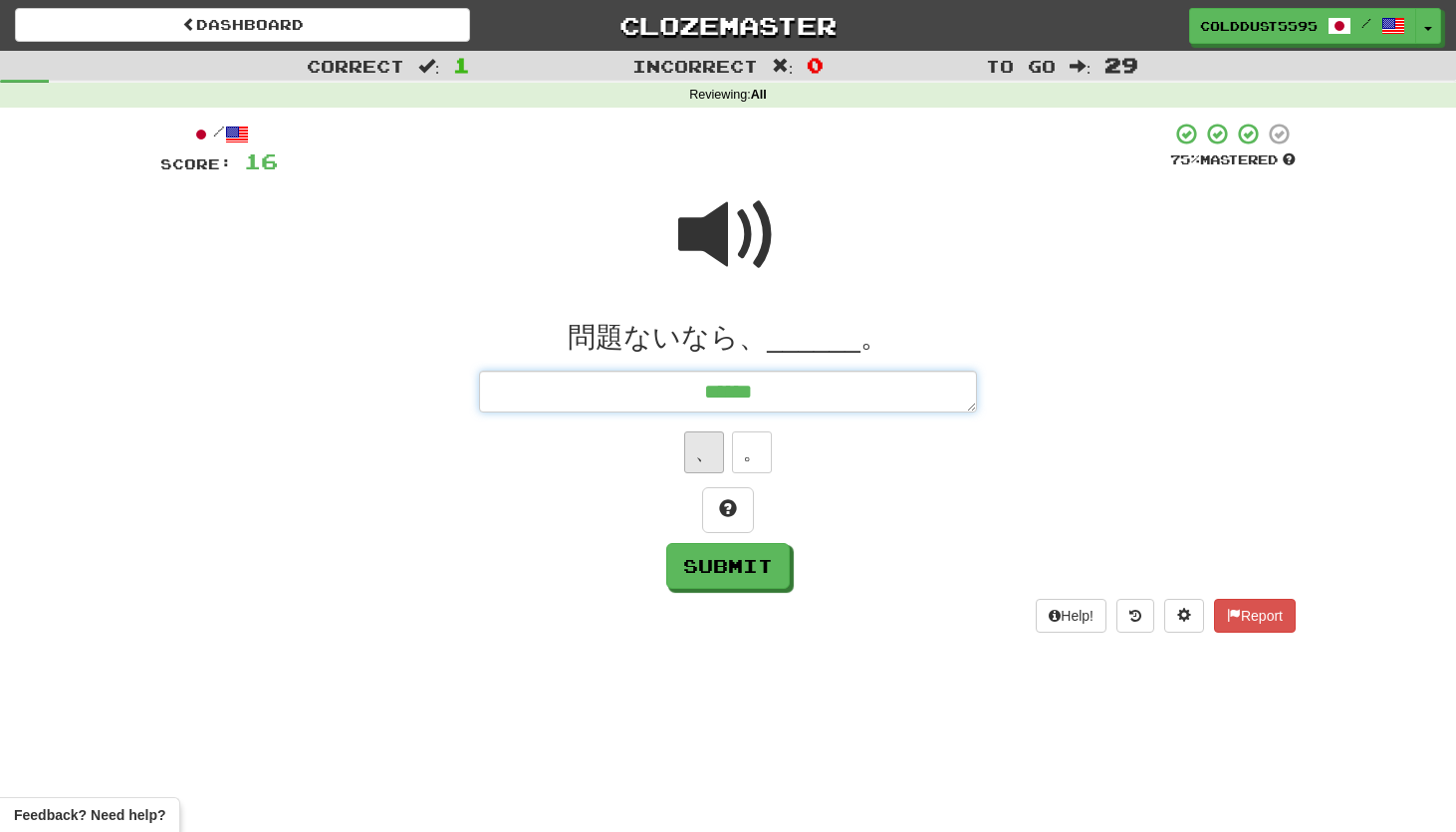 type on "*" 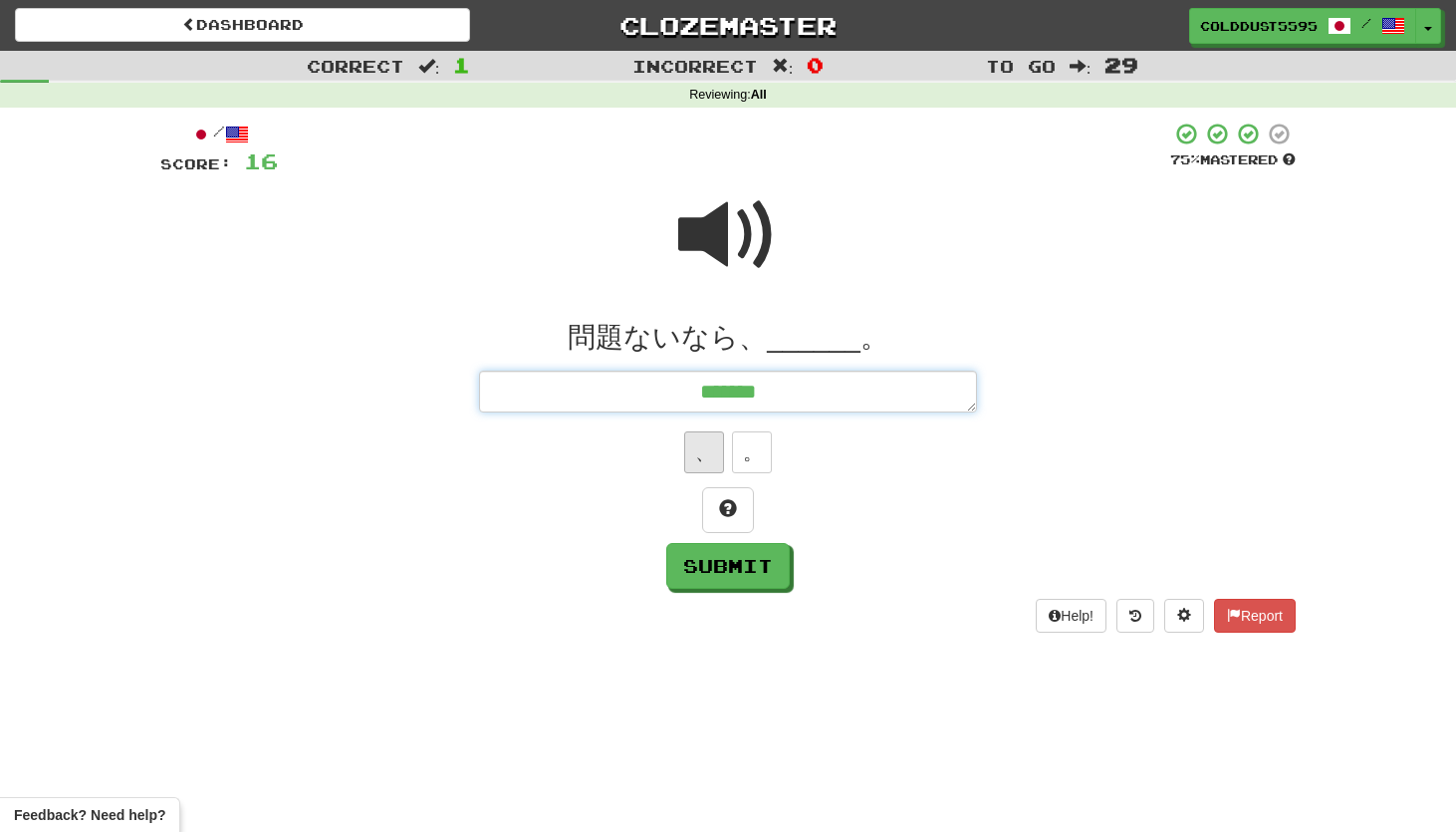 type on "*" 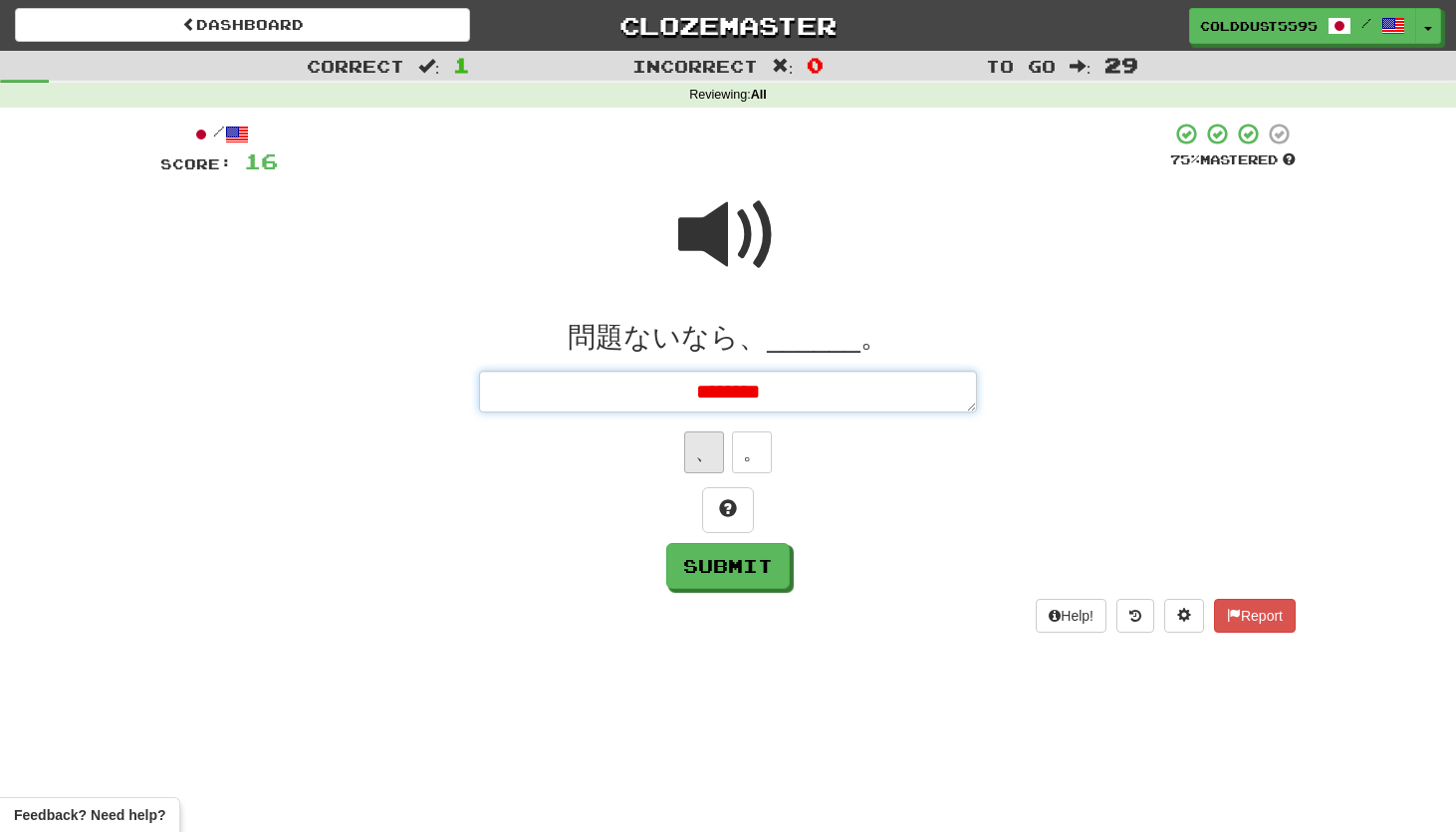 type on "*" 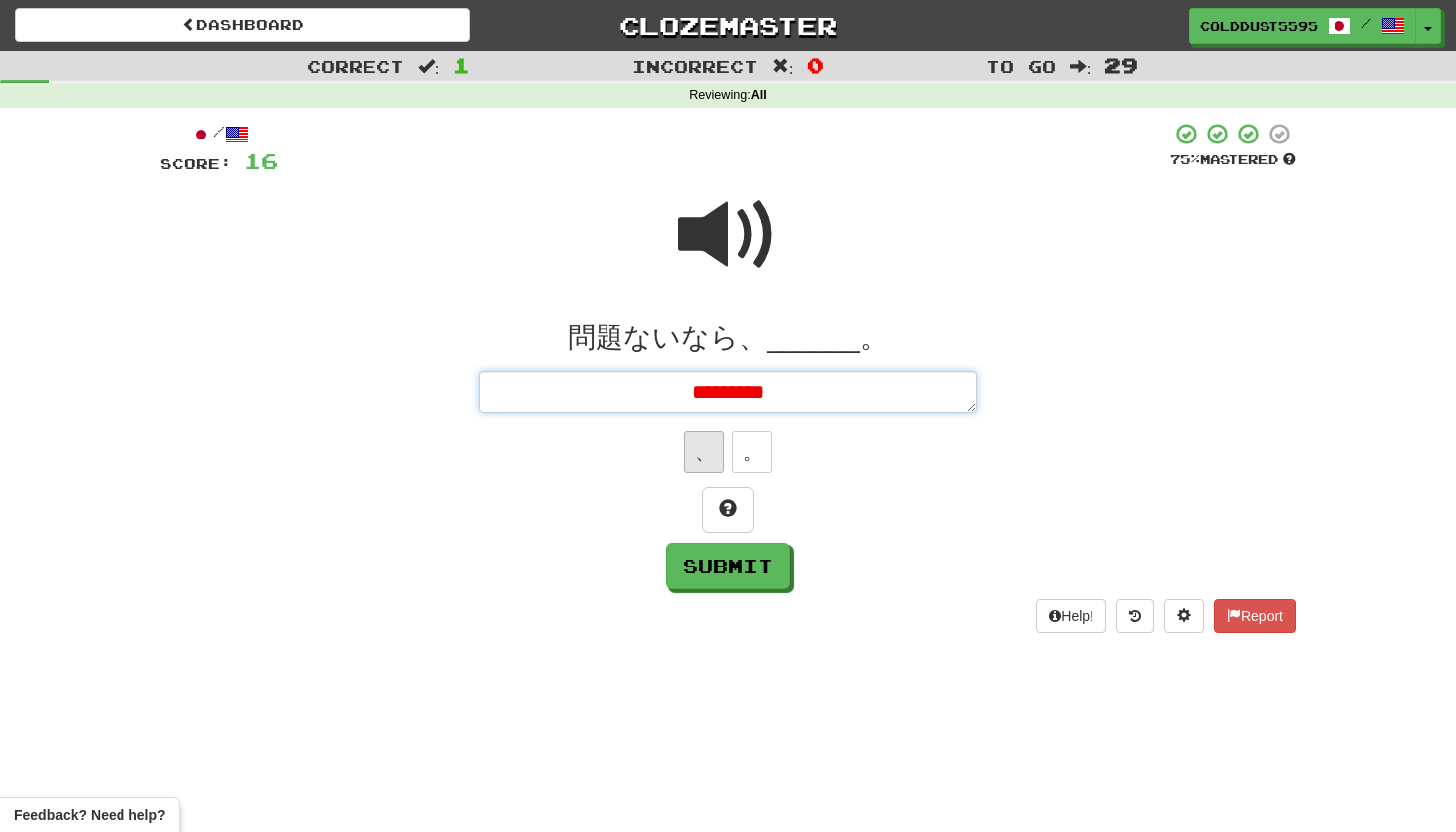 type on "*" 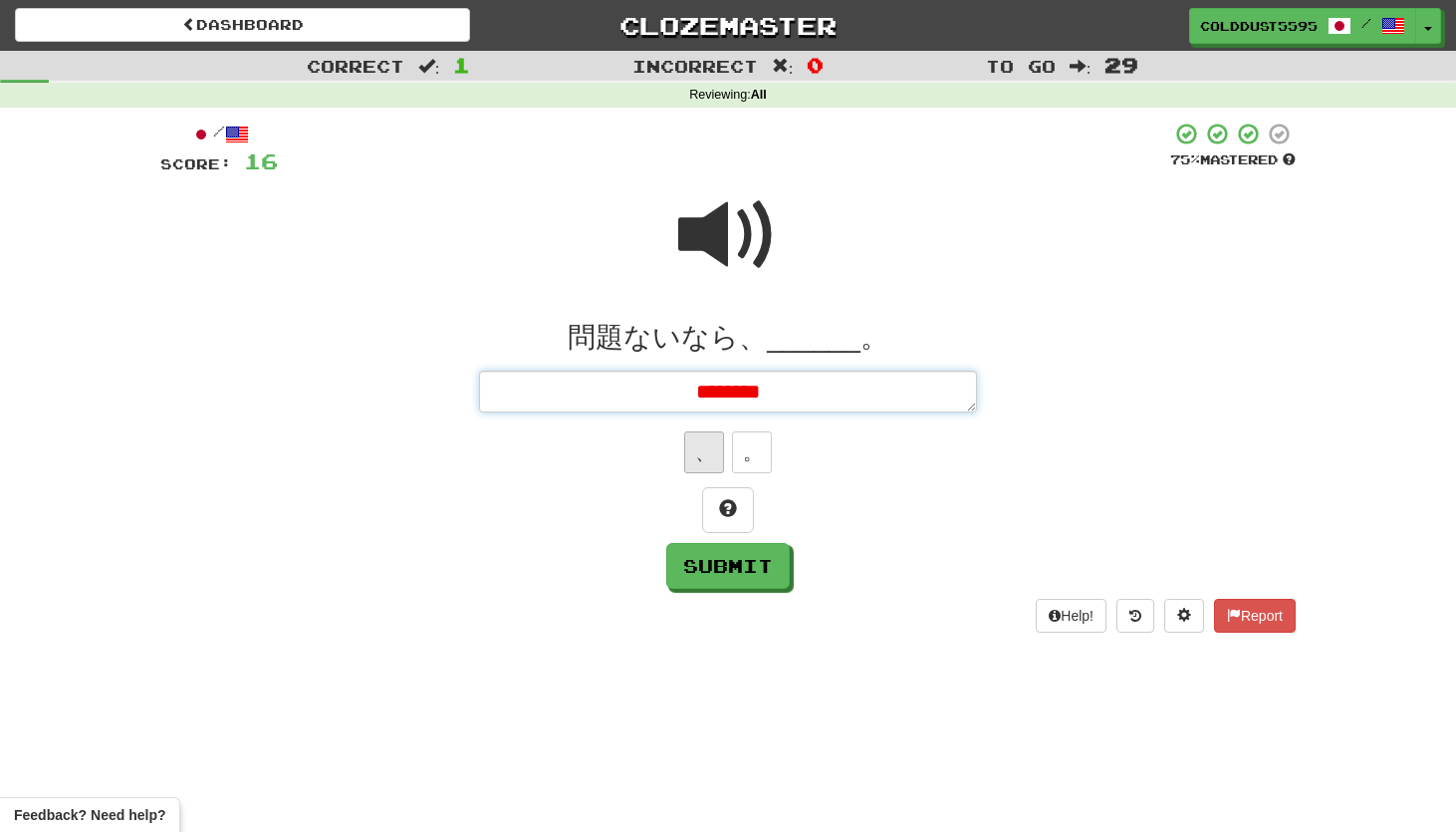 type on "*" 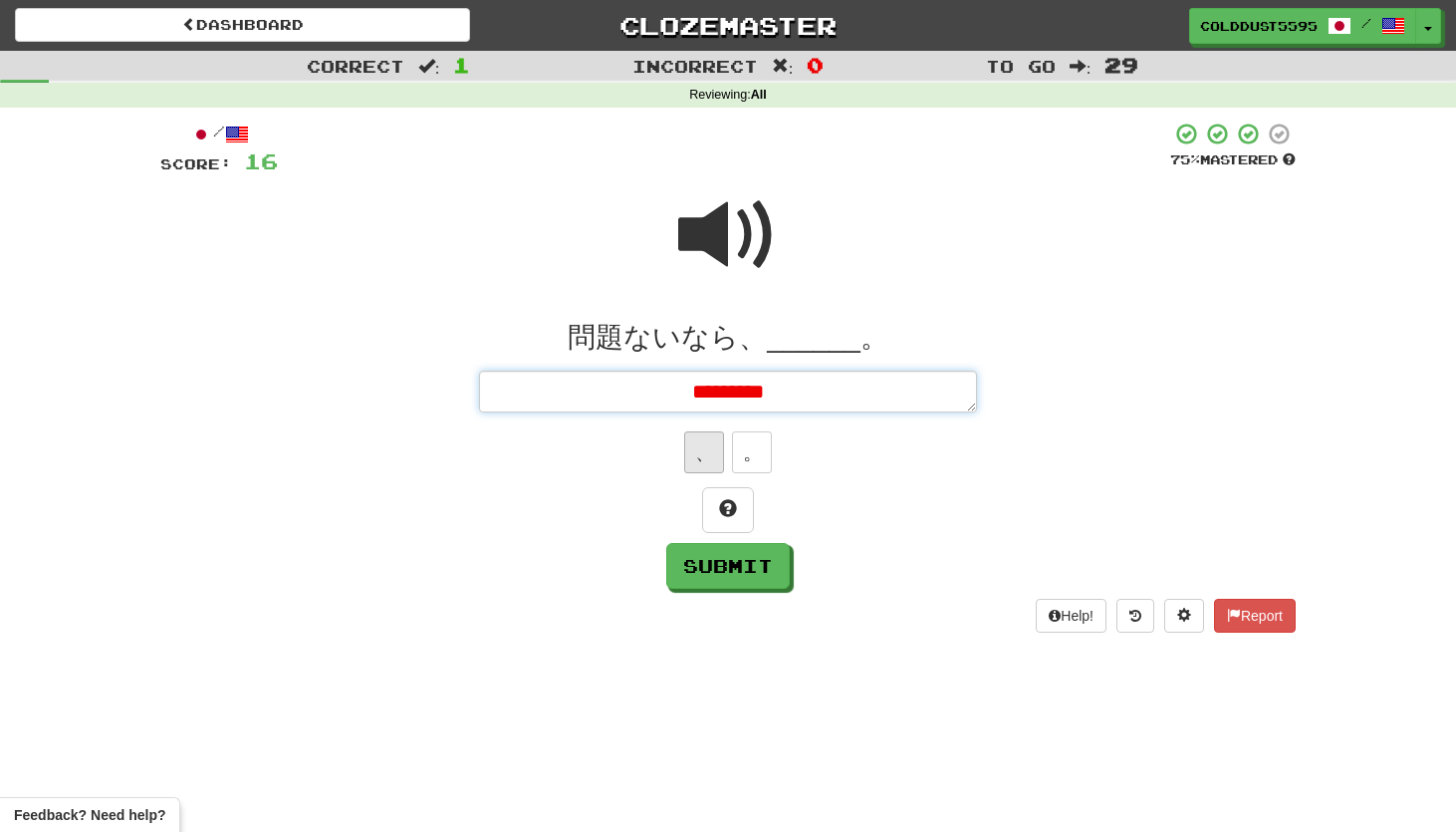 type on "*" 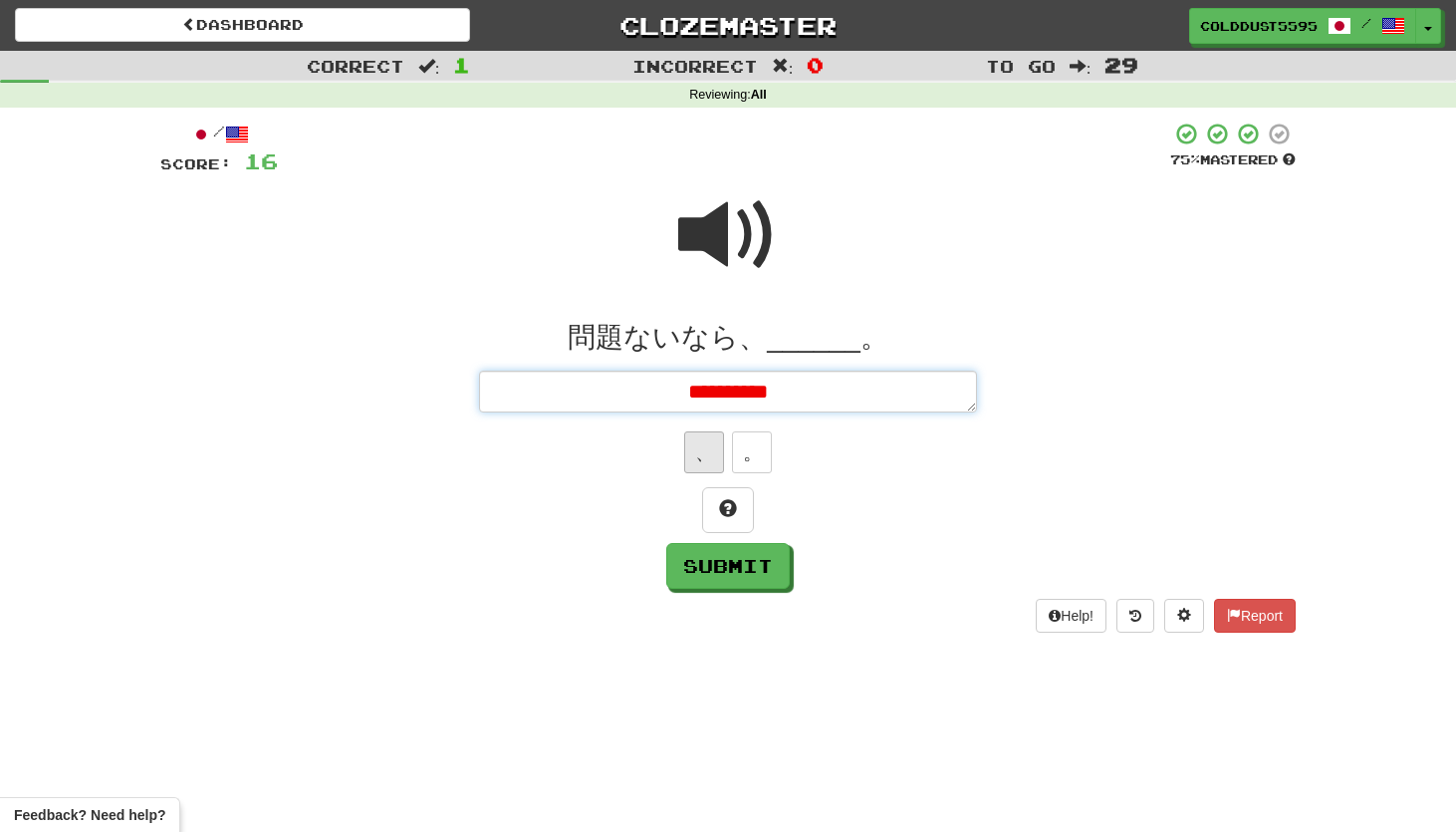 type on "********" 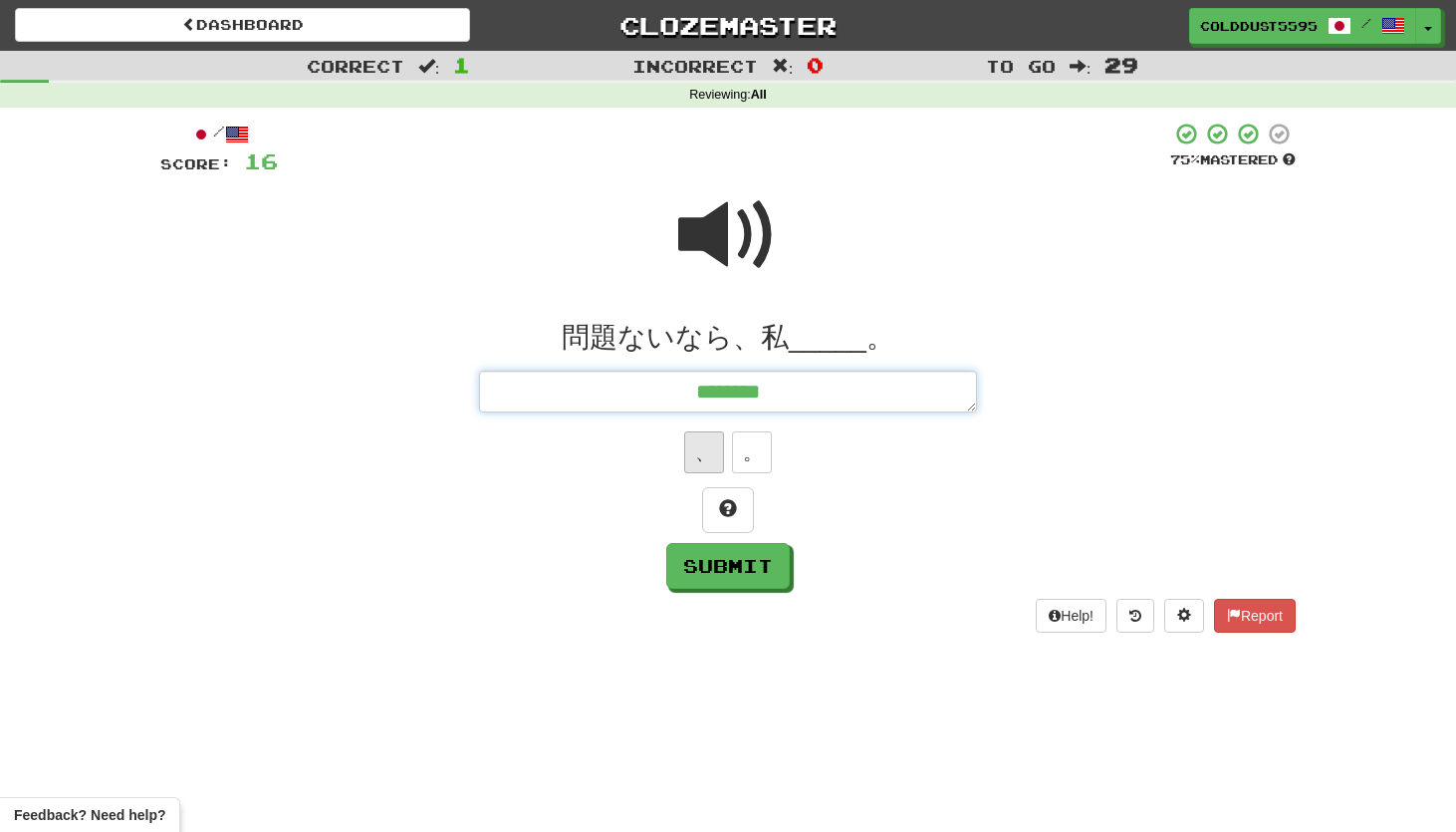 type on "*" 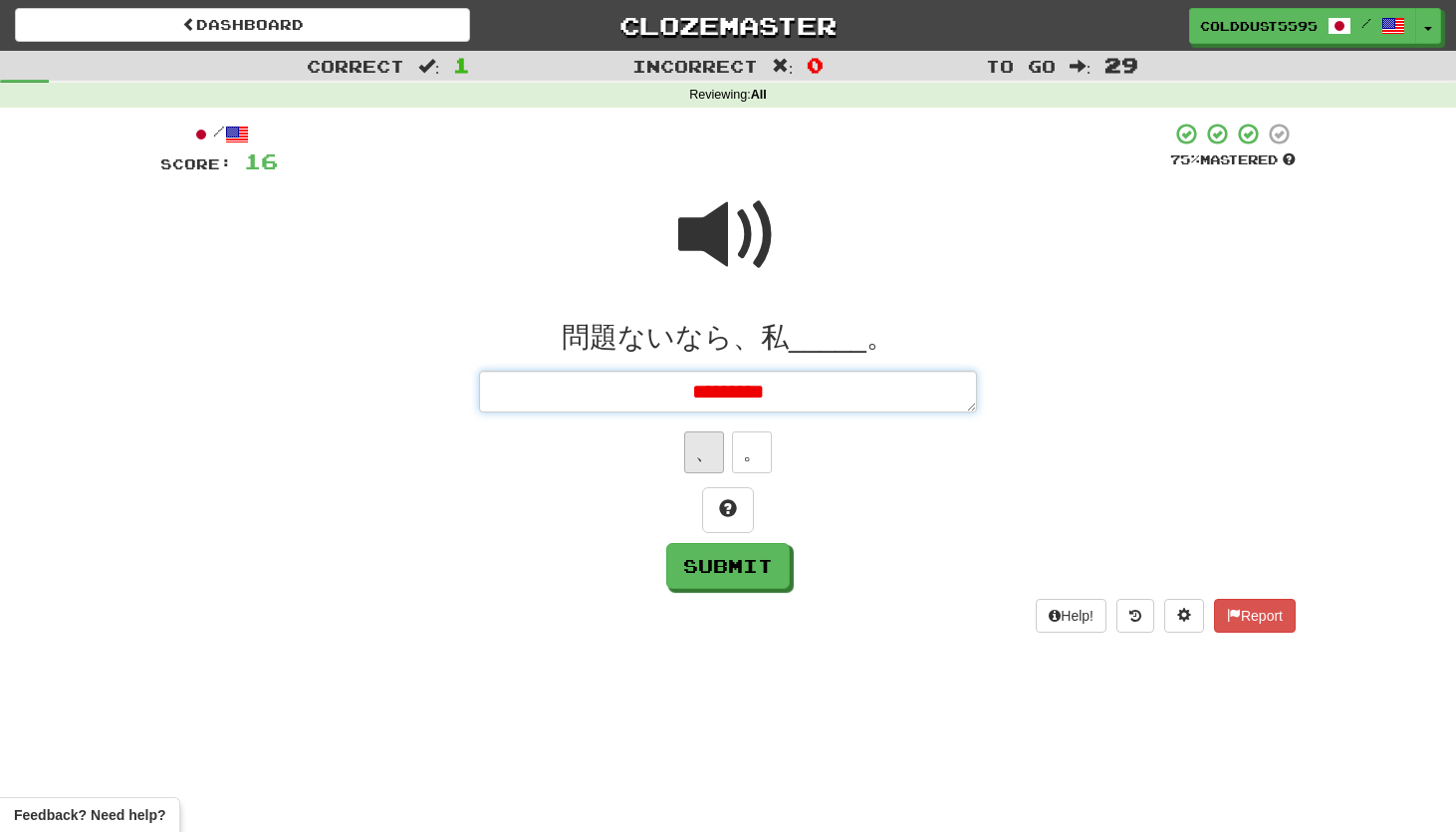 type on "*" 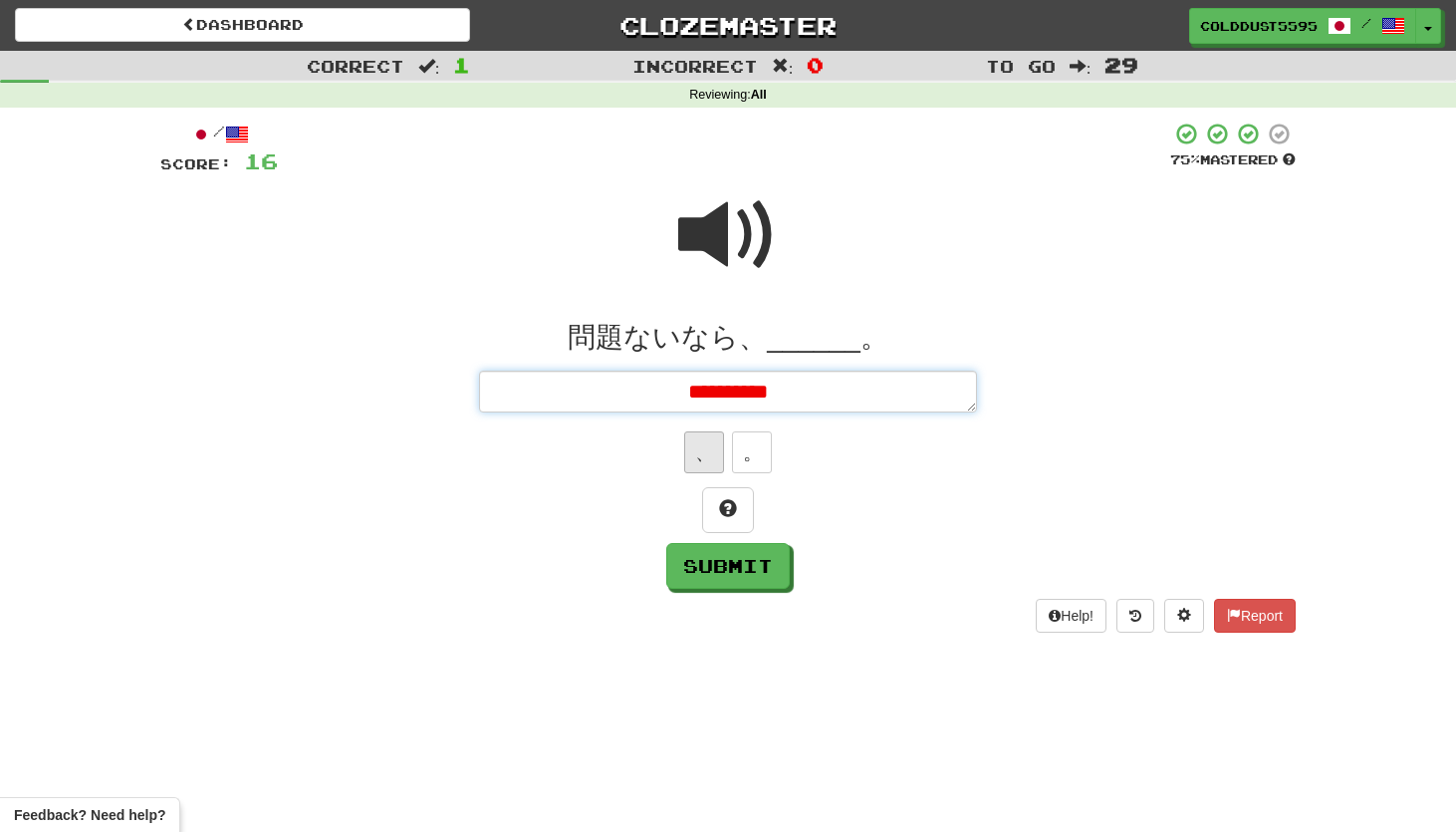 type on "*********" 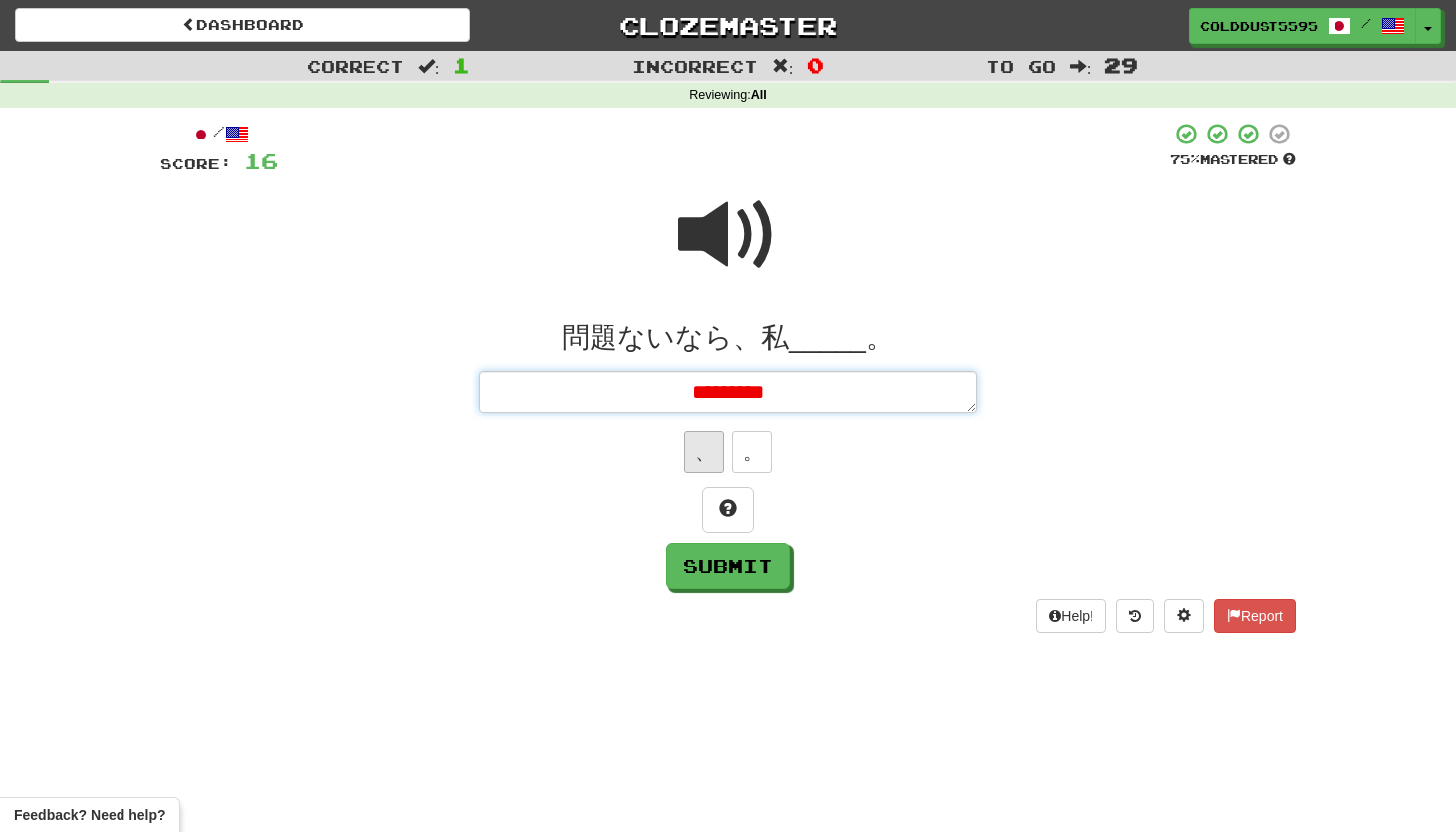type on "*" 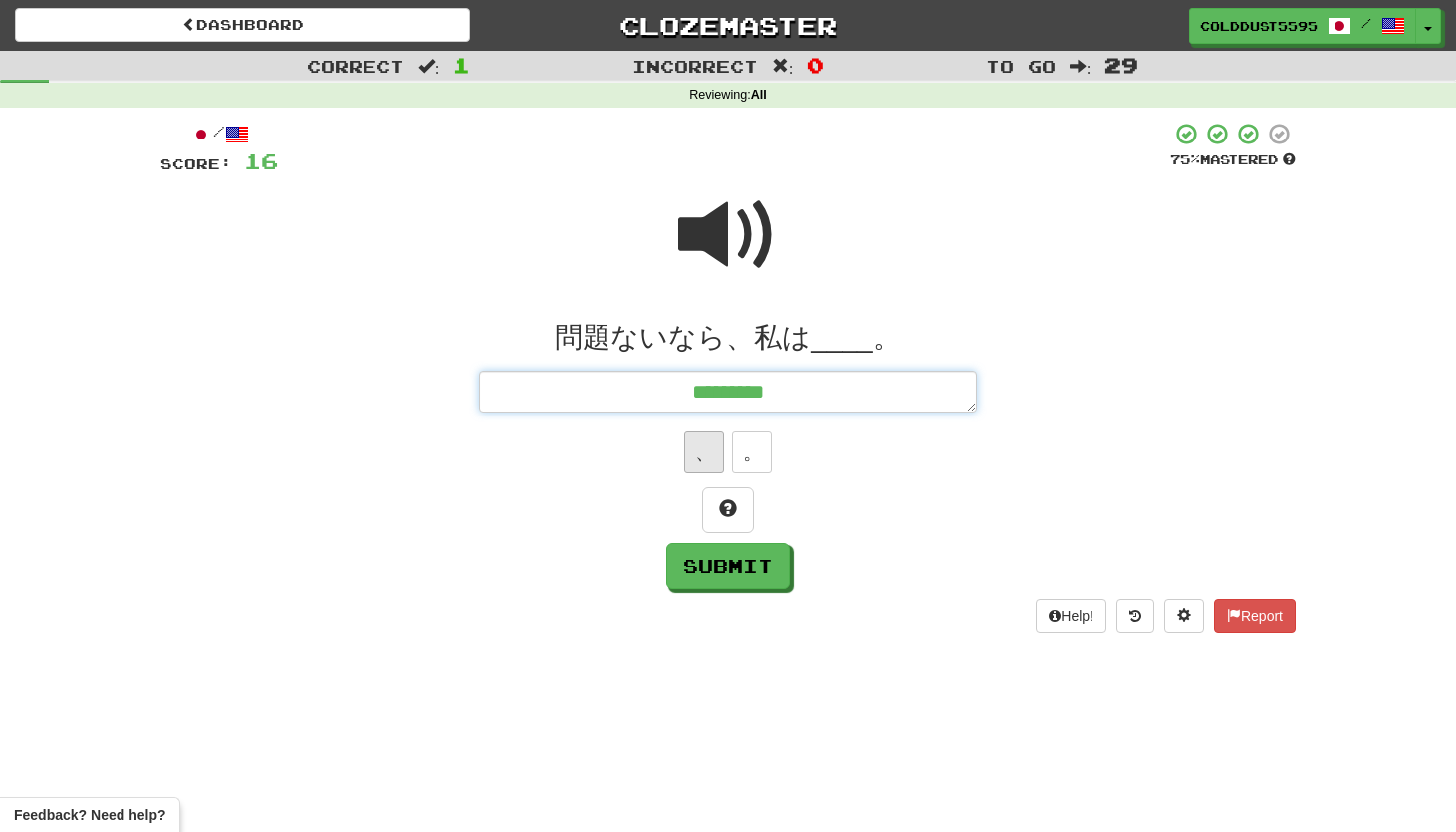 type on "*" 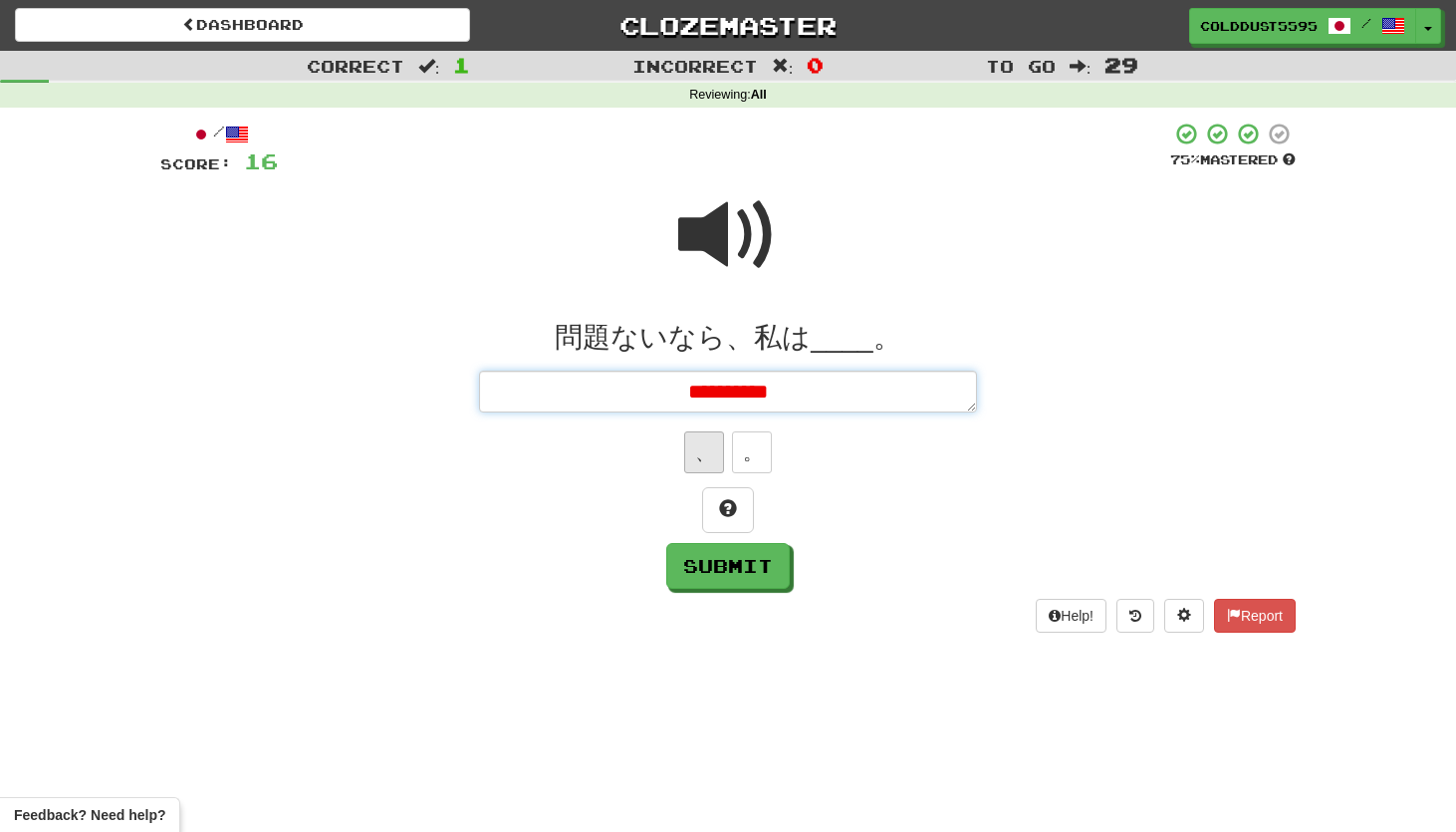 type on "*" 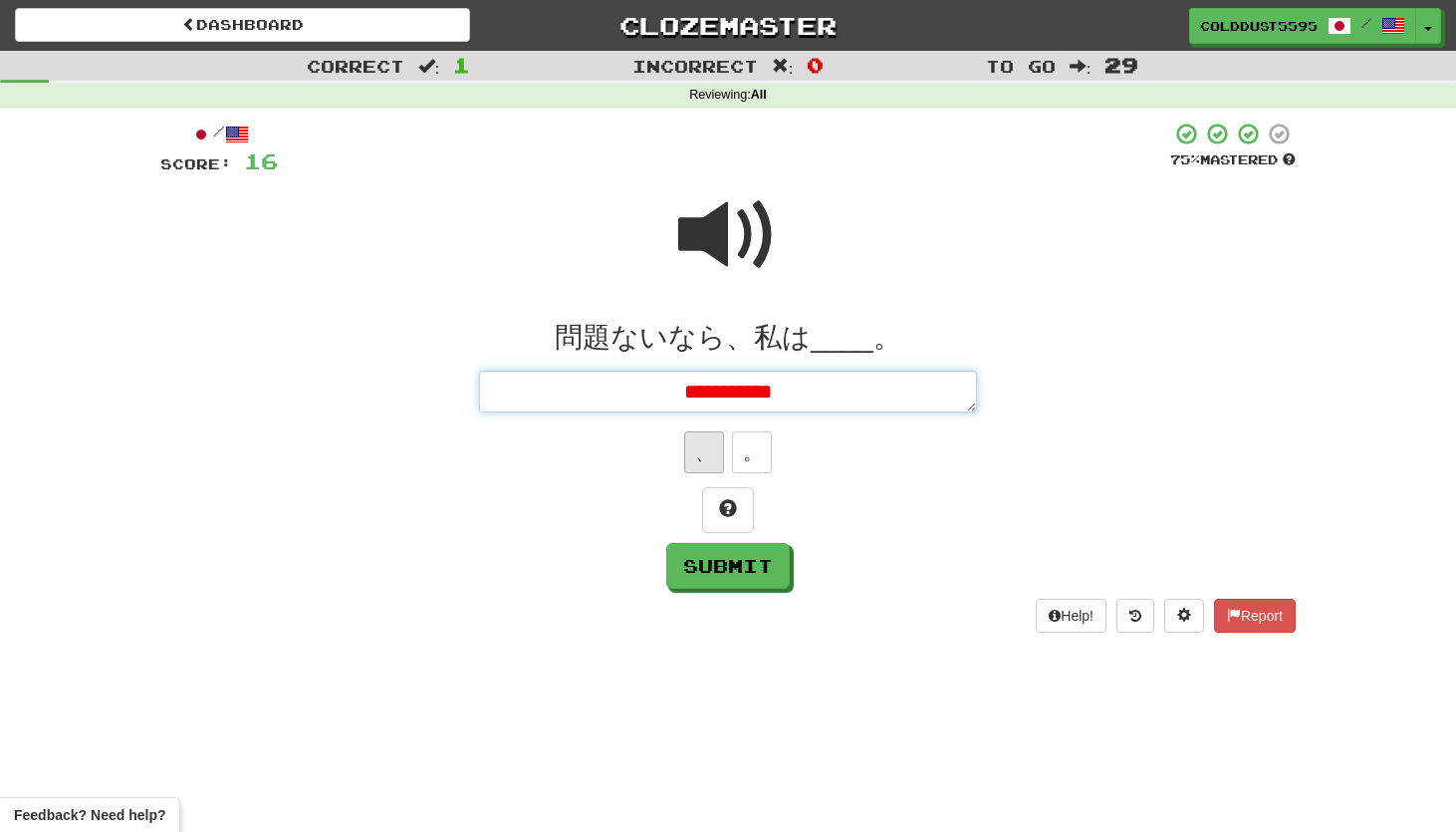 type on "*" 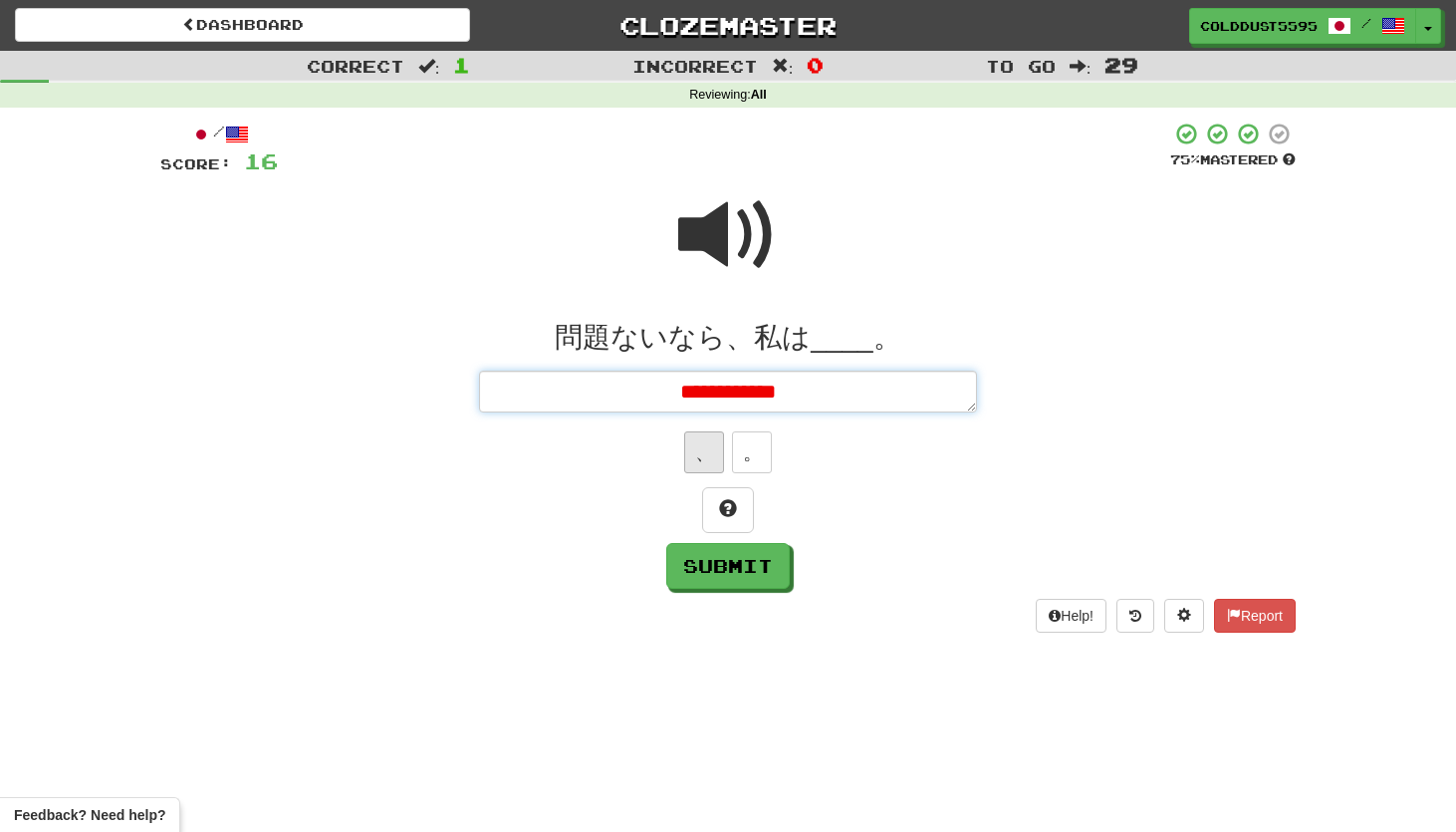 type on "*" 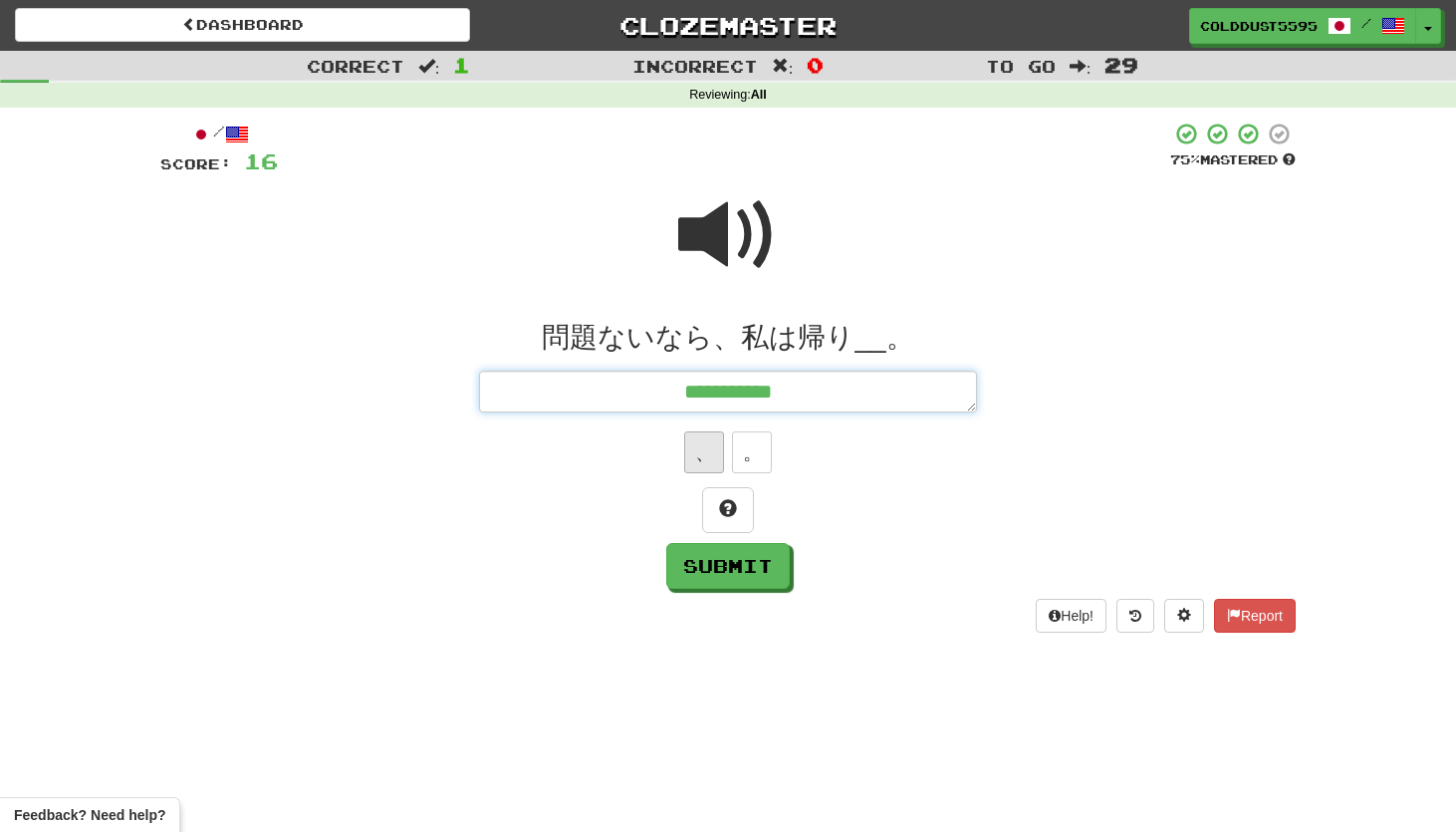 type on "*" 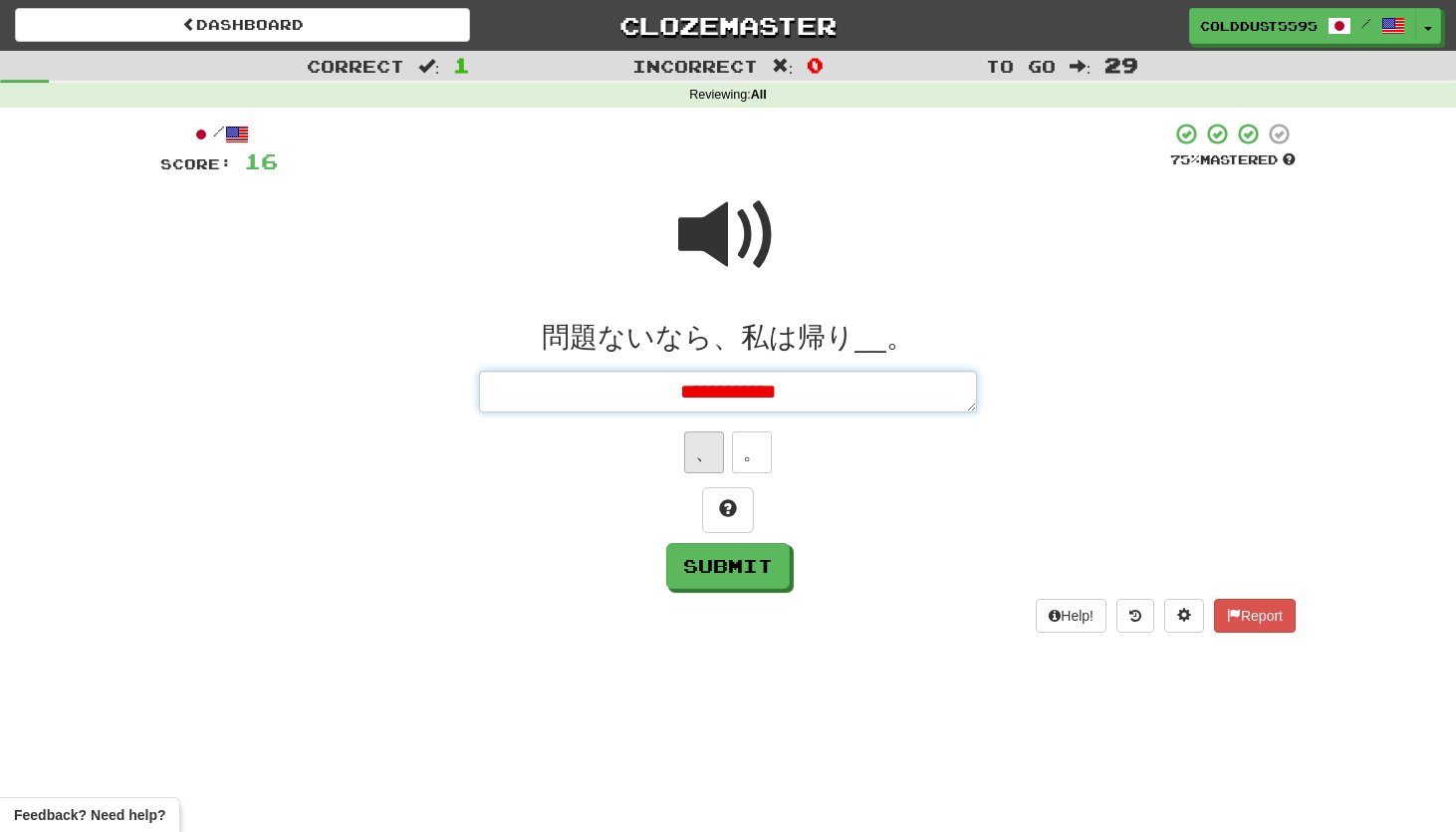 type on "*" 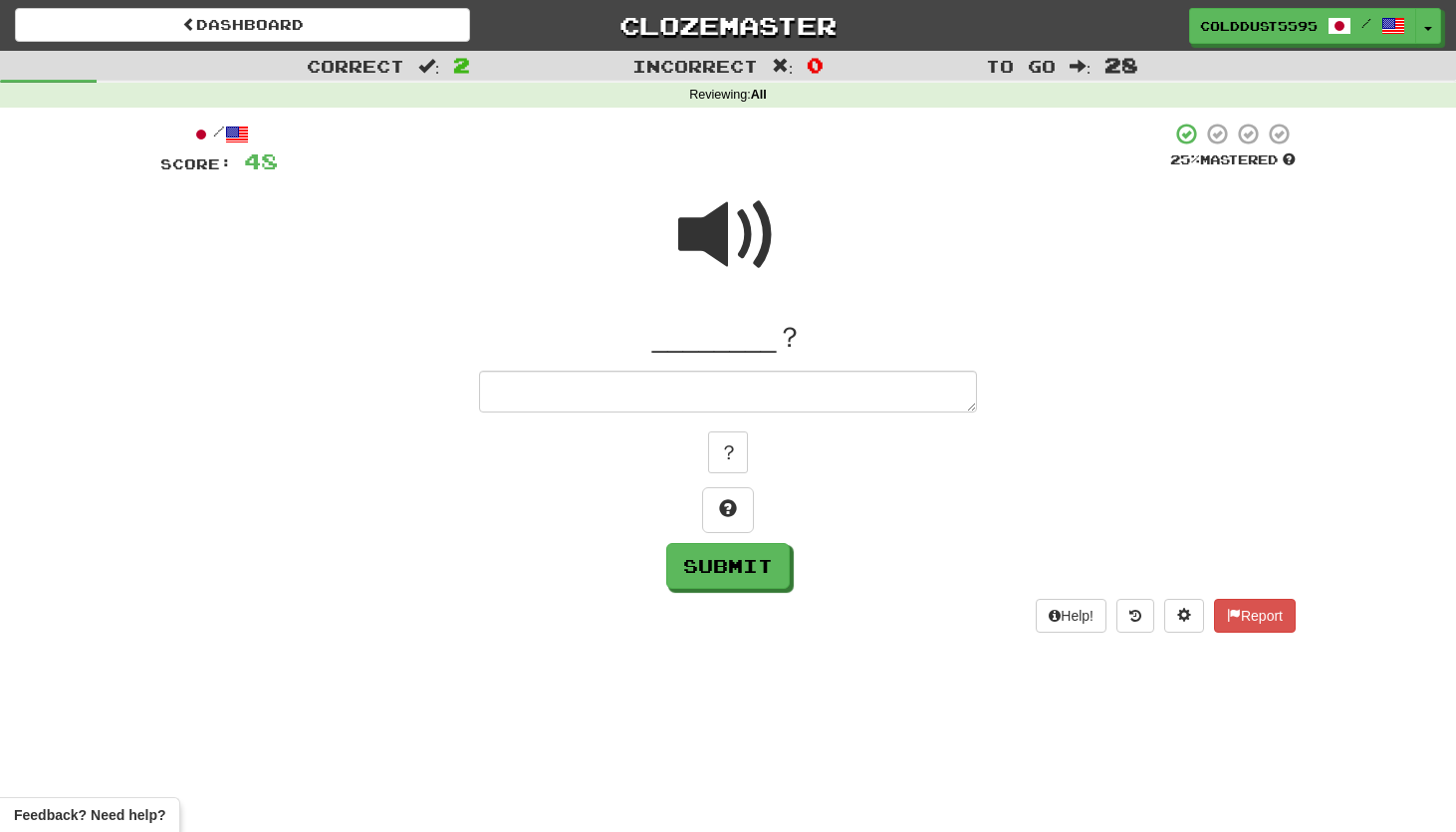 type on "*" 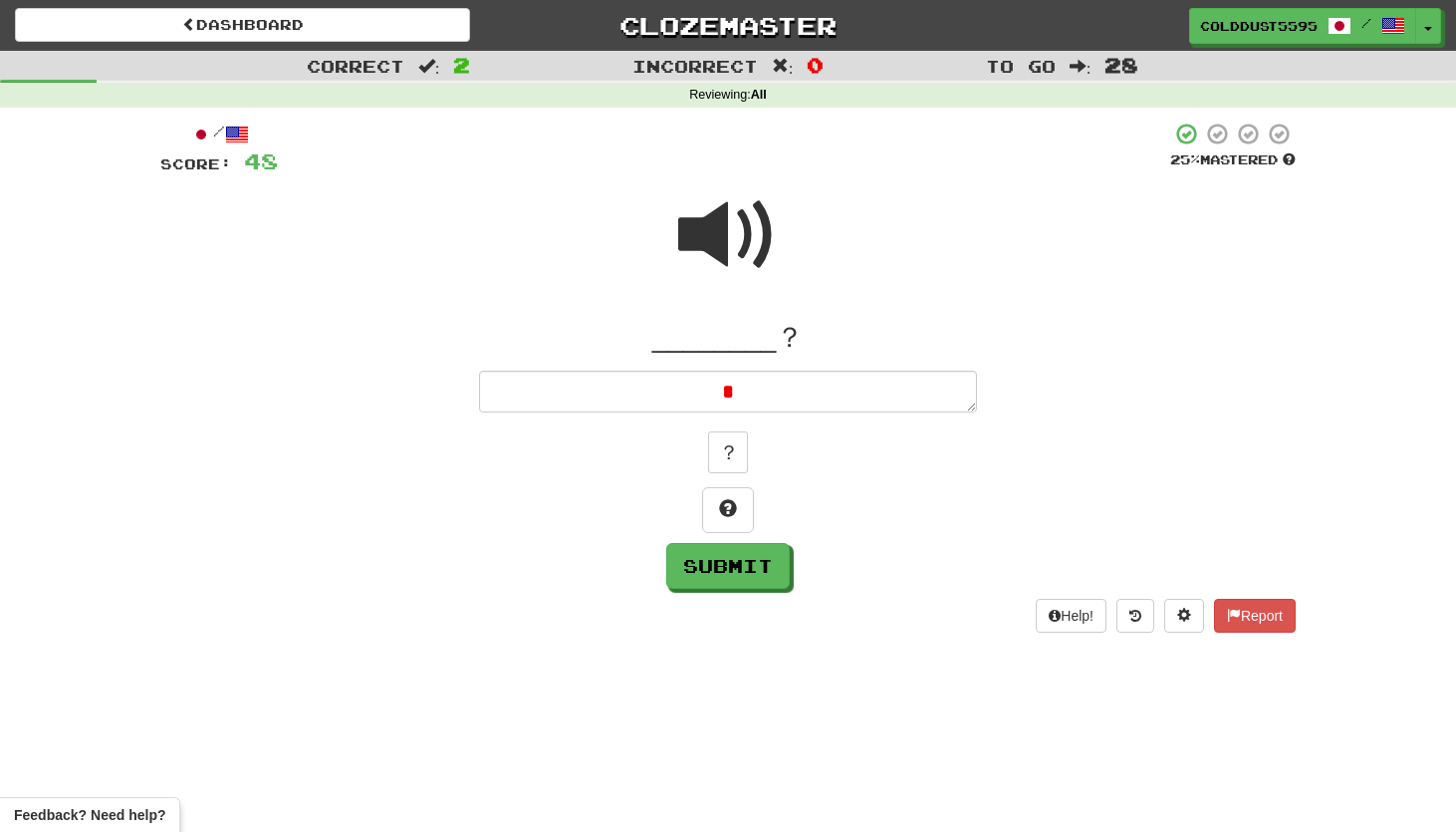 type on "*" 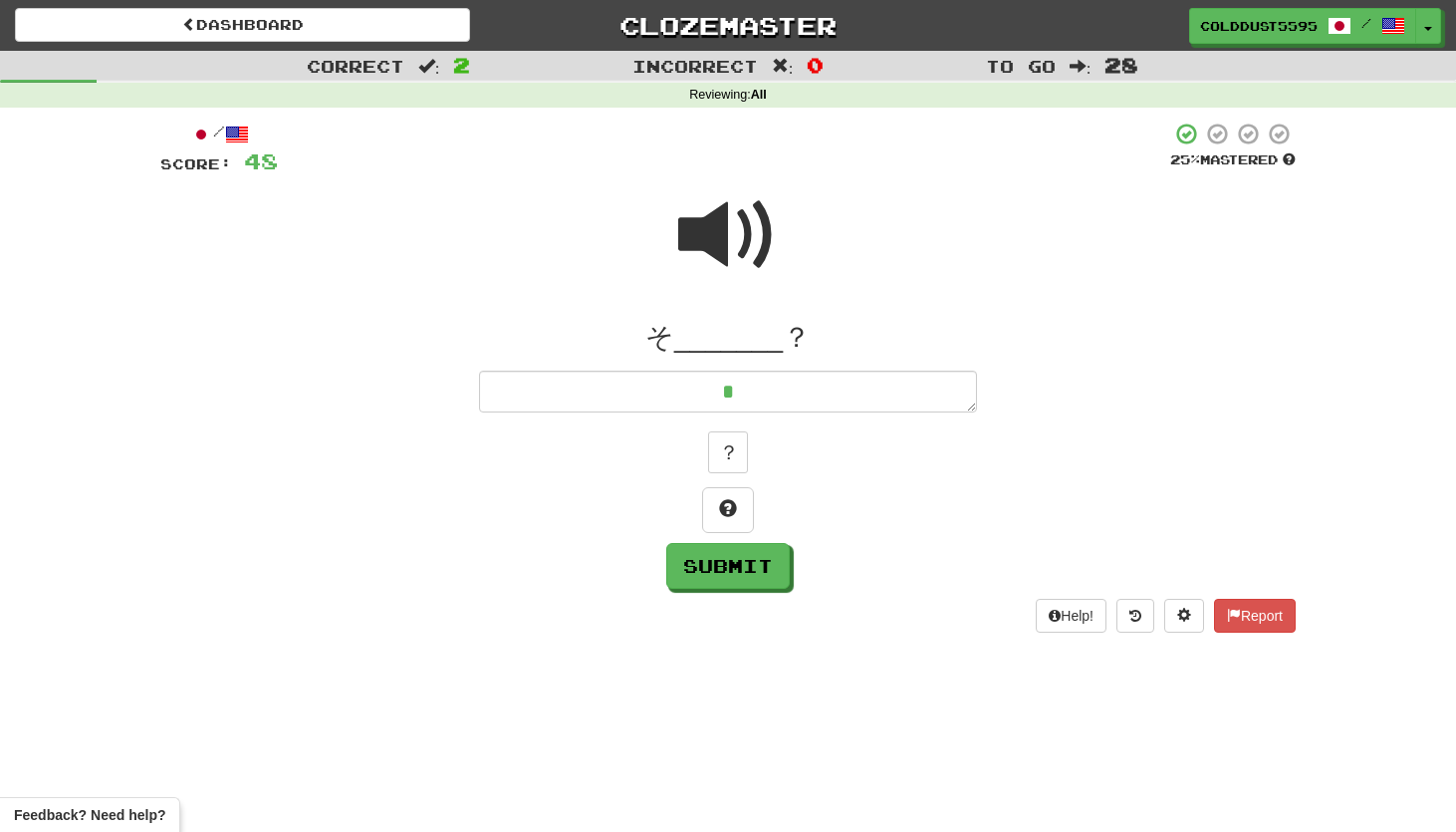 type 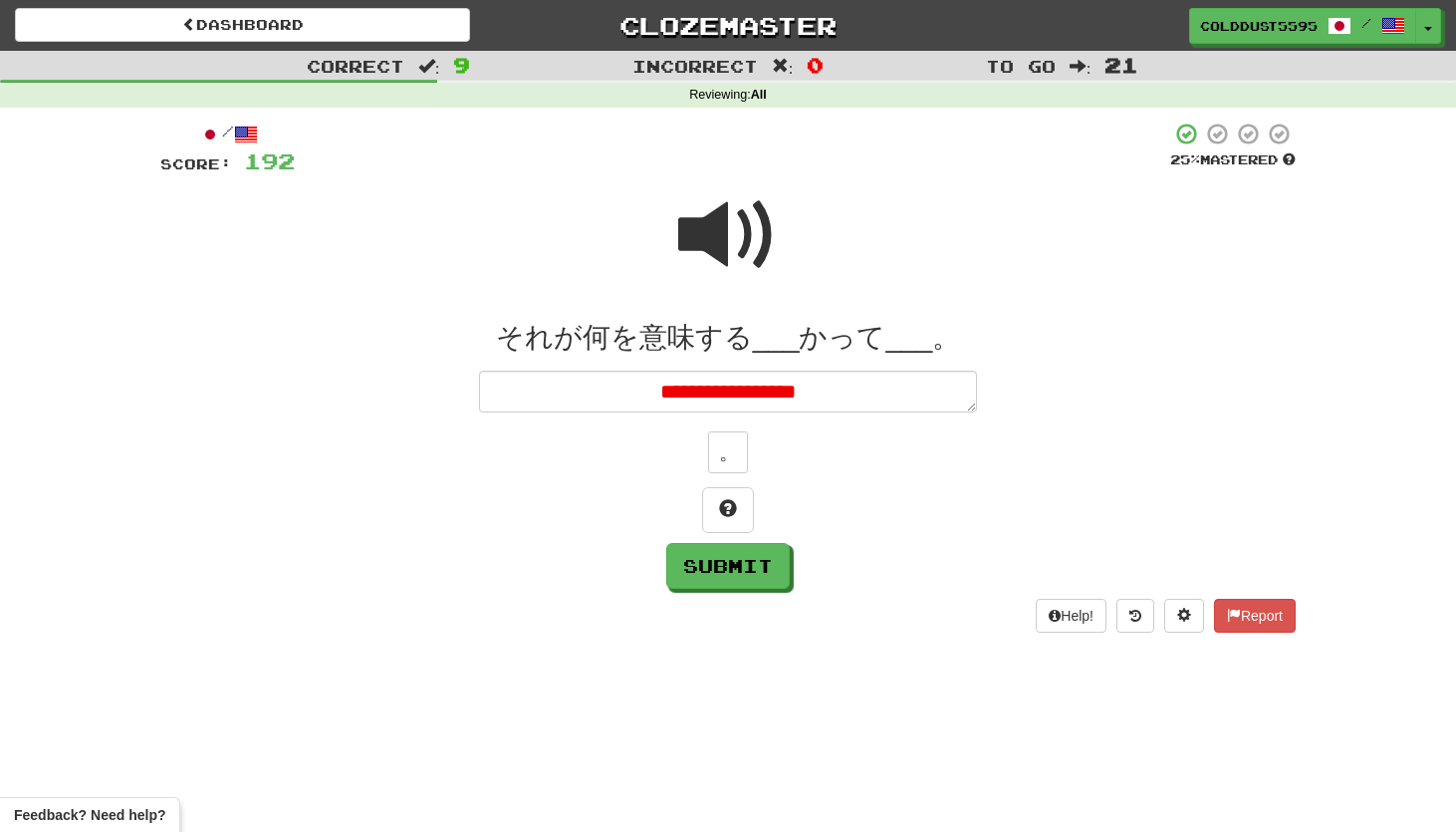 click at bounding box center (728, 235) 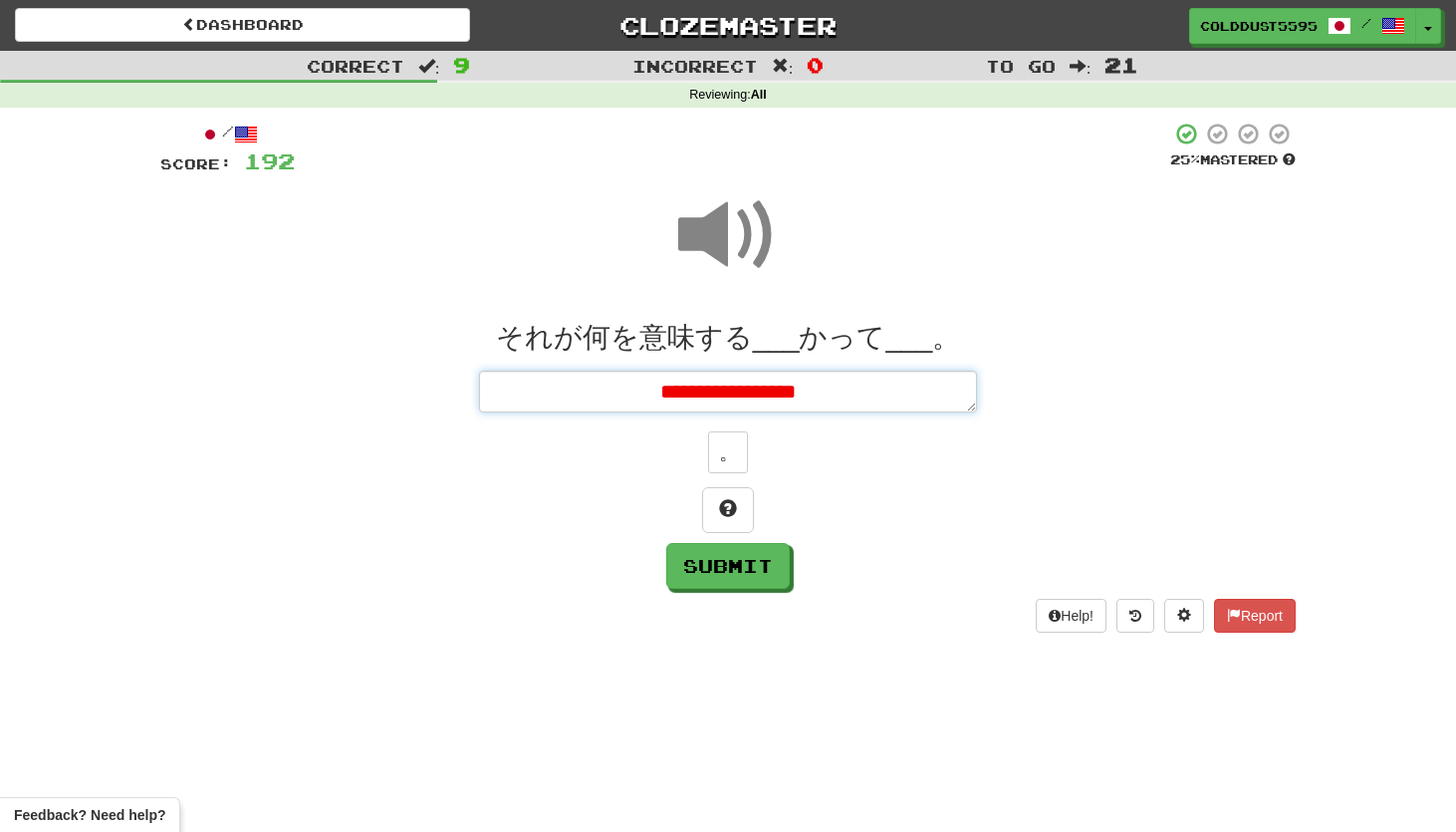 click on "**********" at bounding box center (728, 392) 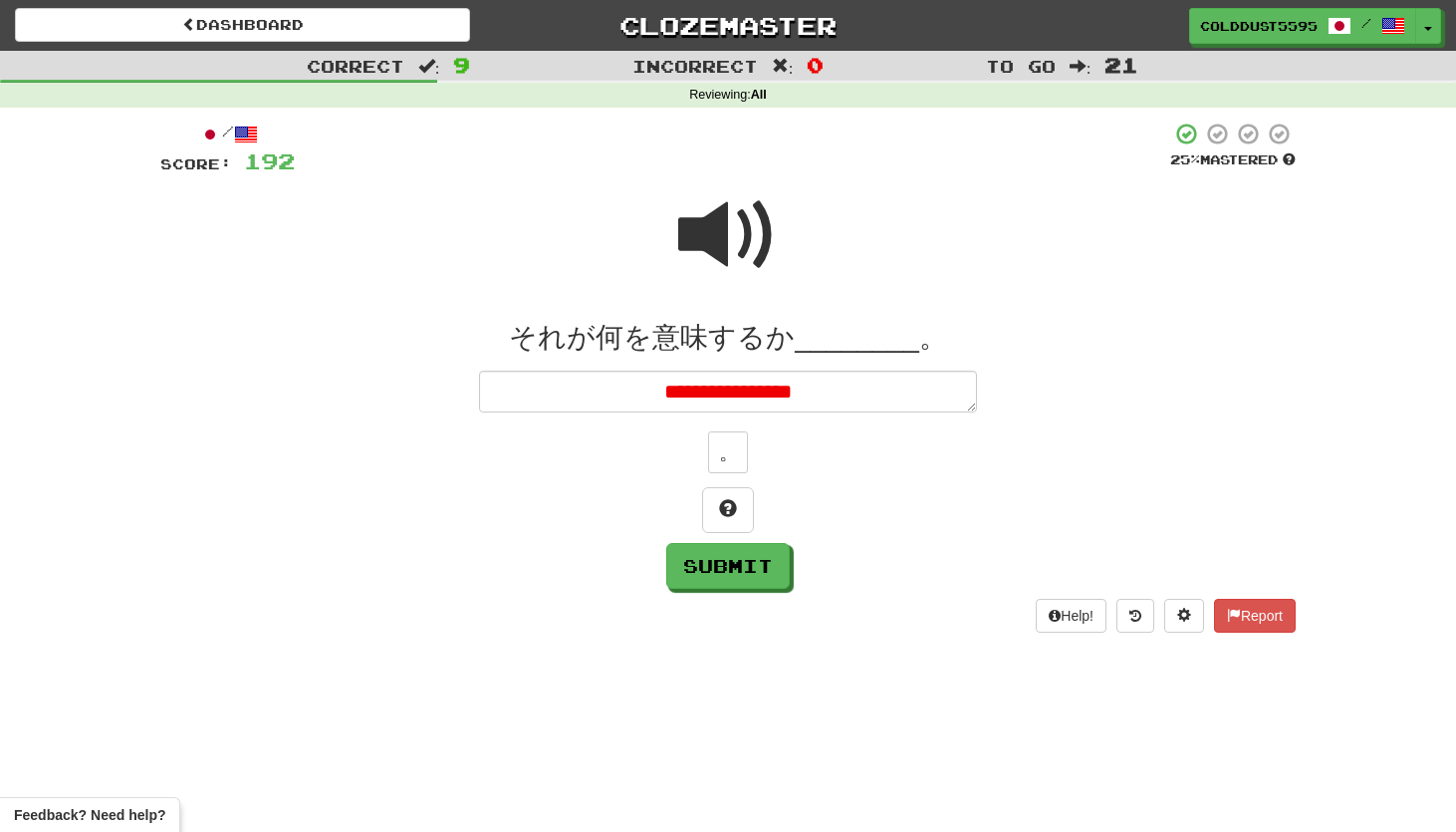 click at bounding box center (728, 235) 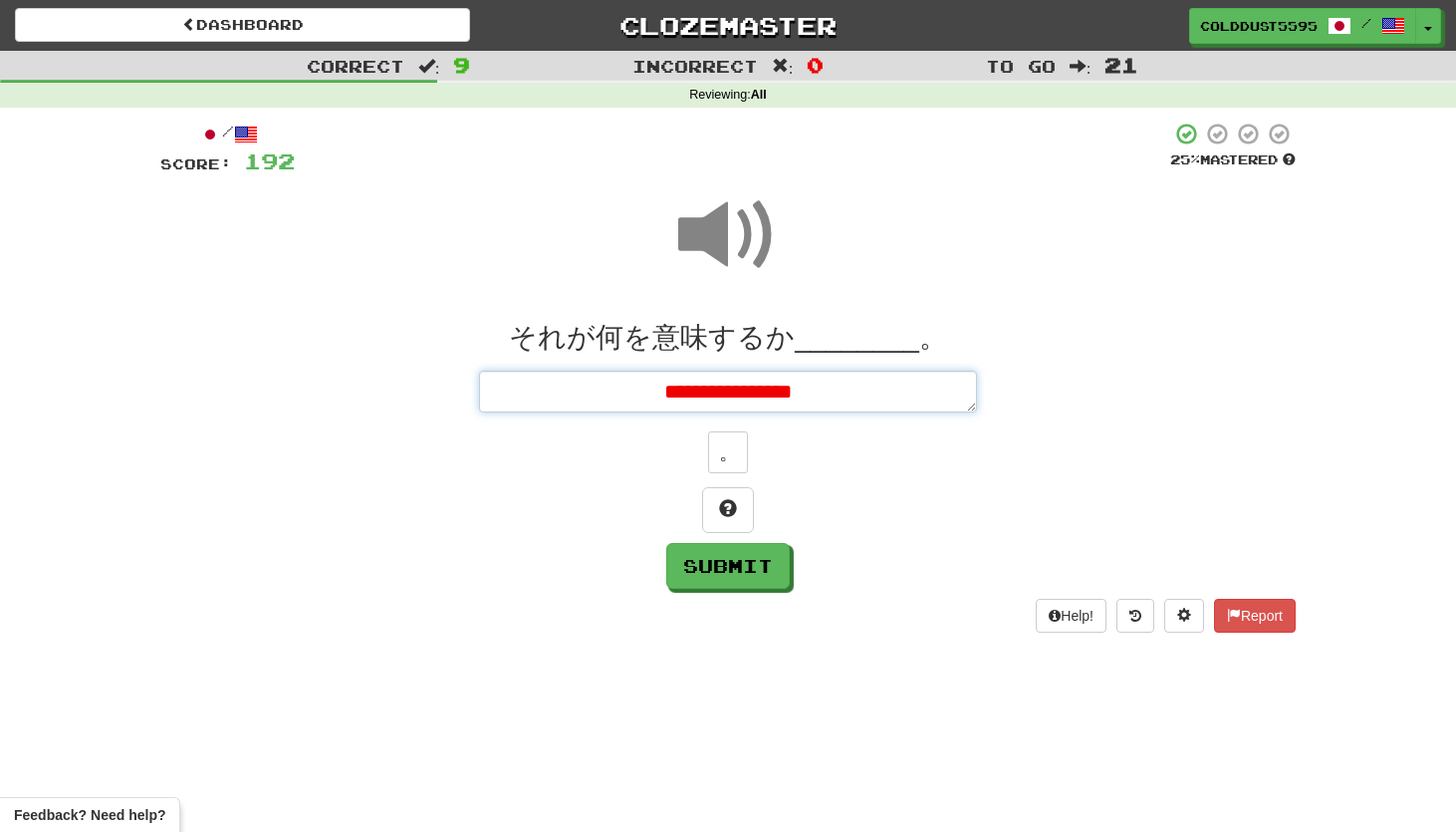 click on "**********" at bounding box center (728, 392) 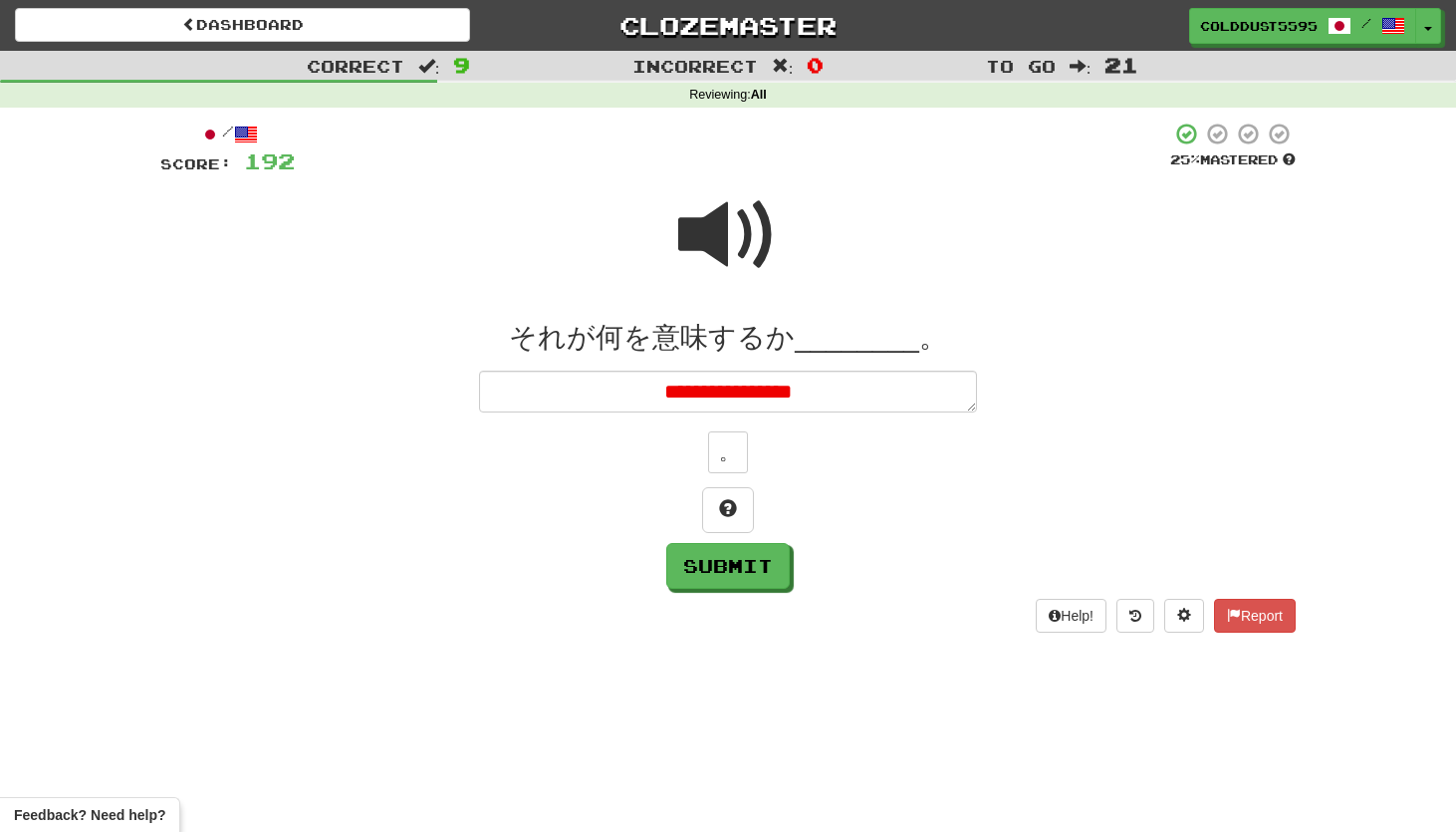 click at bounding box center [728, 235] 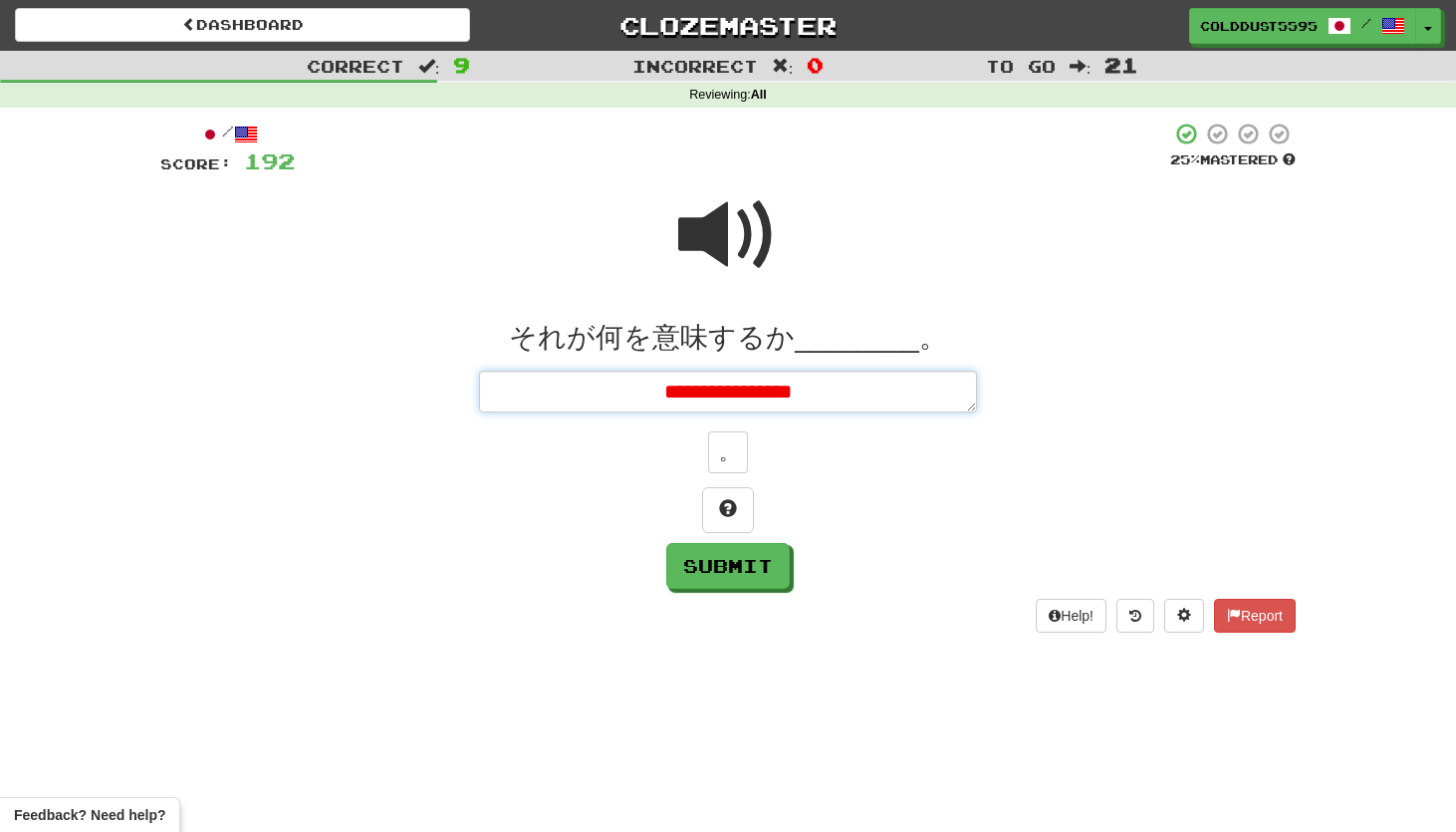 click on "**********" at bounding box center [728, 392] 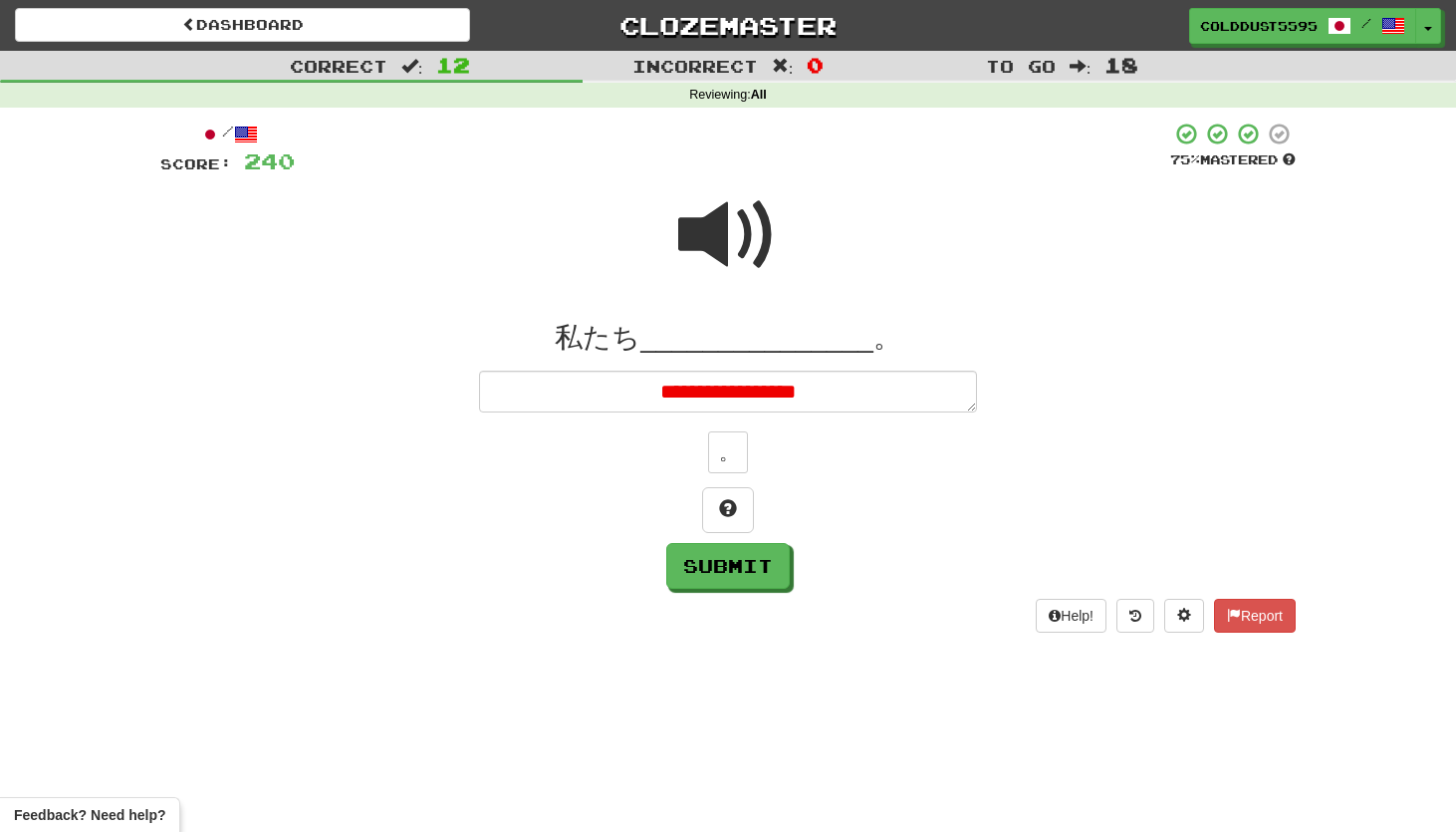 click at bounding box center (728, 235) 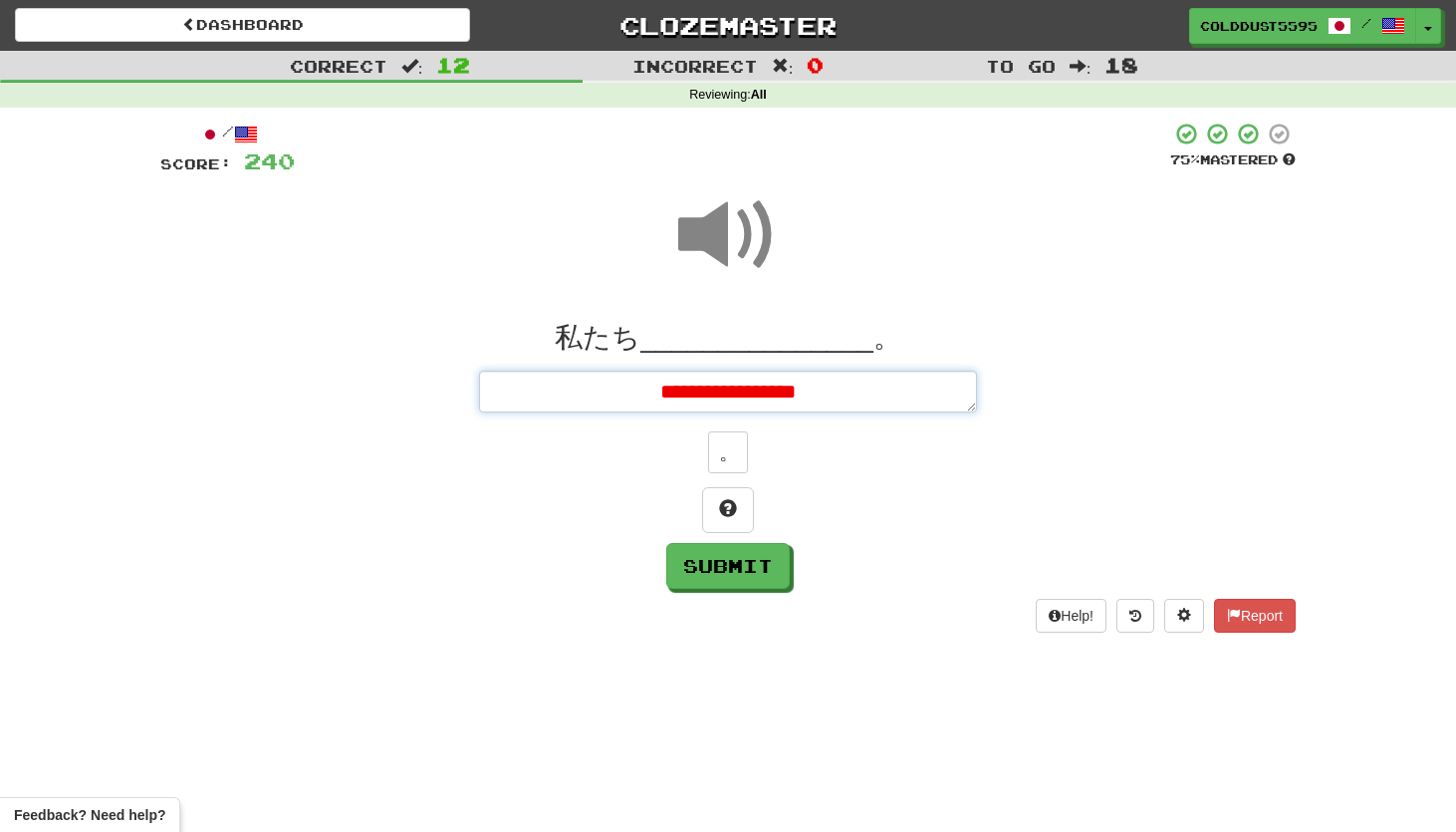 click on "**********" at bounding box center [728, 392] 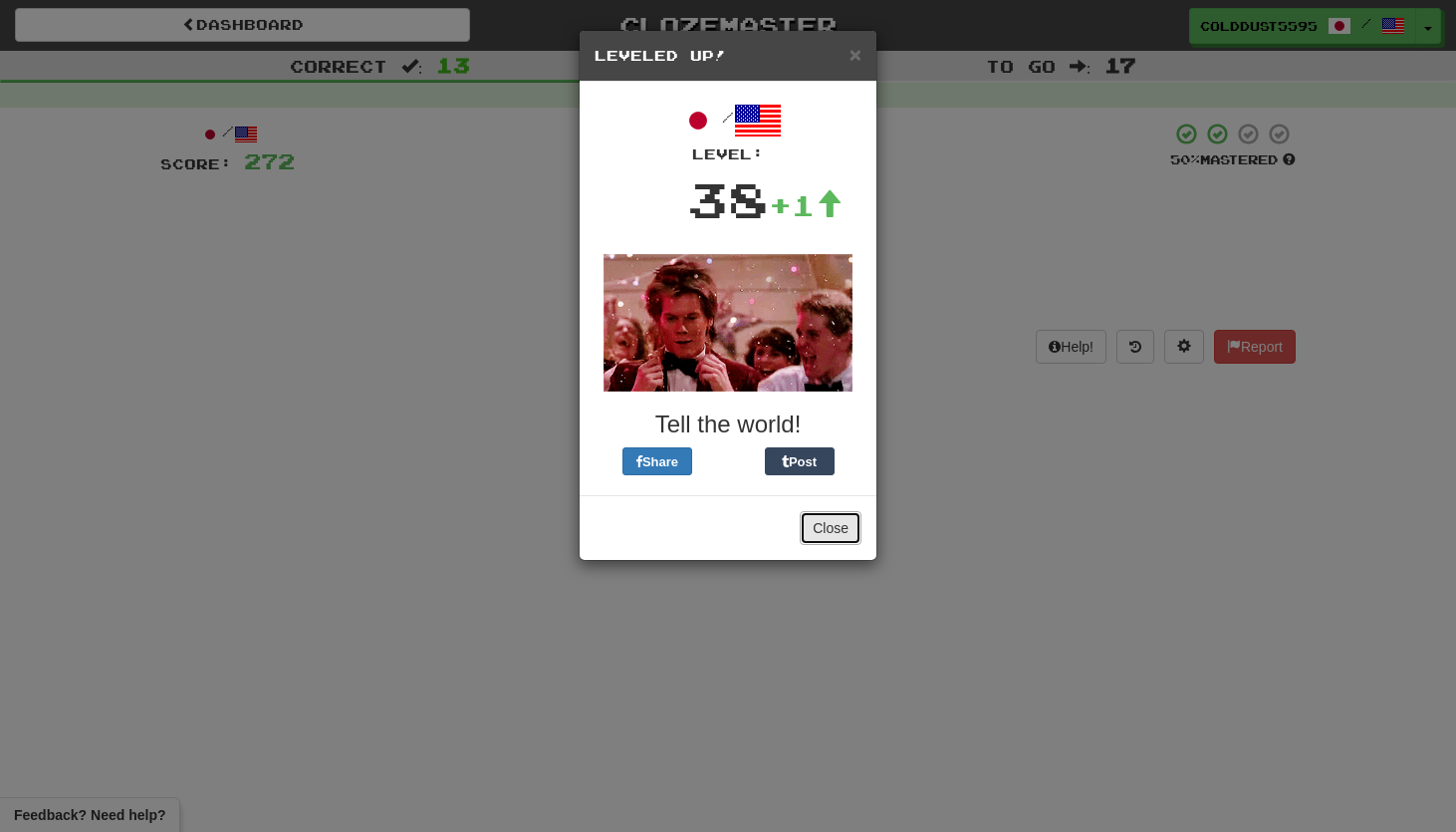 click on "Close" at bounding box center [831, 528] 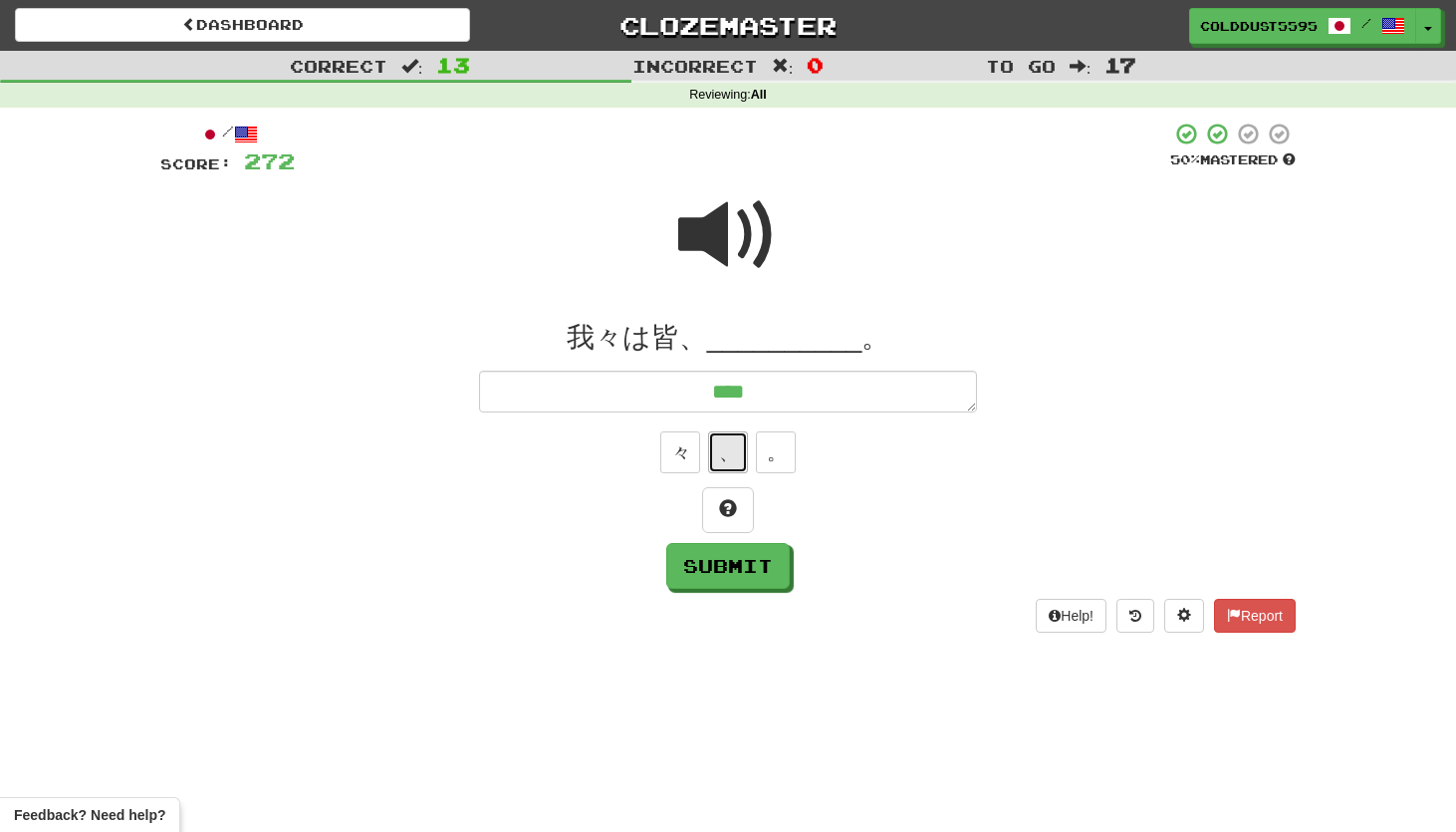 click on "、" at bounding box center (728, 452) 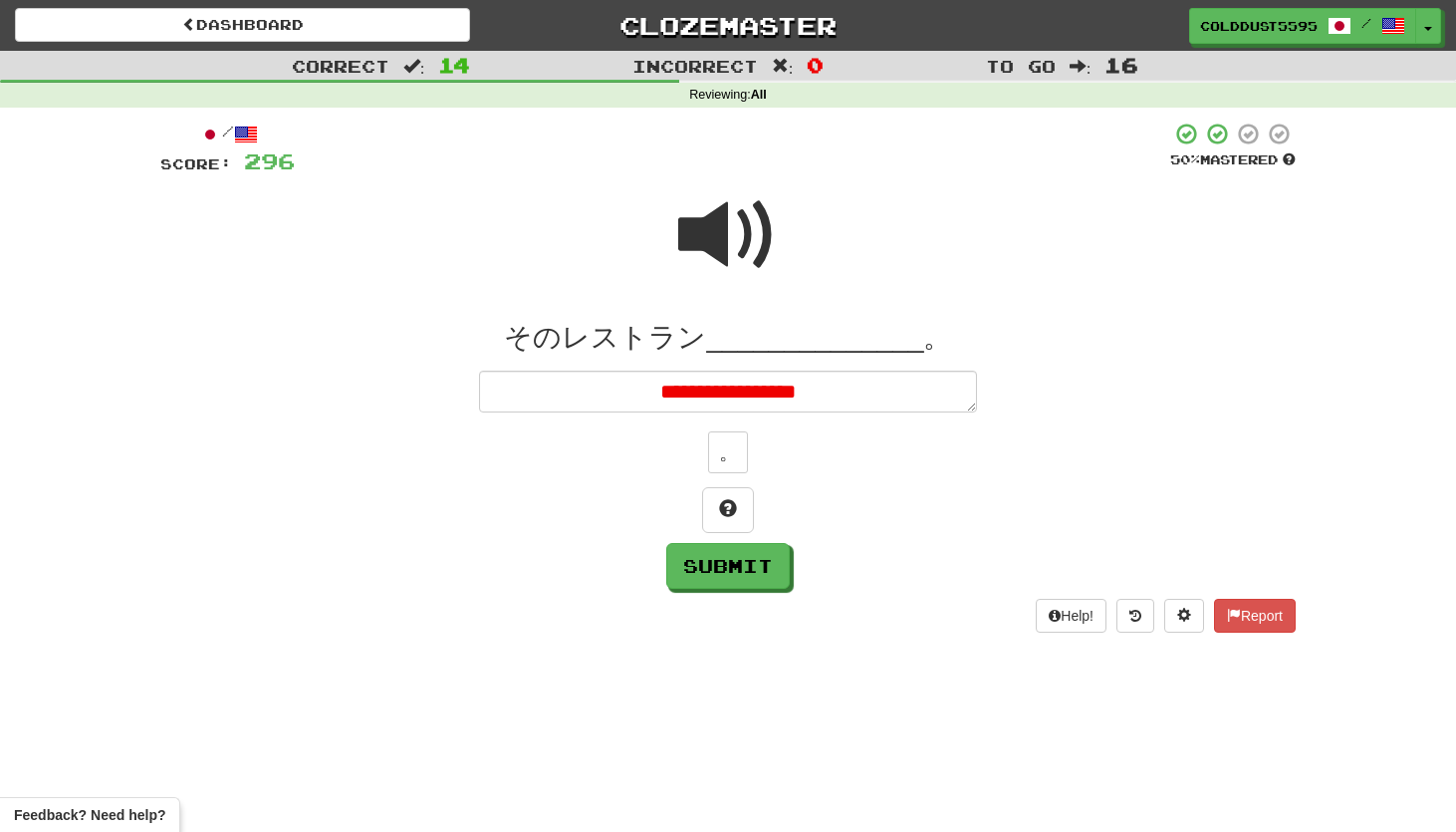 click on "**********" at bounding box center [728, 392] 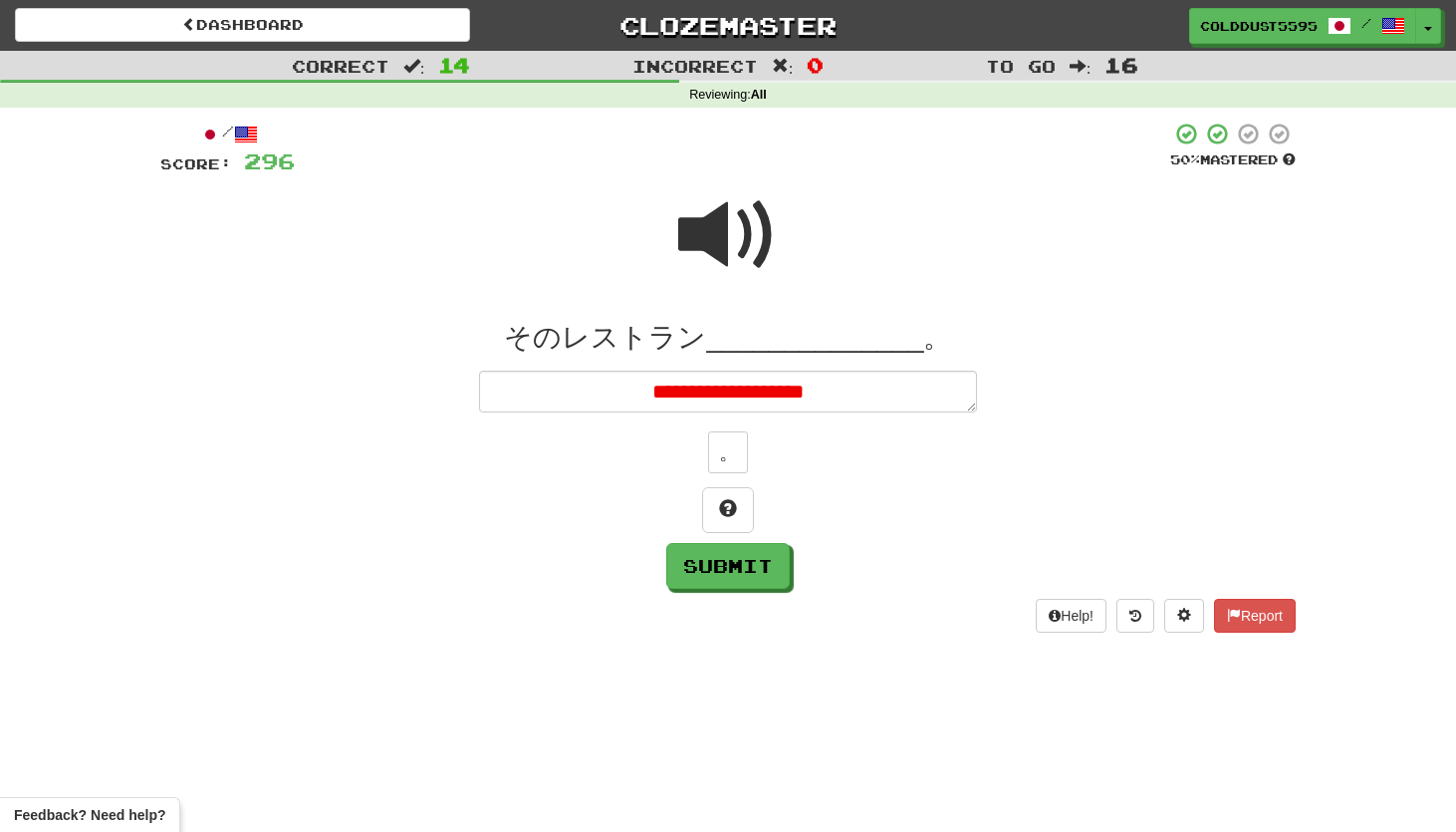 click at bounding box center (728, 235) 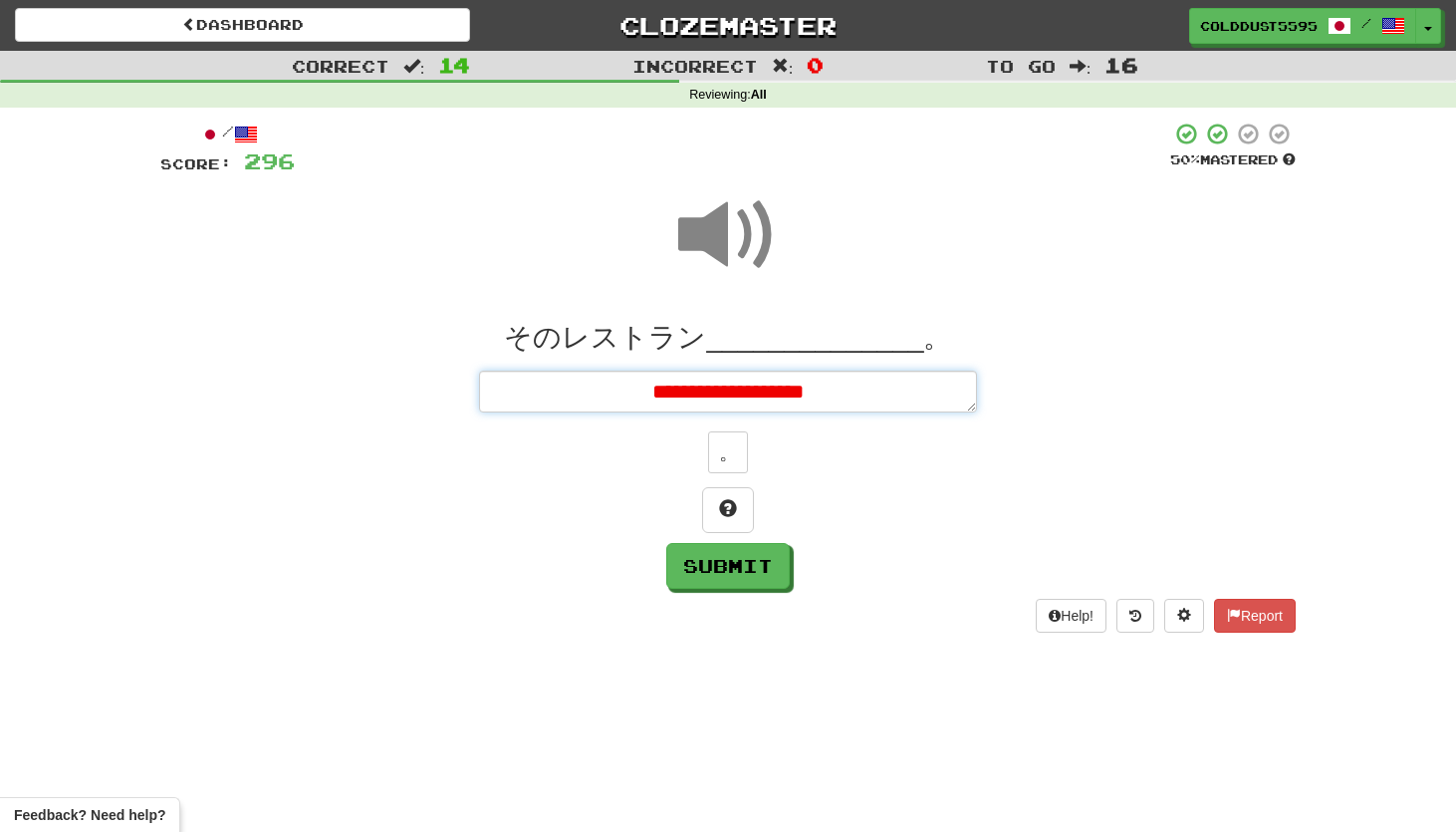 click on "**********" at bounding box center (728, 392) 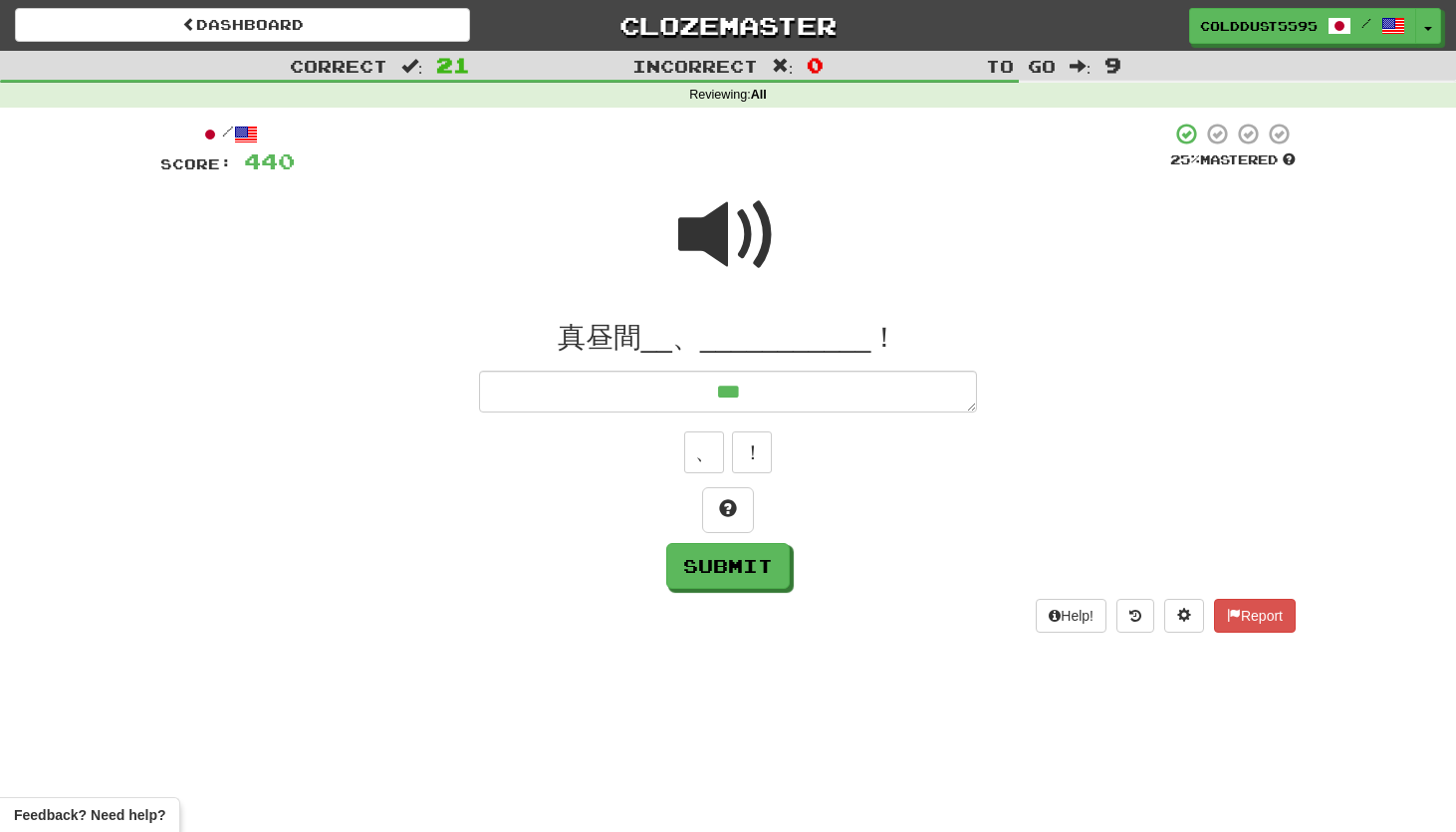 click at bounding box center [728, 235] 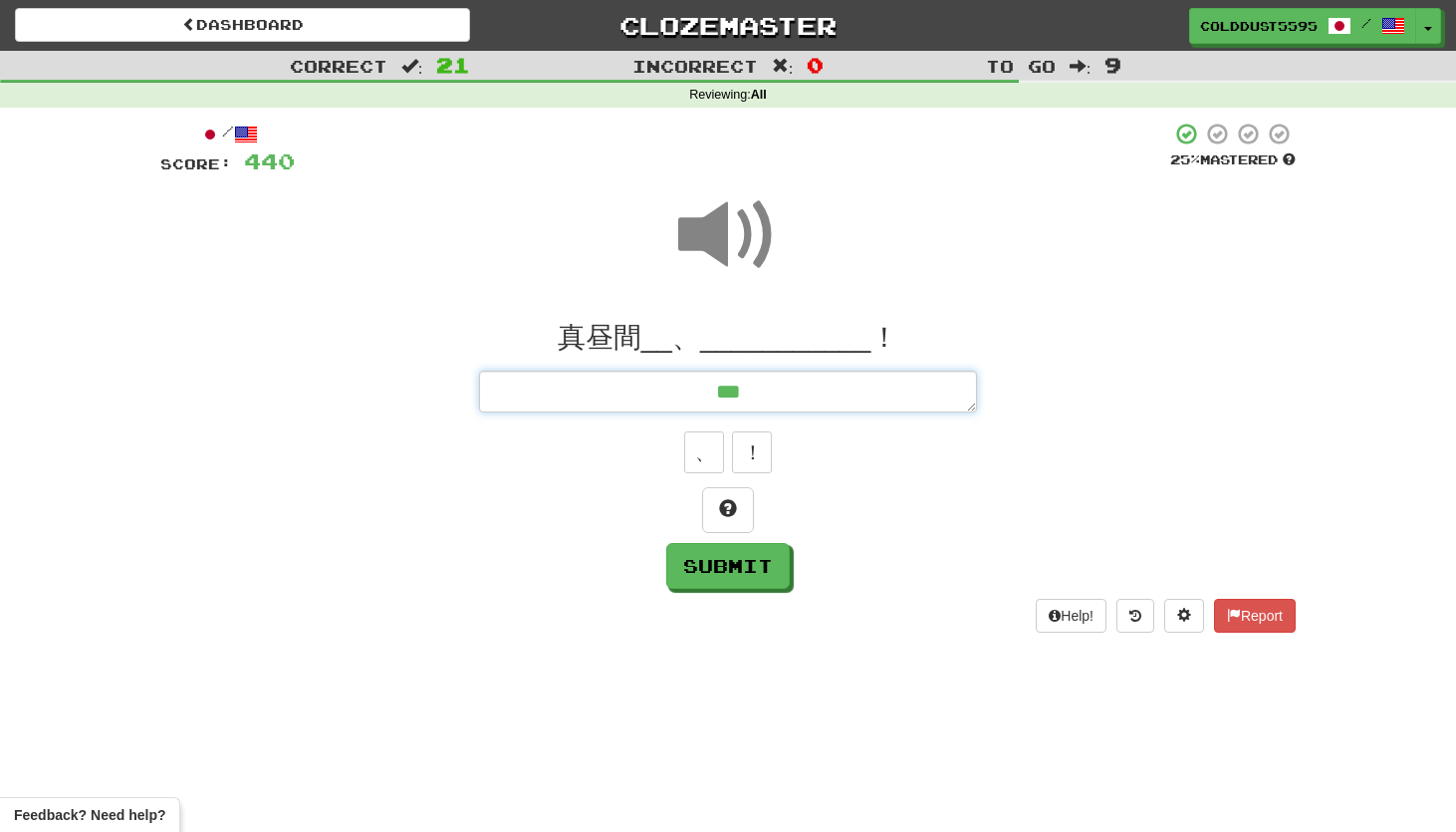click on "***" at bounding box center (728, 392) 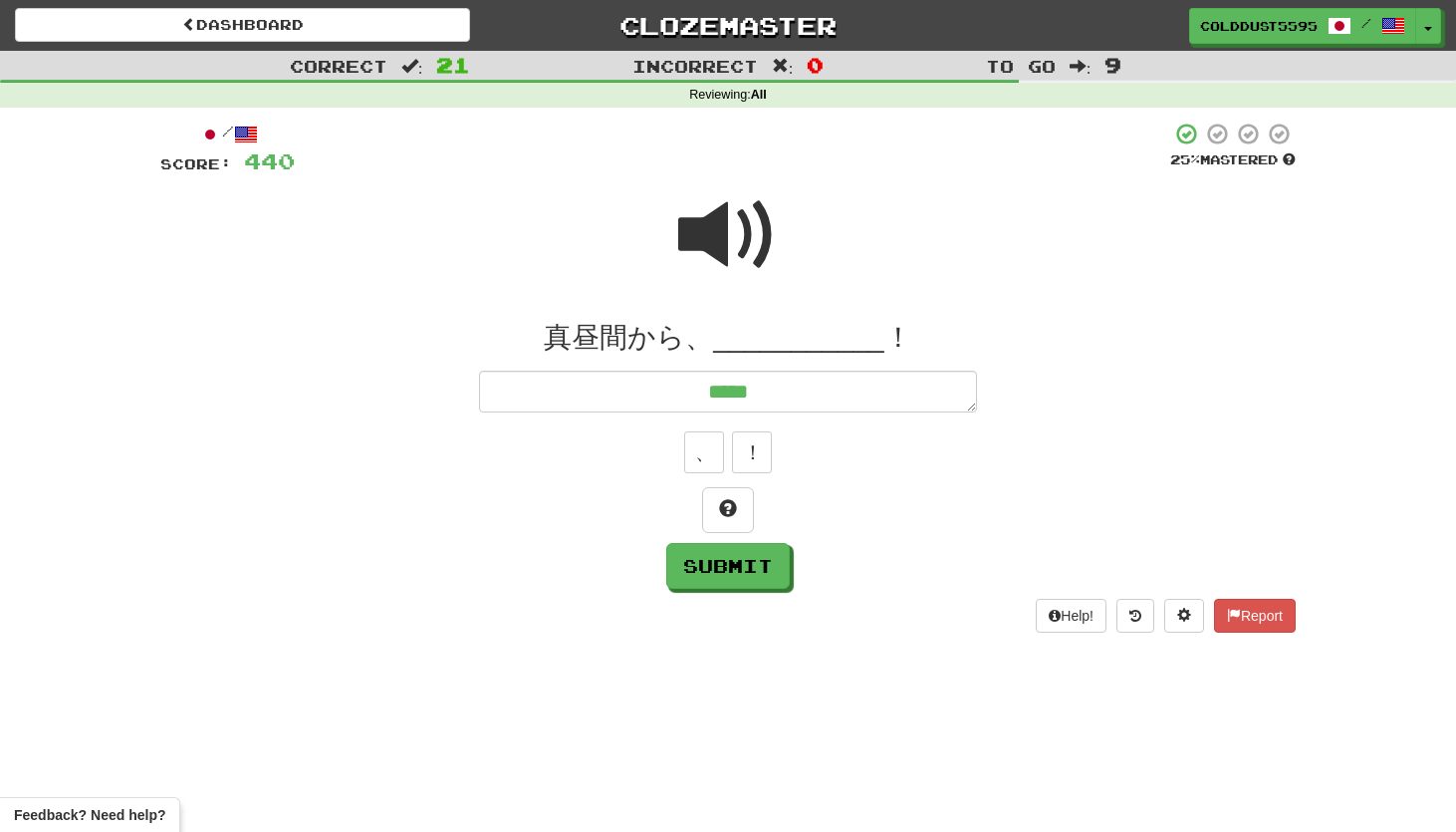 click on "、 ！" at bounding box center [728, 452] 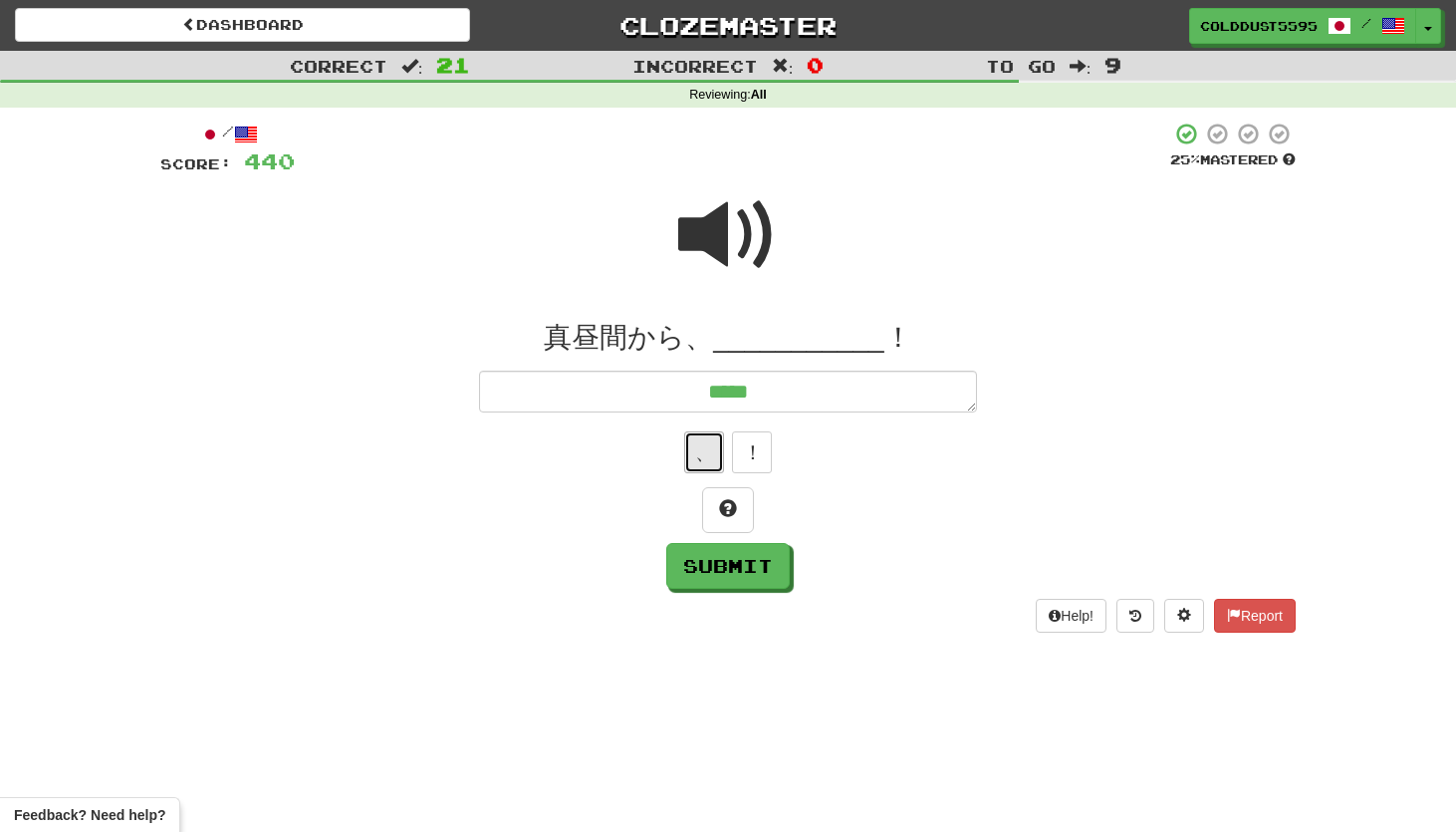 click on "、" at bounding box center [704, 452] 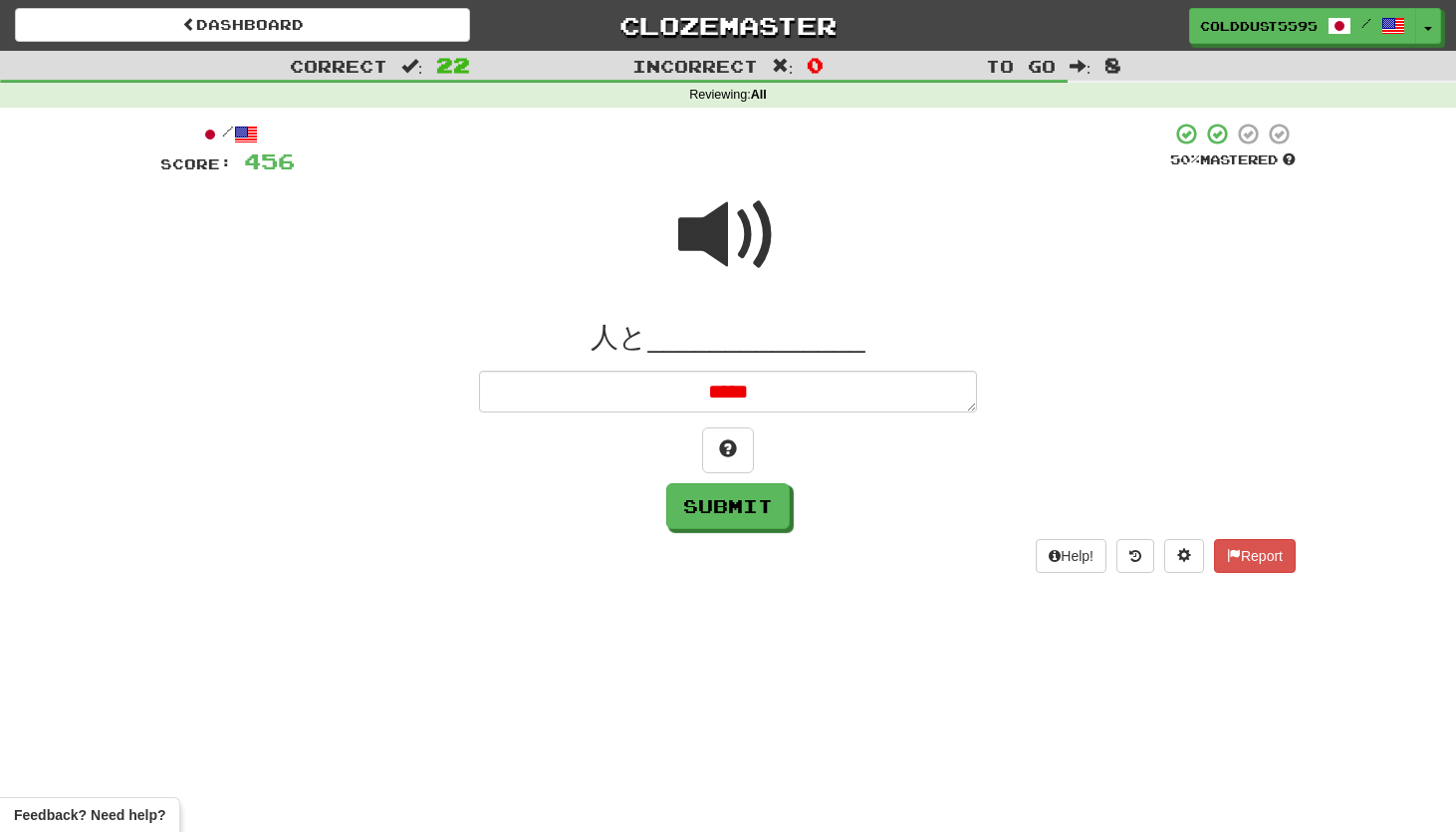 click at bounding box center [728, 235] 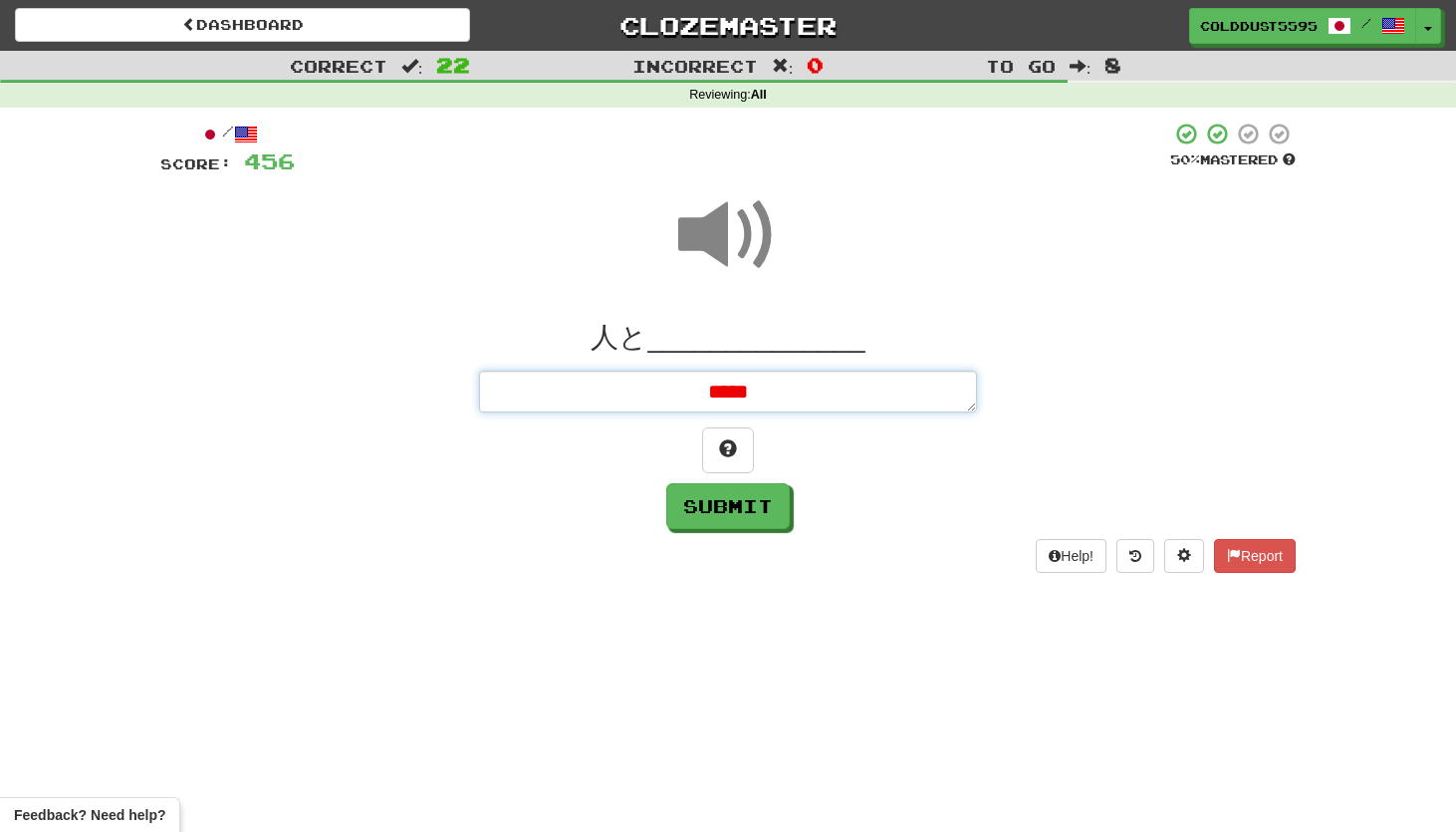 click on "*****" at bounding box center (728, 392) 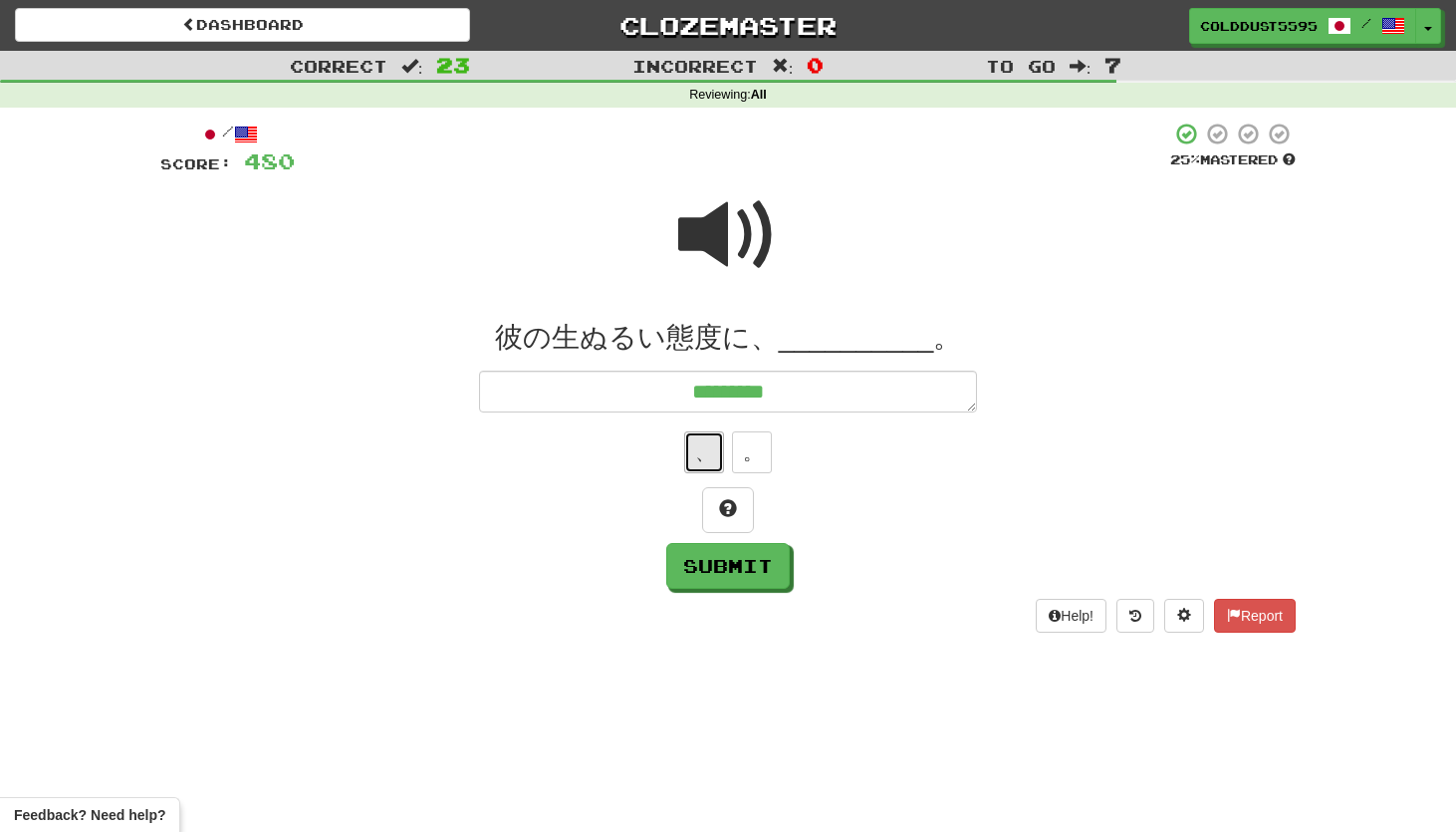 click on "、" at bounding box center [704, 452] 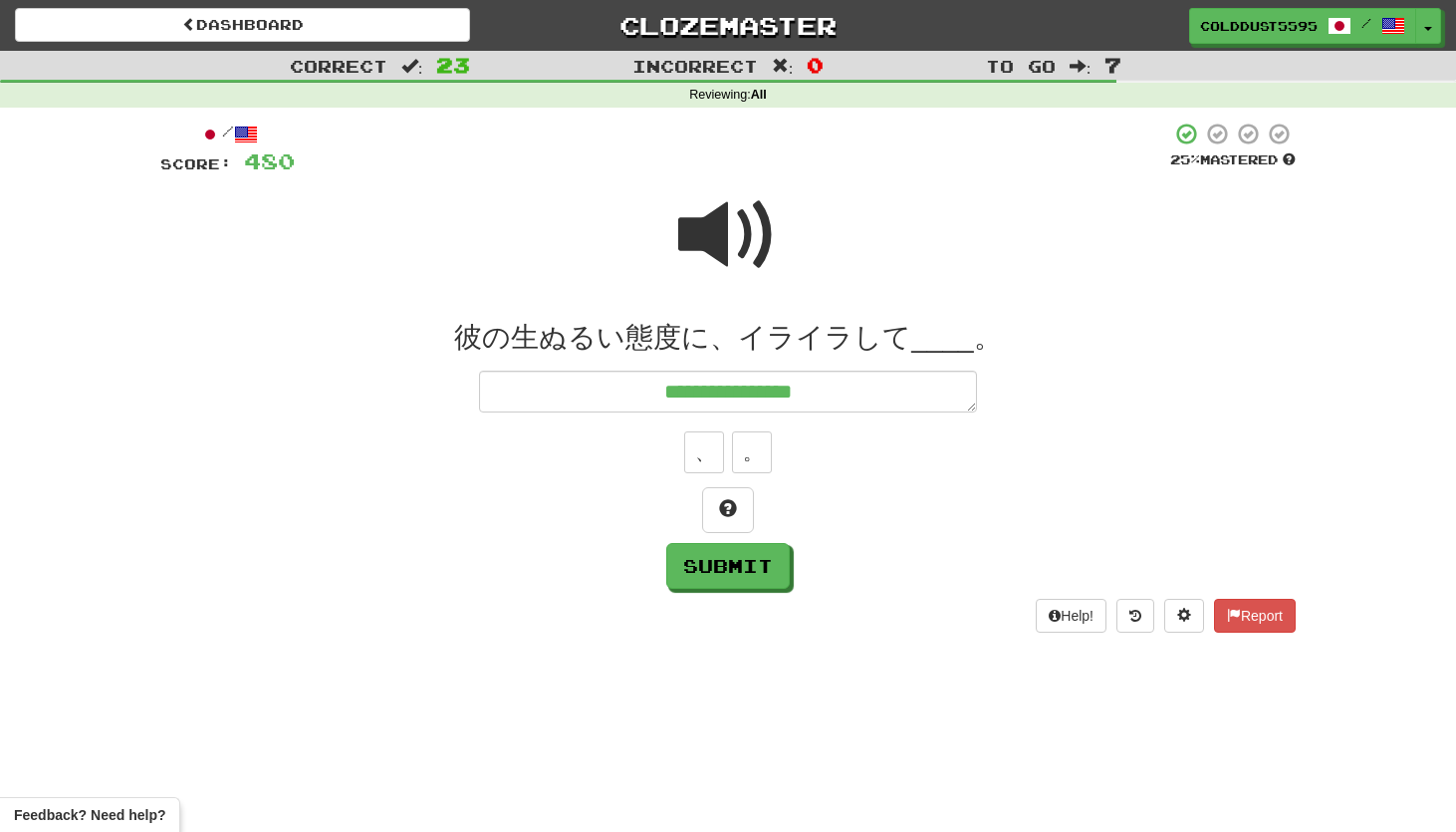 click at bounding box center (728, 235) 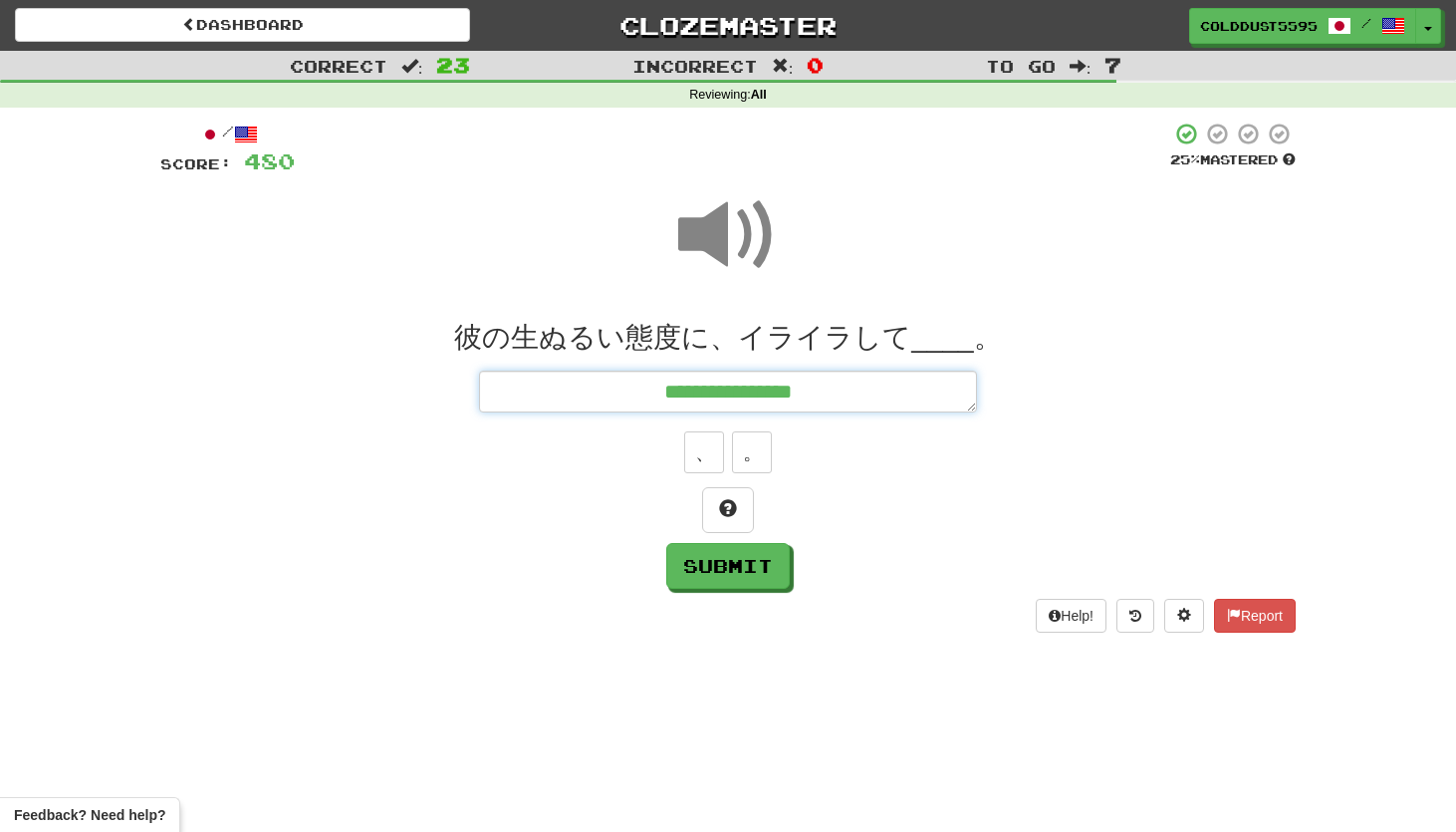 click on "**********" at bounding box center [728, 392] 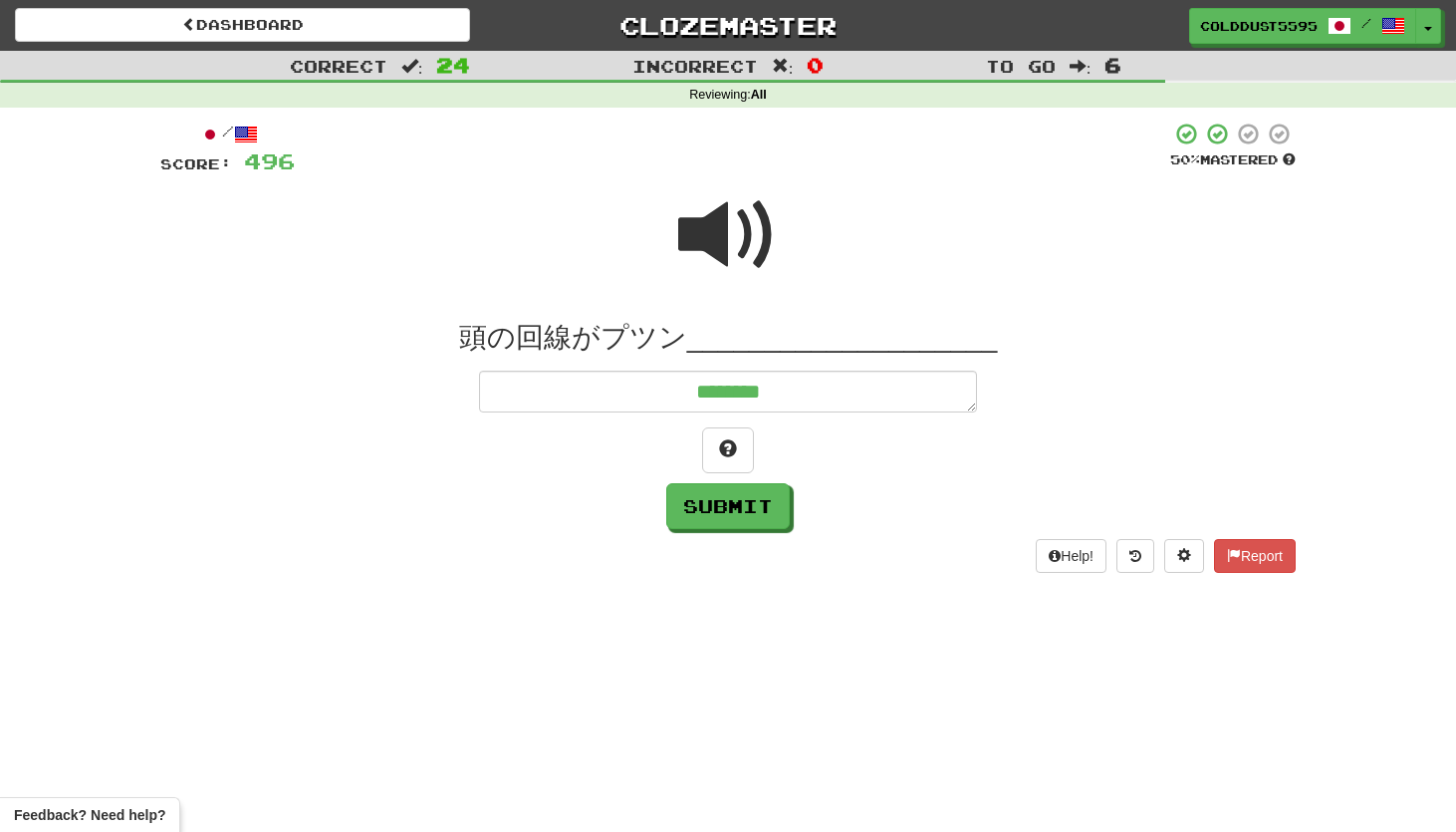 click on "********" at bounding box center (728, 392) 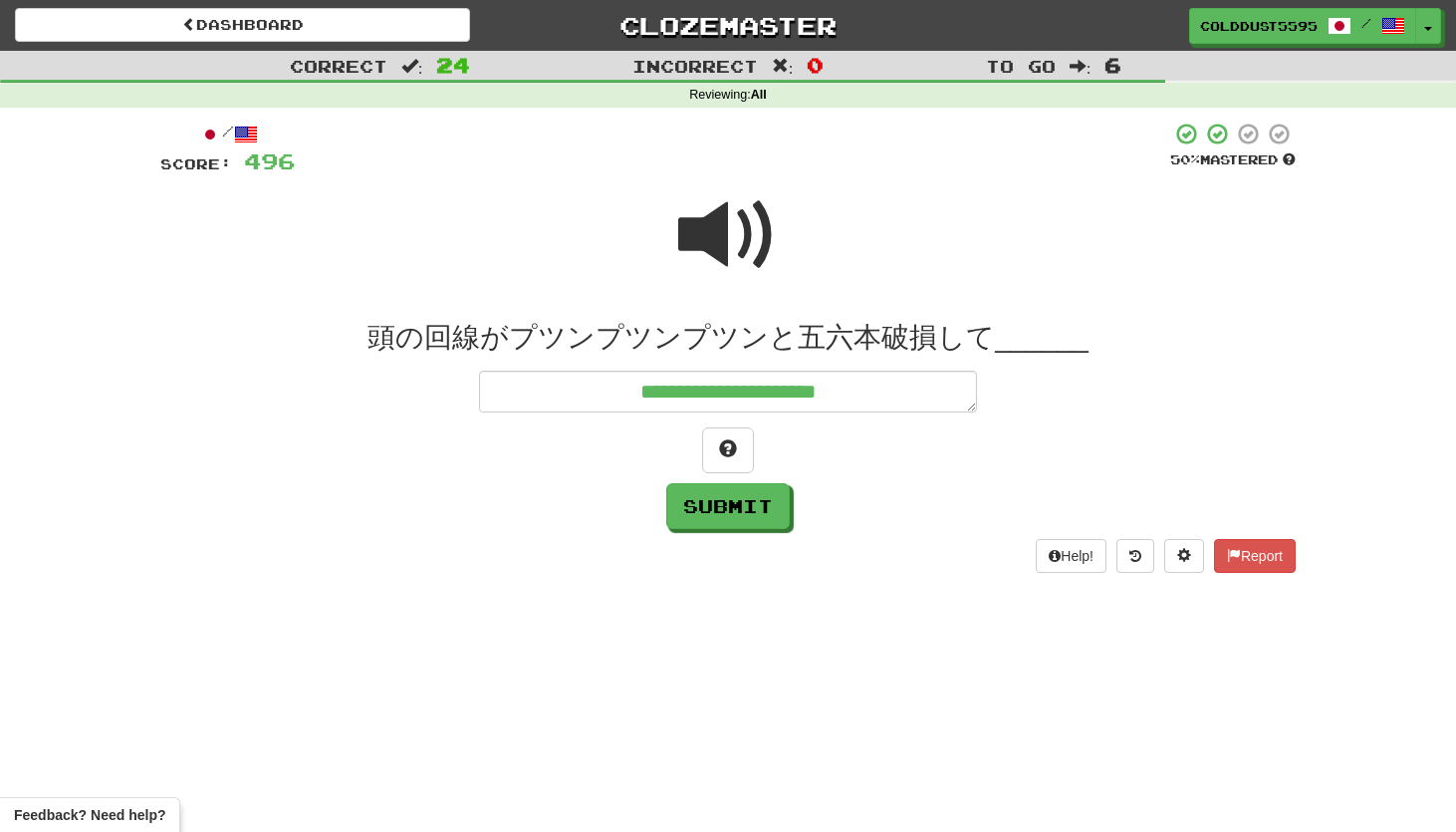 click at bounding box center (728, 235) 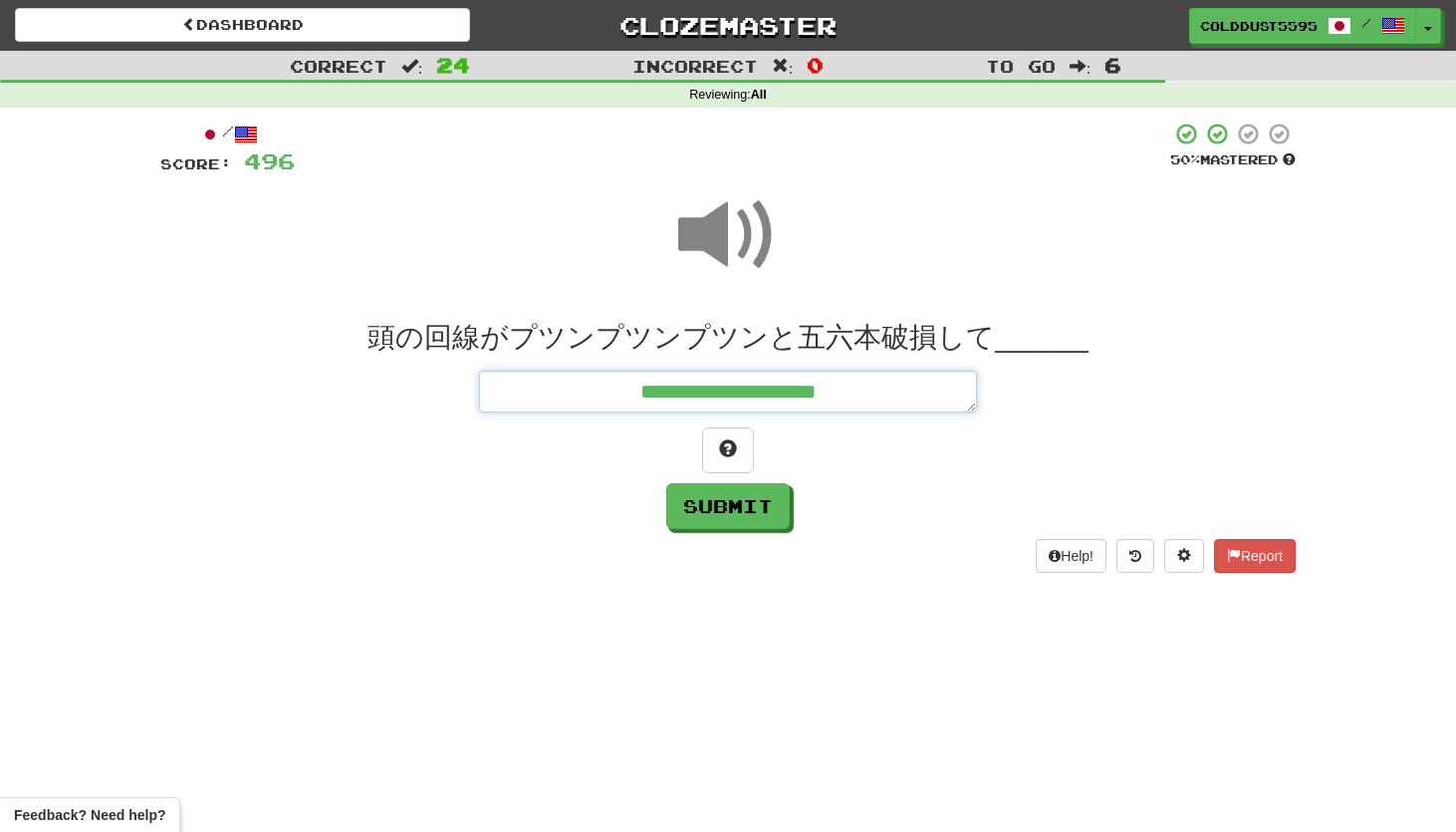 click on "**********" at bounding box center (728, 392) 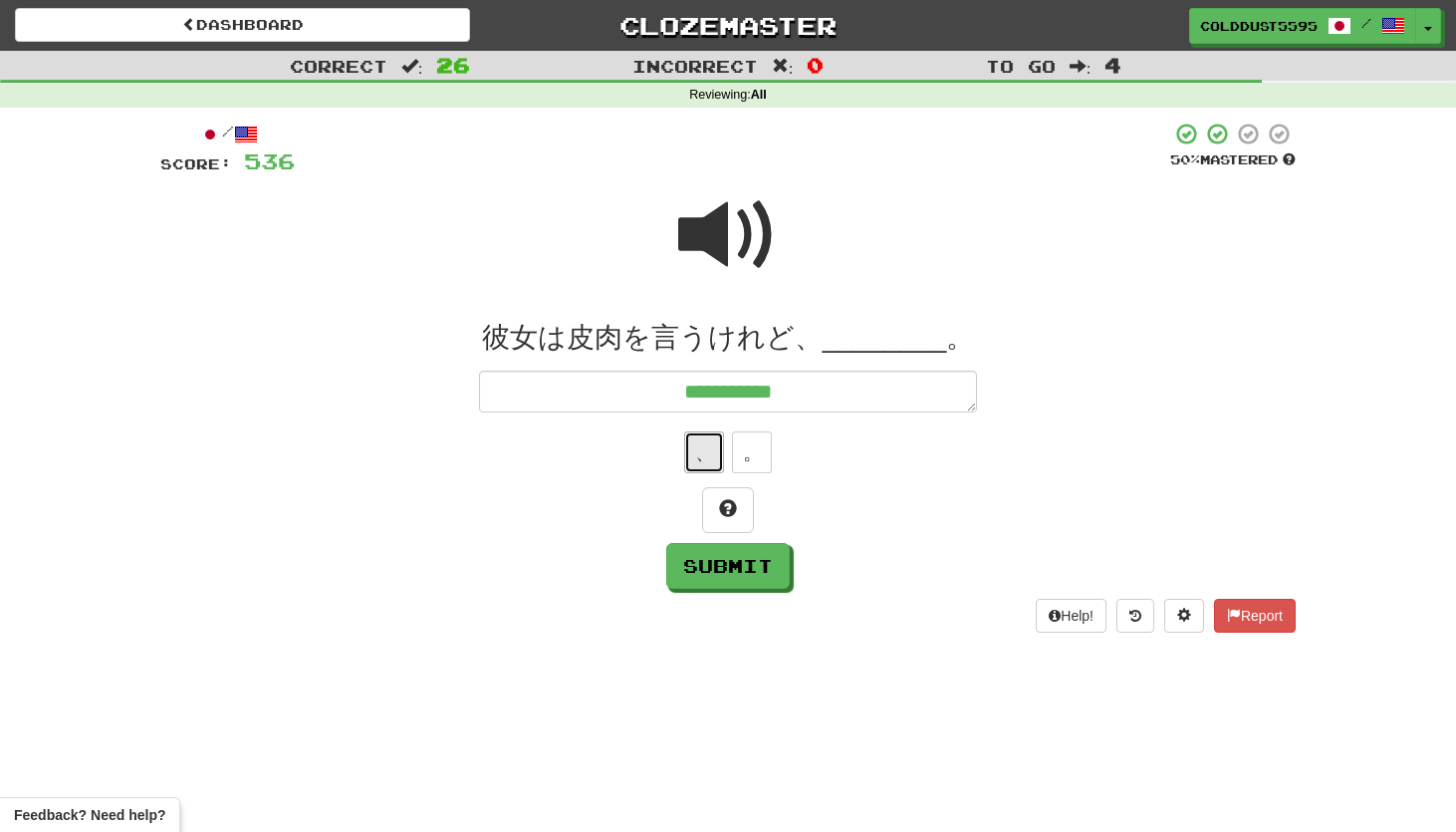 click on "、" at bounding box center (704, 452) 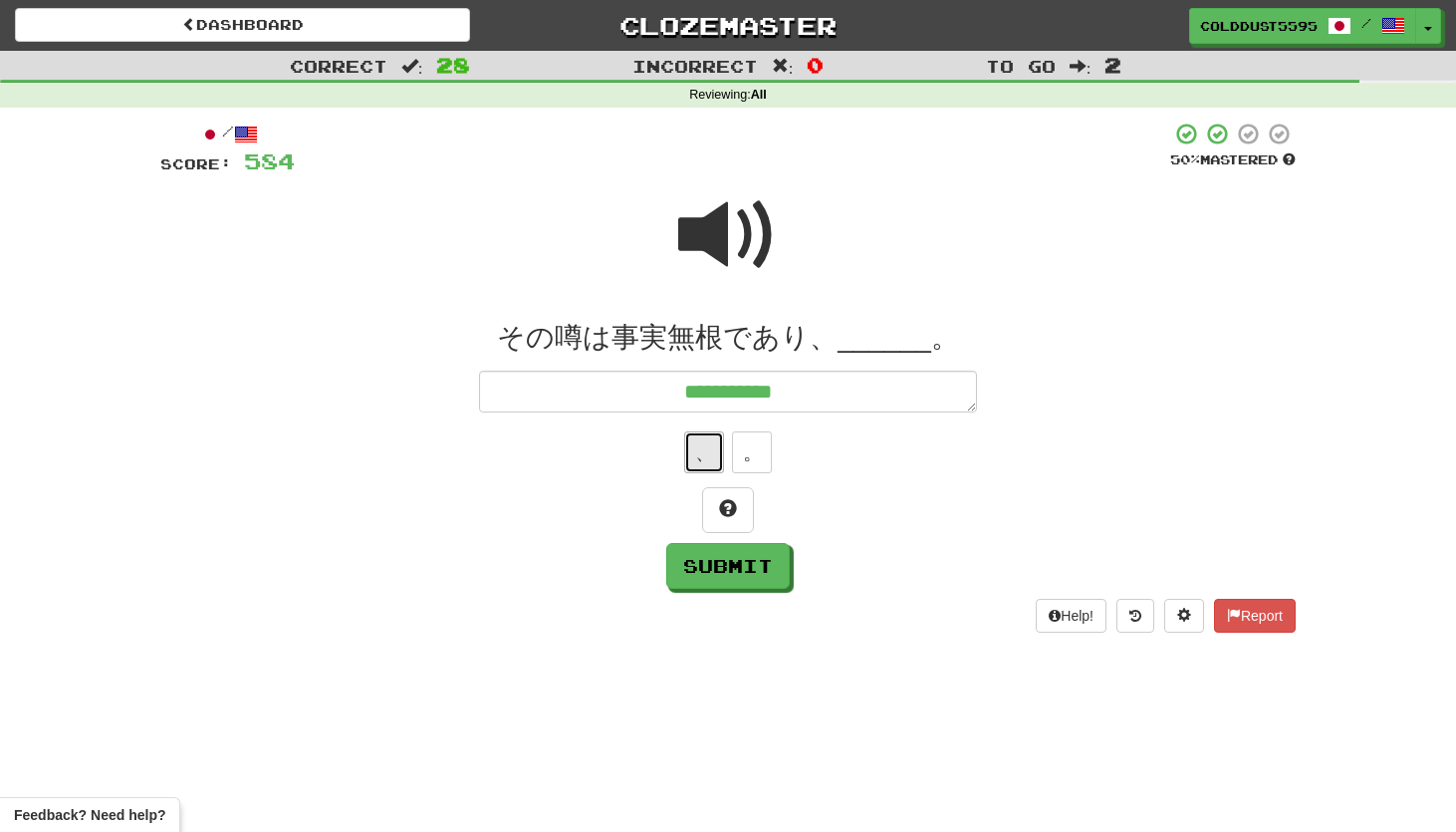click on "、" at bounding box center [704, 452] 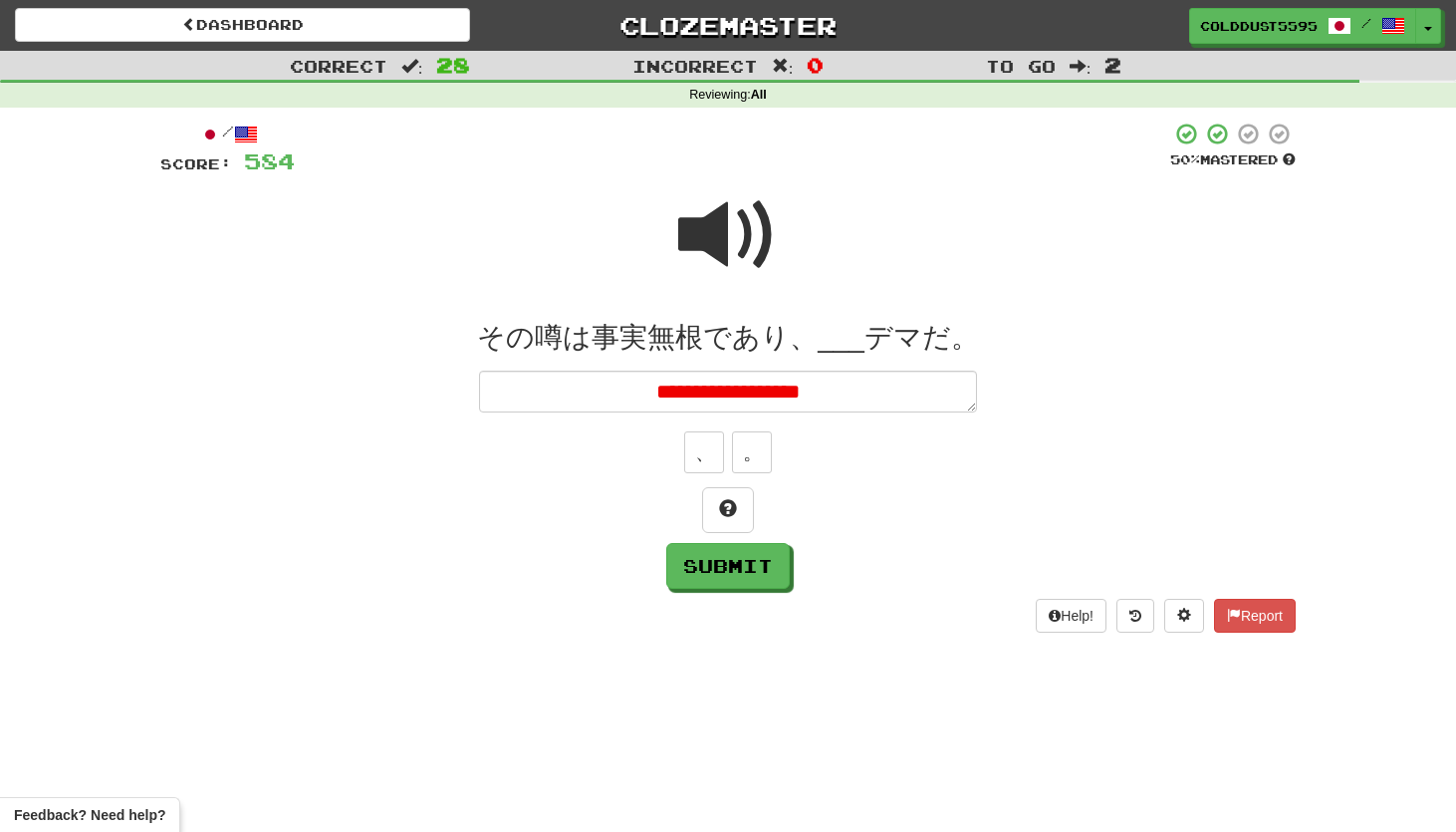 click at bounding box center [728, 235] 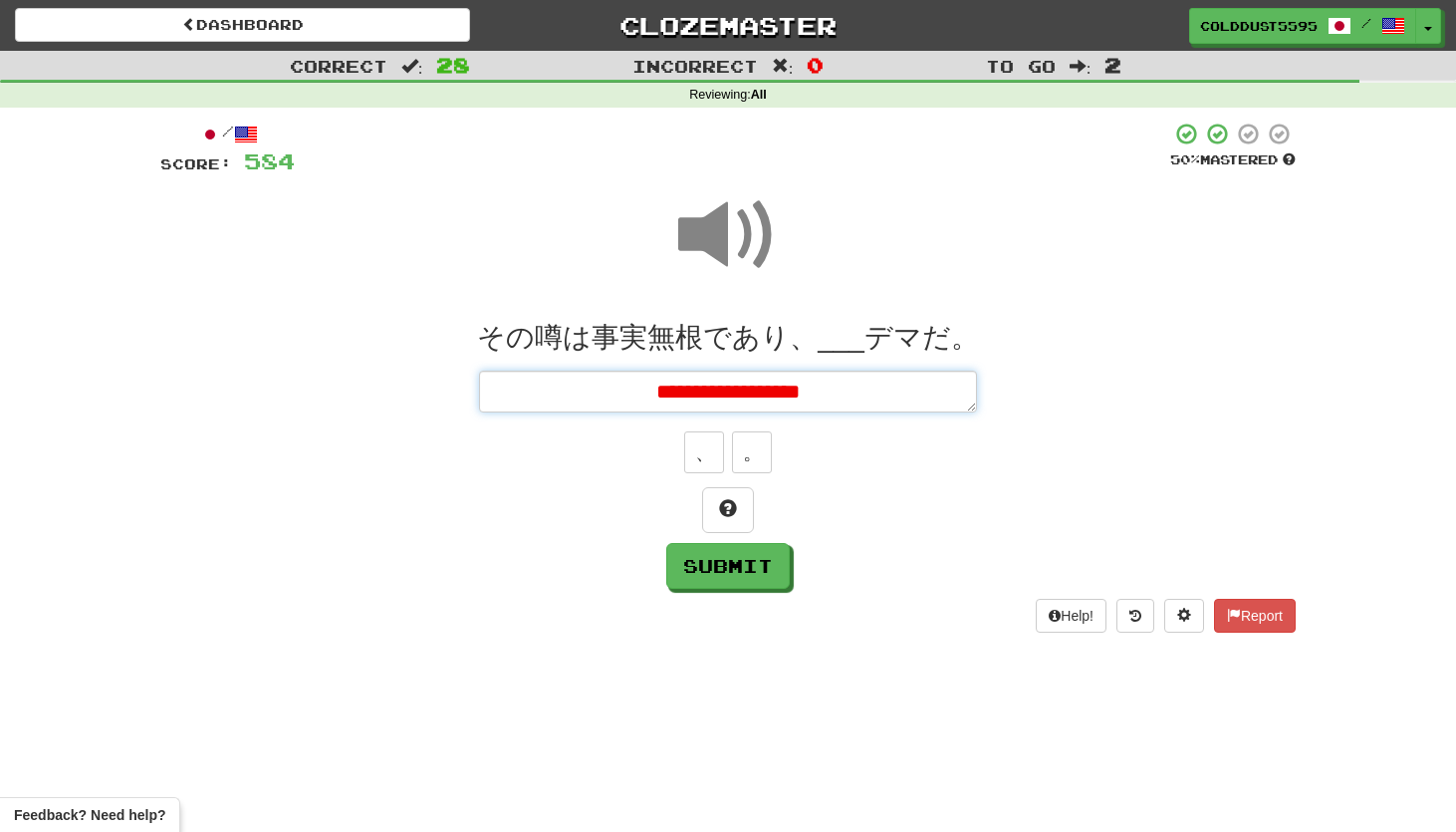 click on "**********" at bounding box center (728, 392) 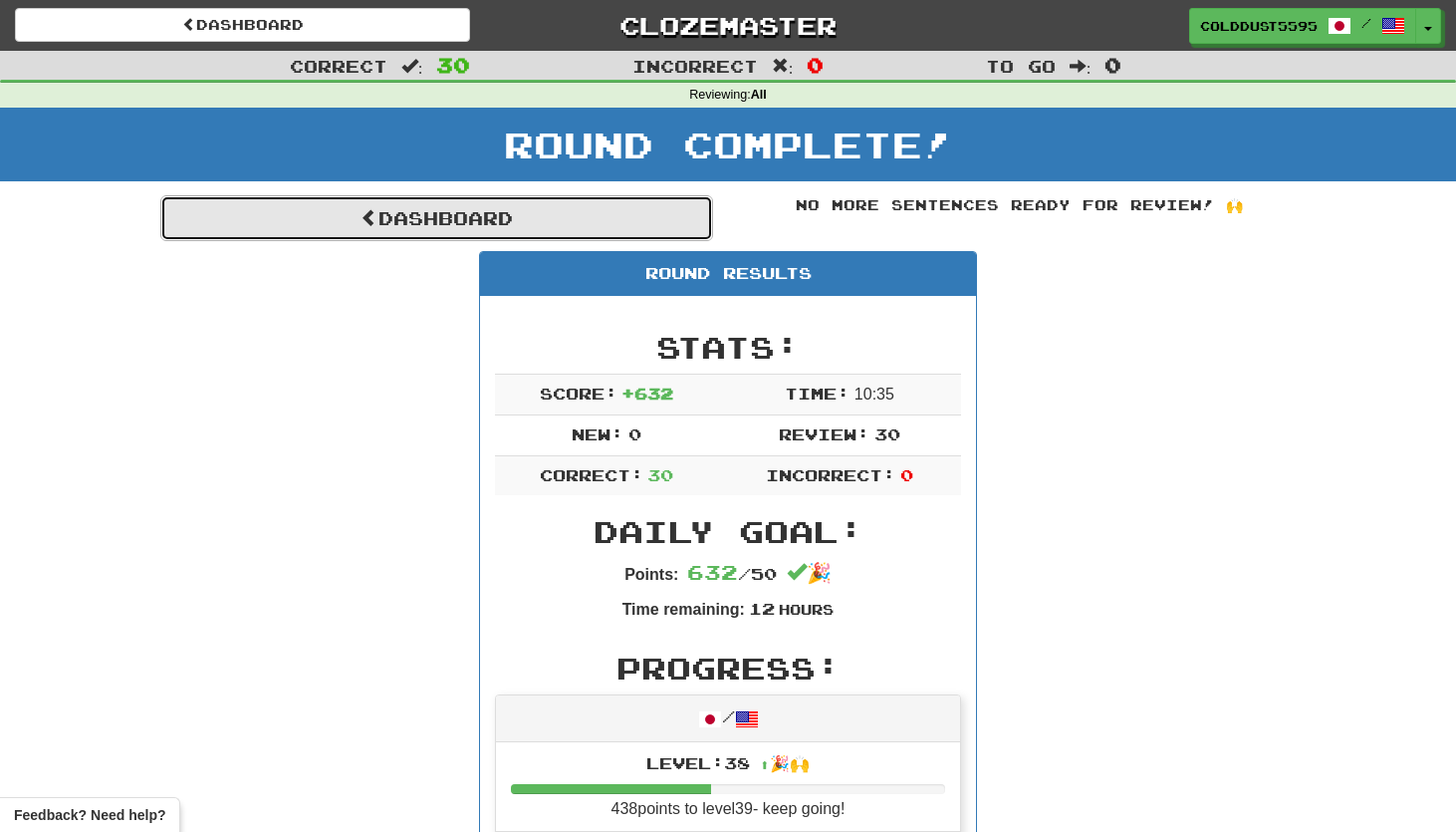 click on "Dashboard" at bounding box center [436, 218] 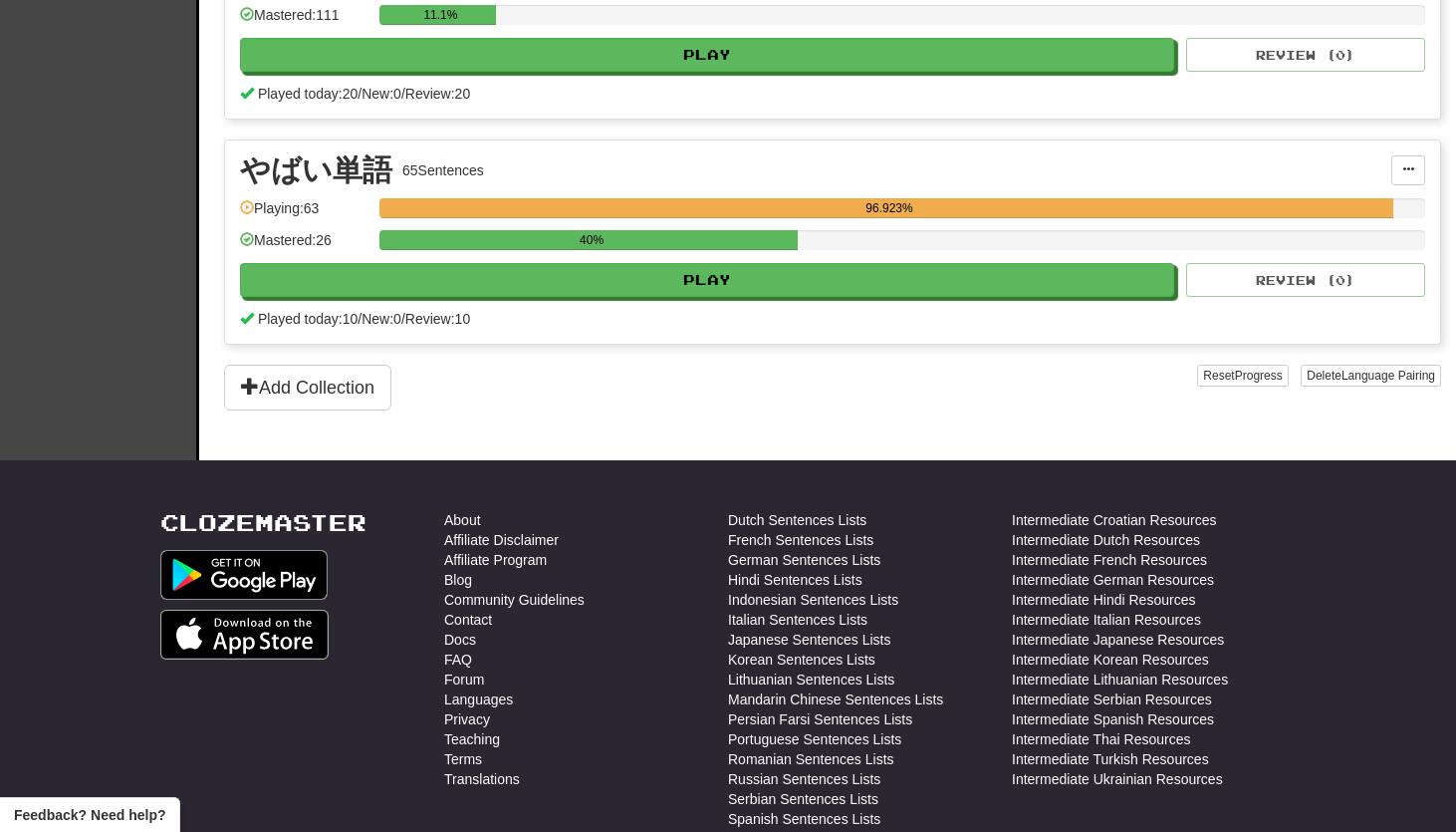 scroll, scrollTop: 579, scrollLeft: 0, axis: vertical 